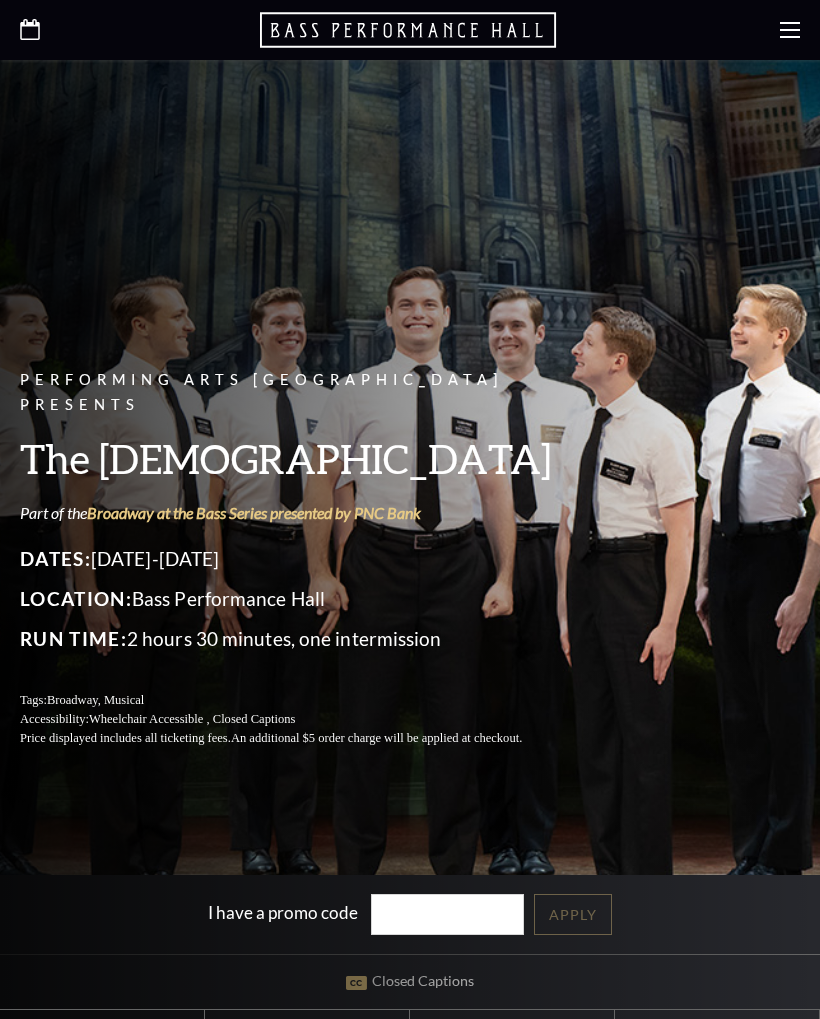scroll, scrollTop: 0, scrollLeft: 0, axis: both 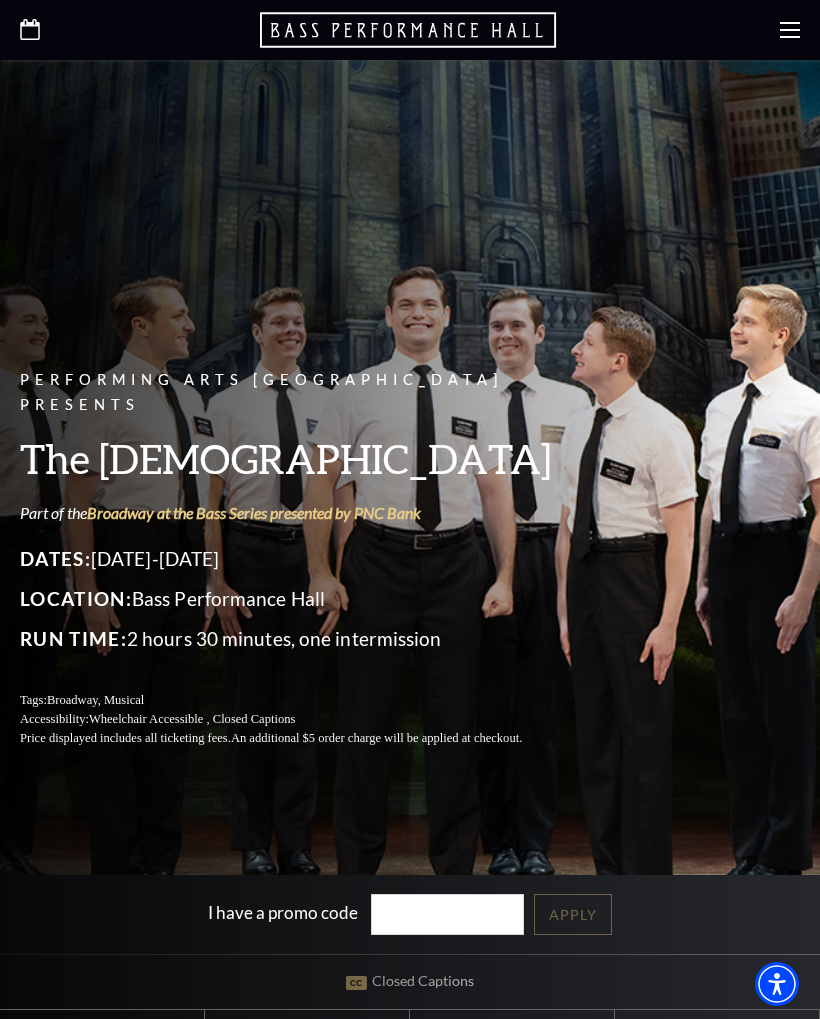 click on "Broadway at the Bass Series presented by PNC Bank" at bounding box center (254, 512) 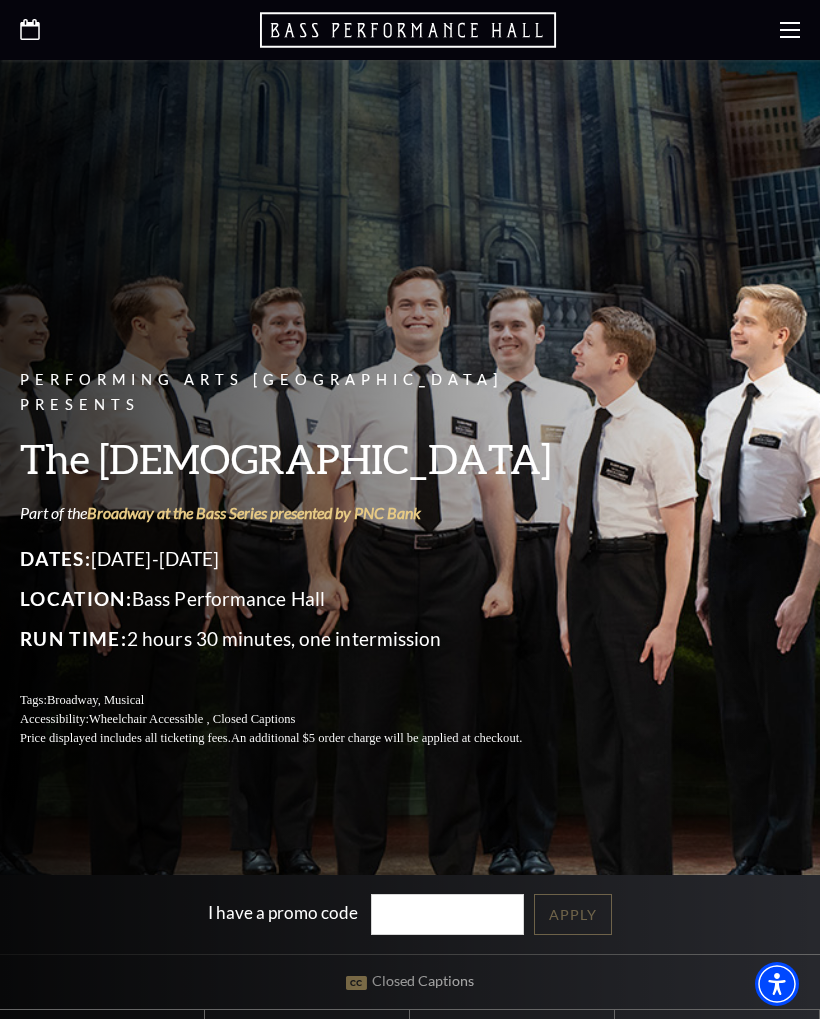 click on "Dates:  August 8-10, 2025" at bounding box center (295, 559) 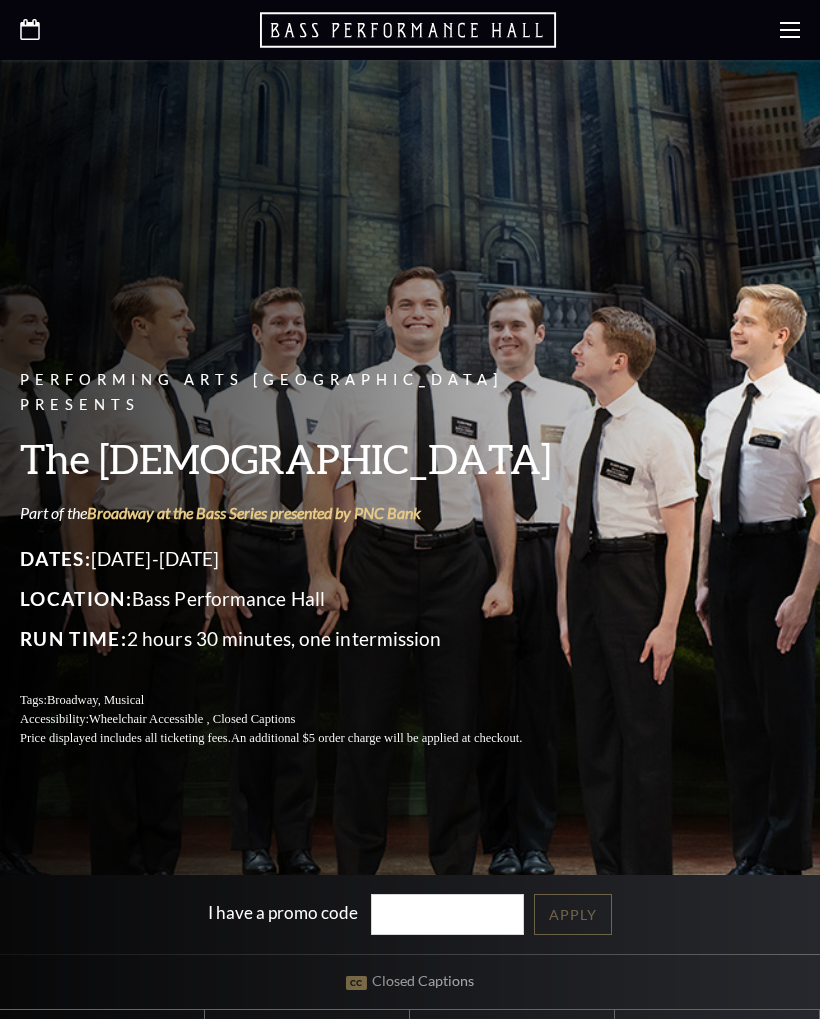 scroll, scrollTop: 0, scrollLeft: 0, axis: both 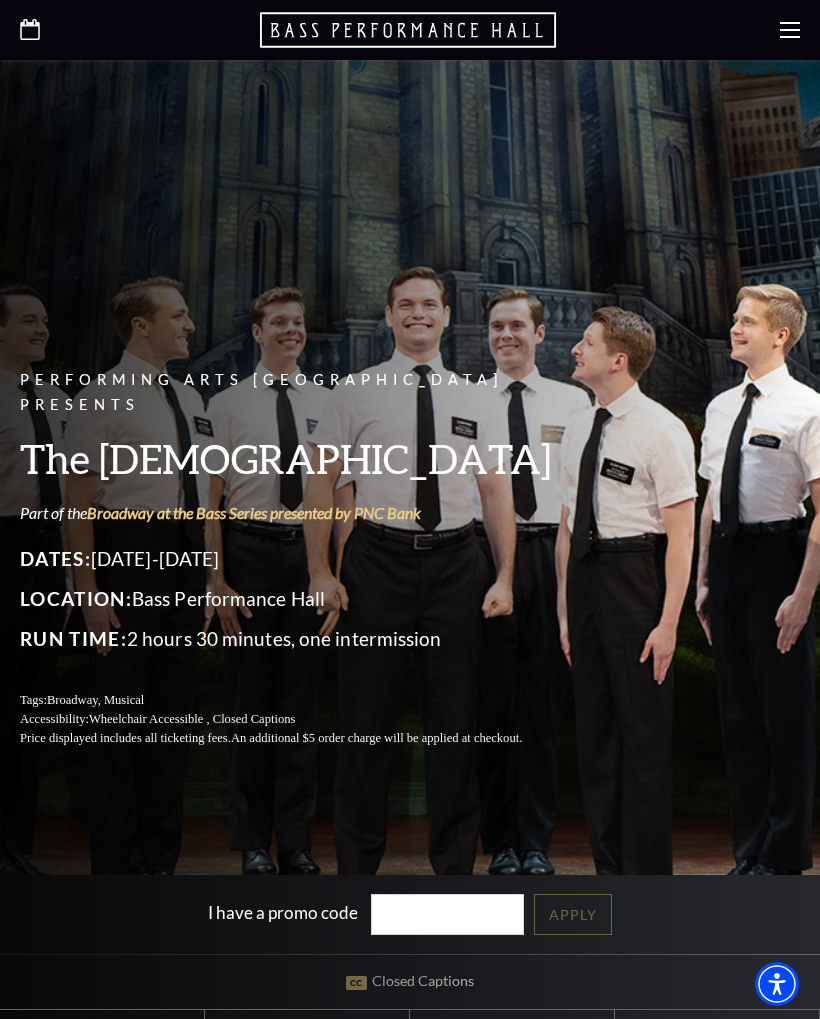 click 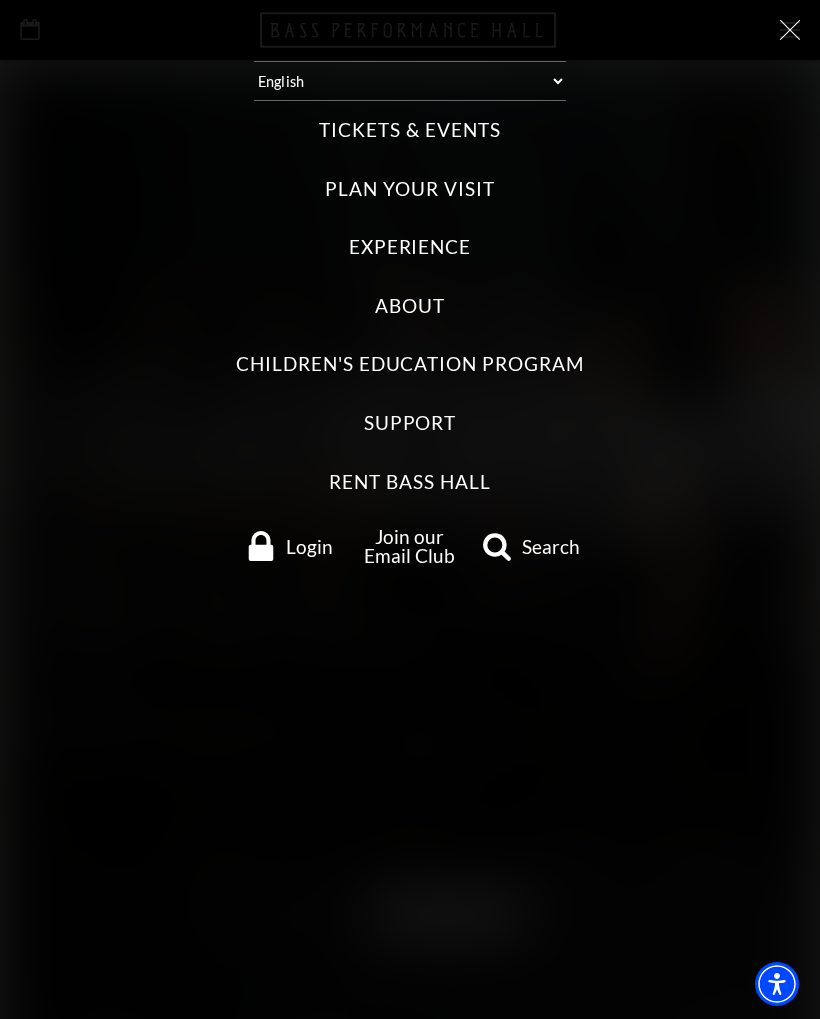 click on "Tickets & Events" at bounding box center [409, 130] 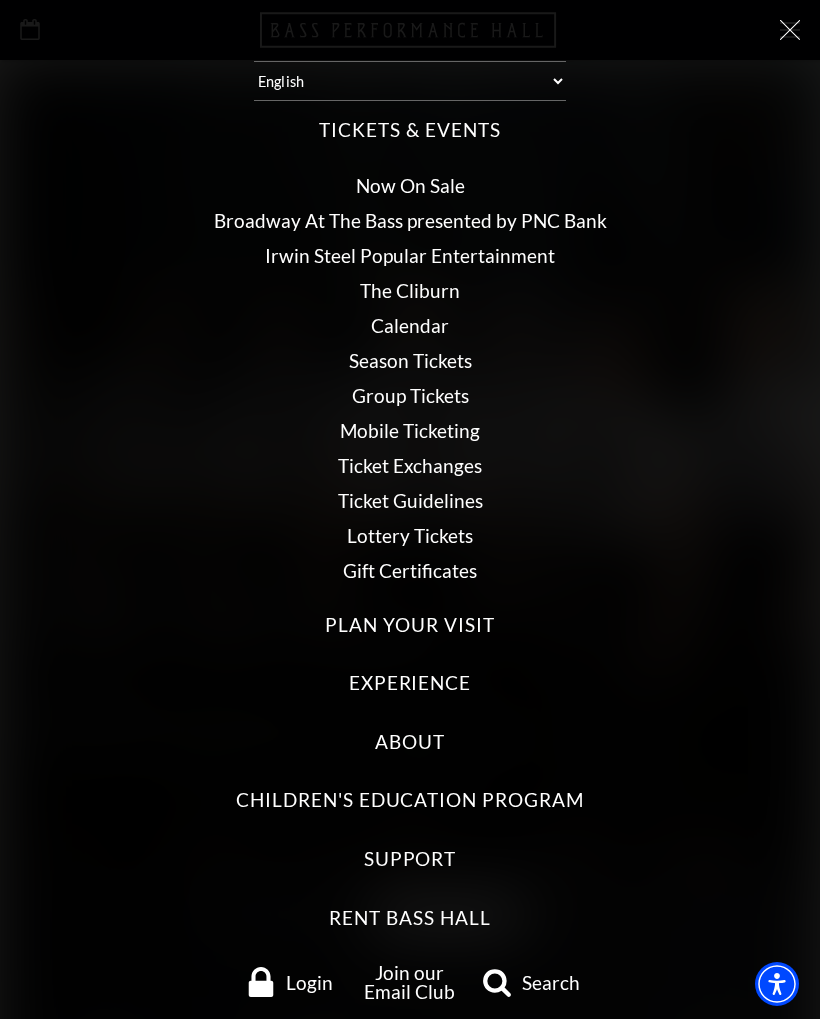 click on "Broadway At The Bass presented by PNC Bank" at bounding box center [410, 220] 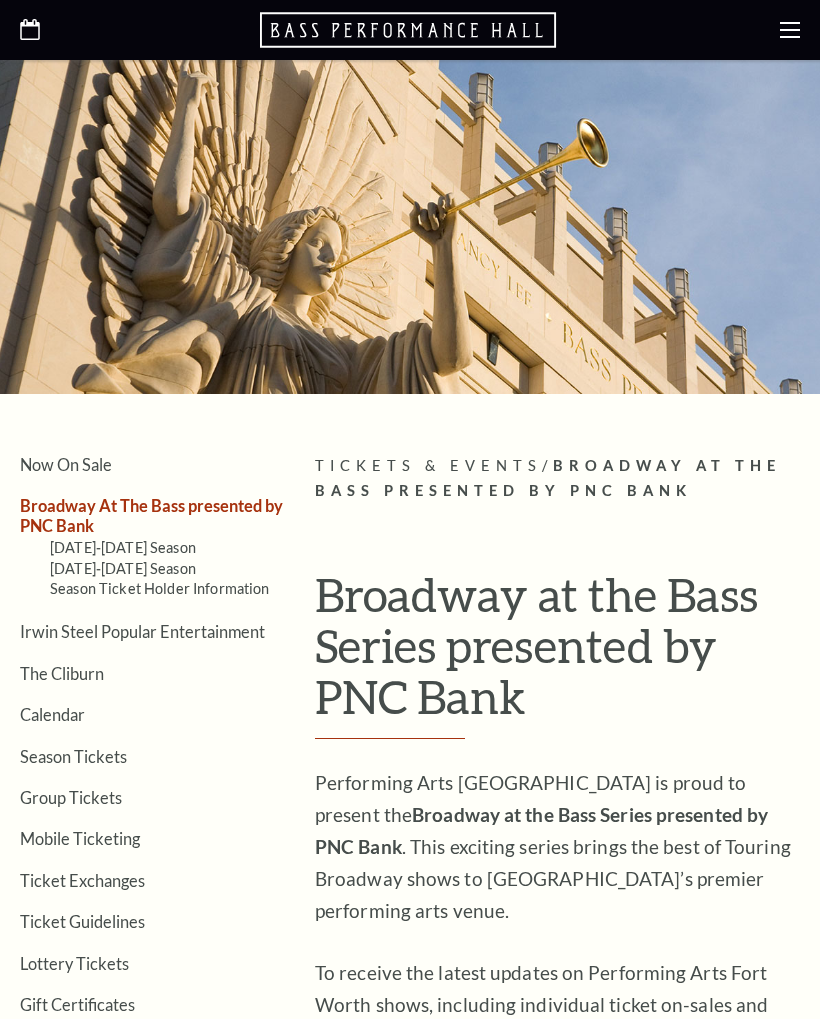 scroll, scrollTop: 0, scrollLeft: 0, axis: both 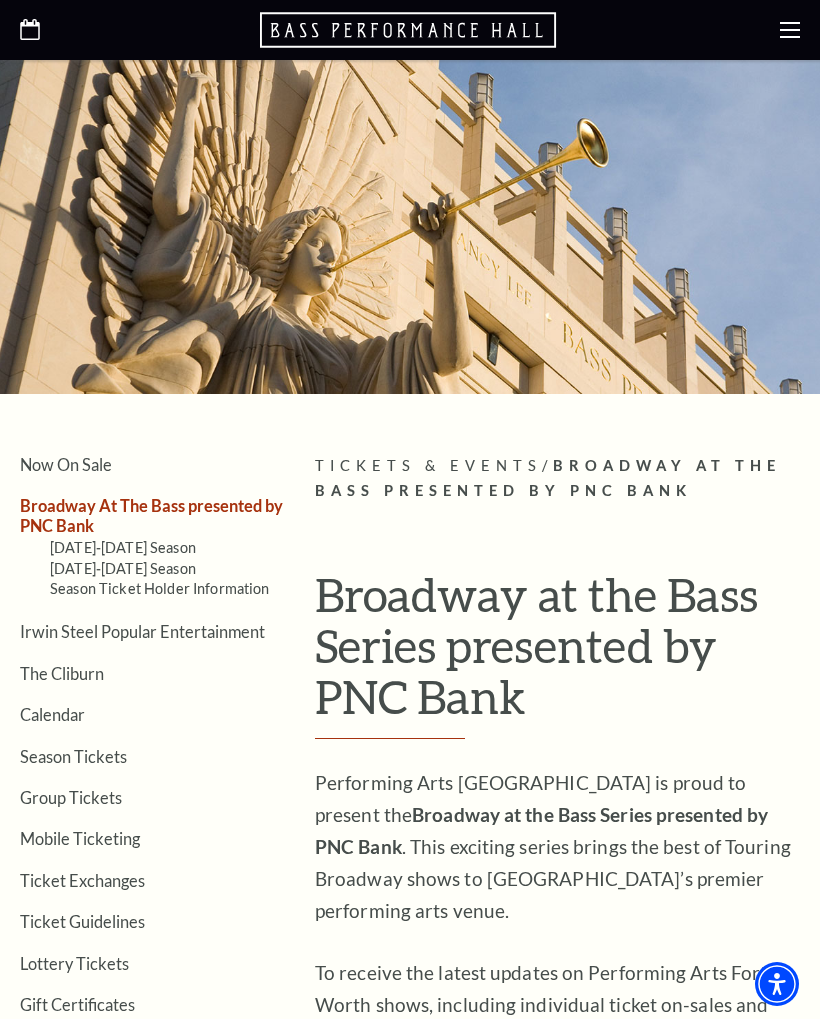 click on "To receive the latest updates on Performing Arts Fort Worth shows, including individual ticket on-sales and more, join our  e-Club . Be a part of the conversation and follow us on  Facebook ,  Instagram ,  TikTok  and  Threads ." at bounding box center (557, 1021) 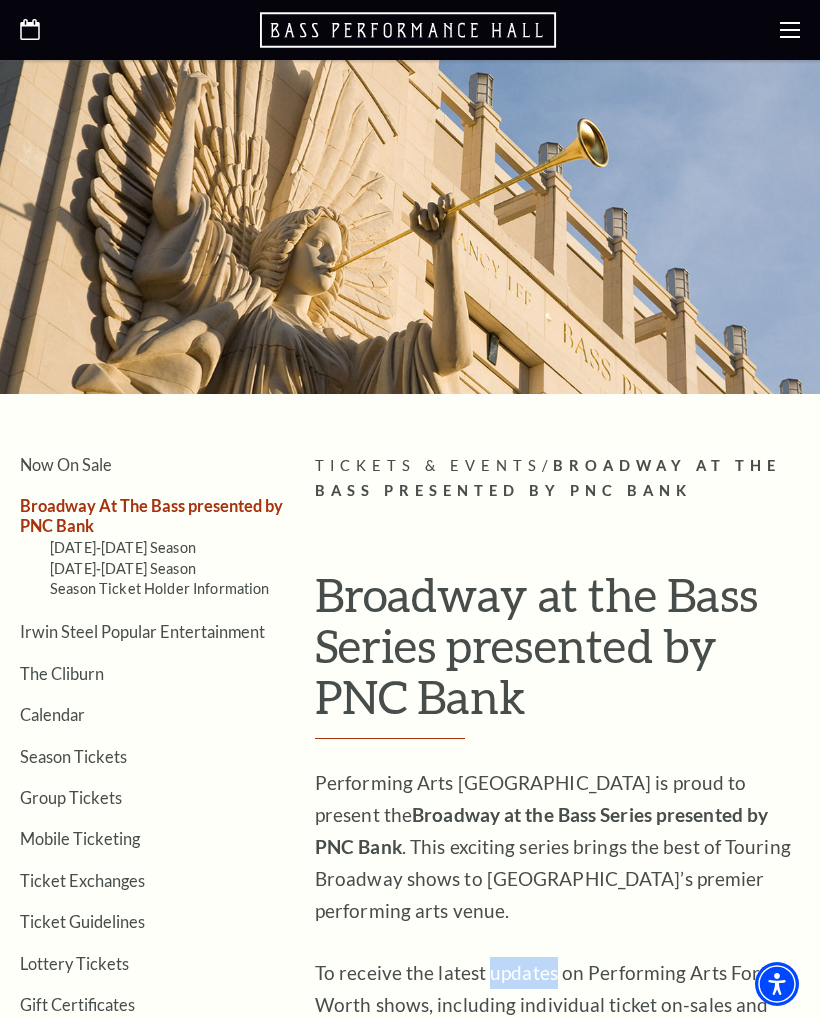 click on "Calendar" at bounding box center [52, 714] 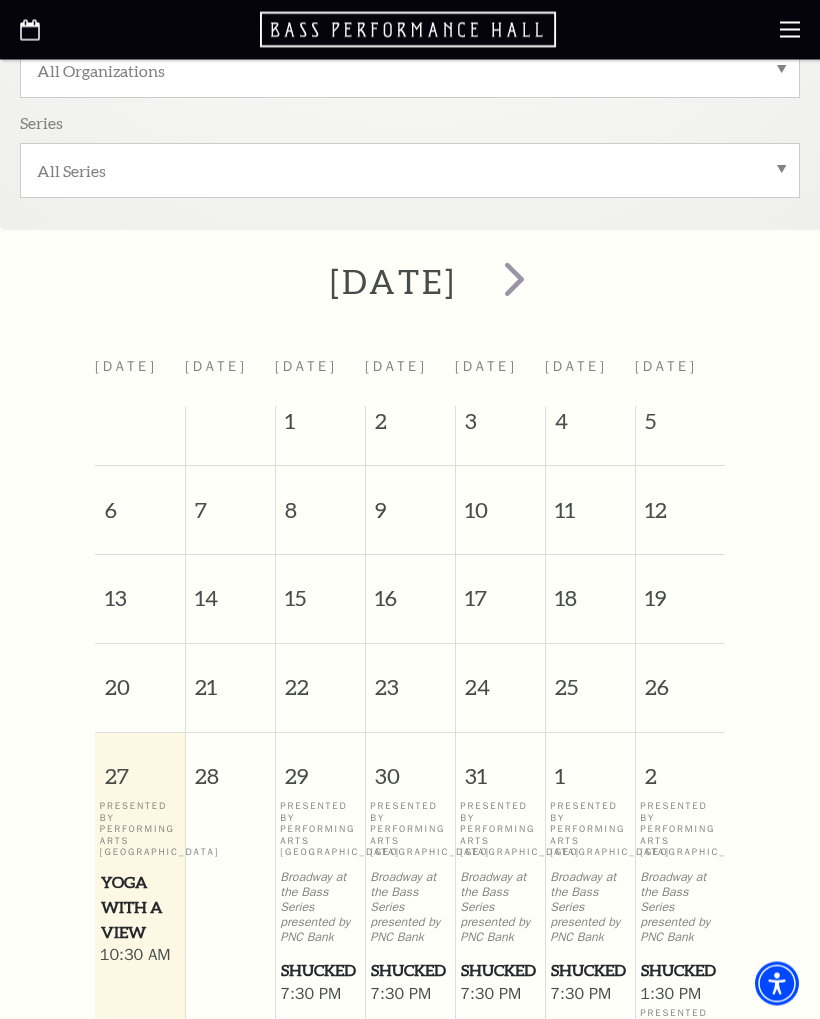scroll, scrollTop: 293, scrollLeft: 0, axis: vertical 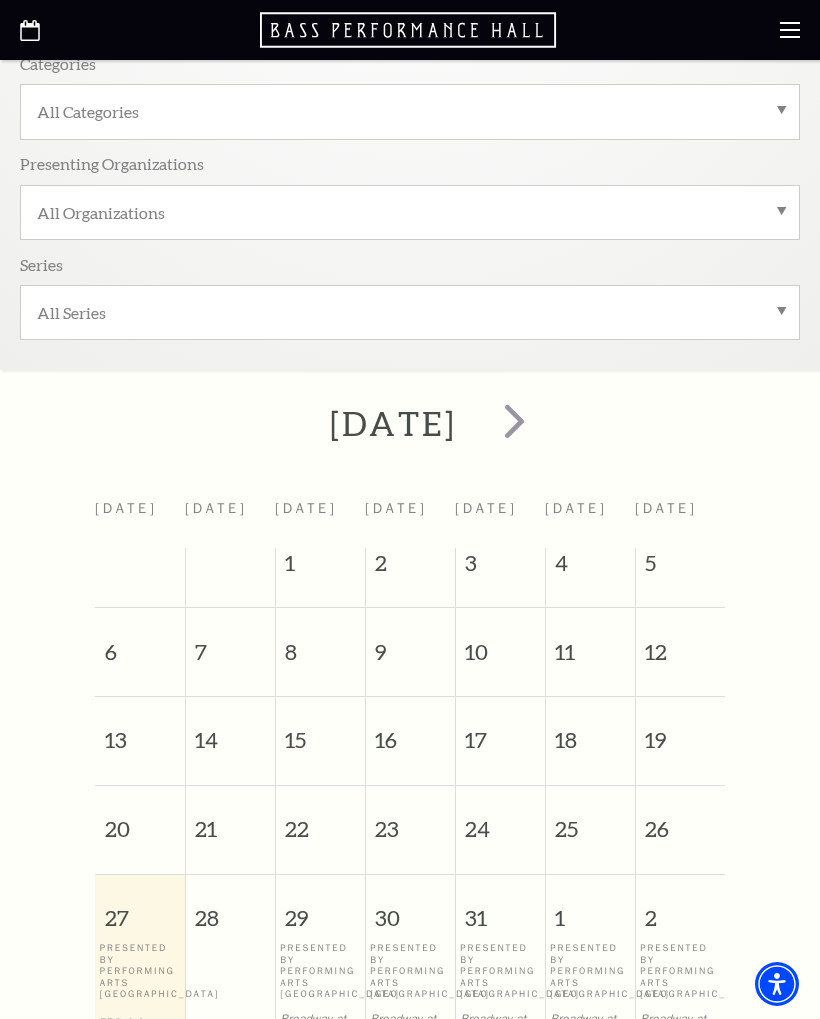 click at bounding box center [514, 420] 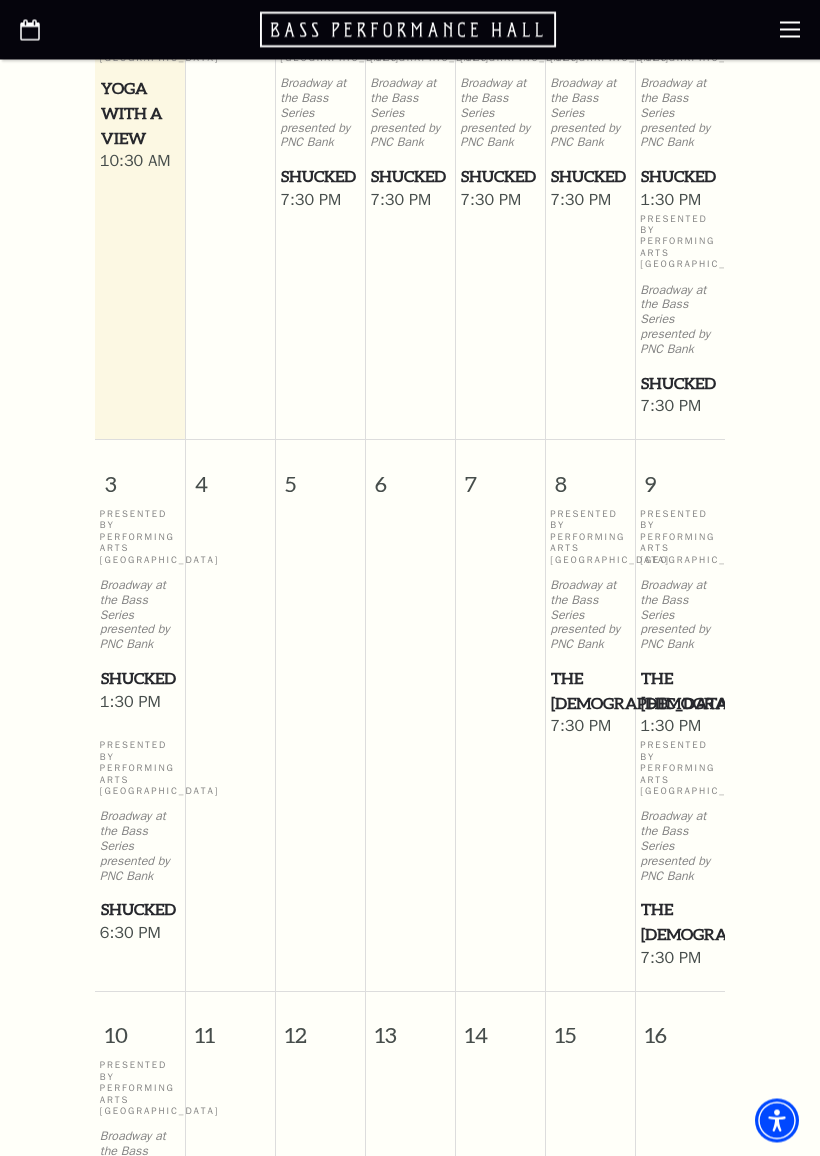 scroll, scrollTop: 888, scrollLeft: 0, axis: vertical 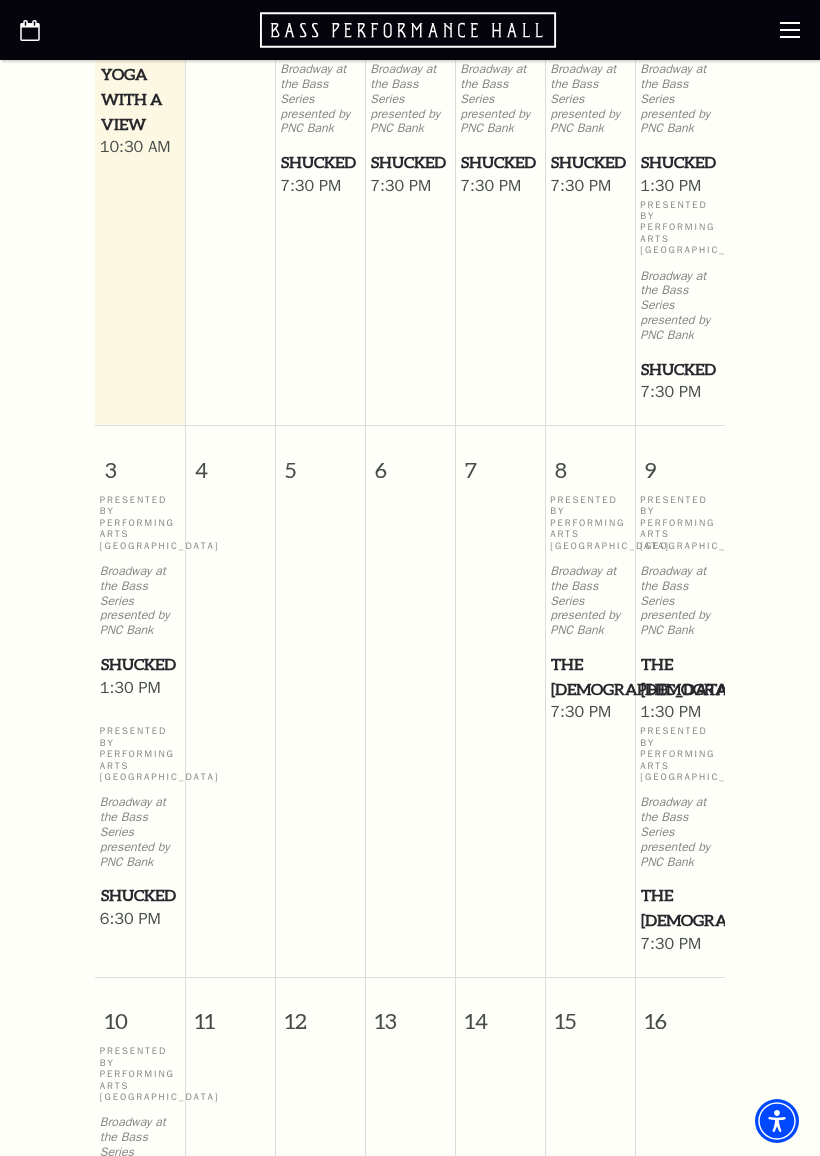 click on "The [DEMOGRAPHIC_DATA]" at bounding box center (680, 676) 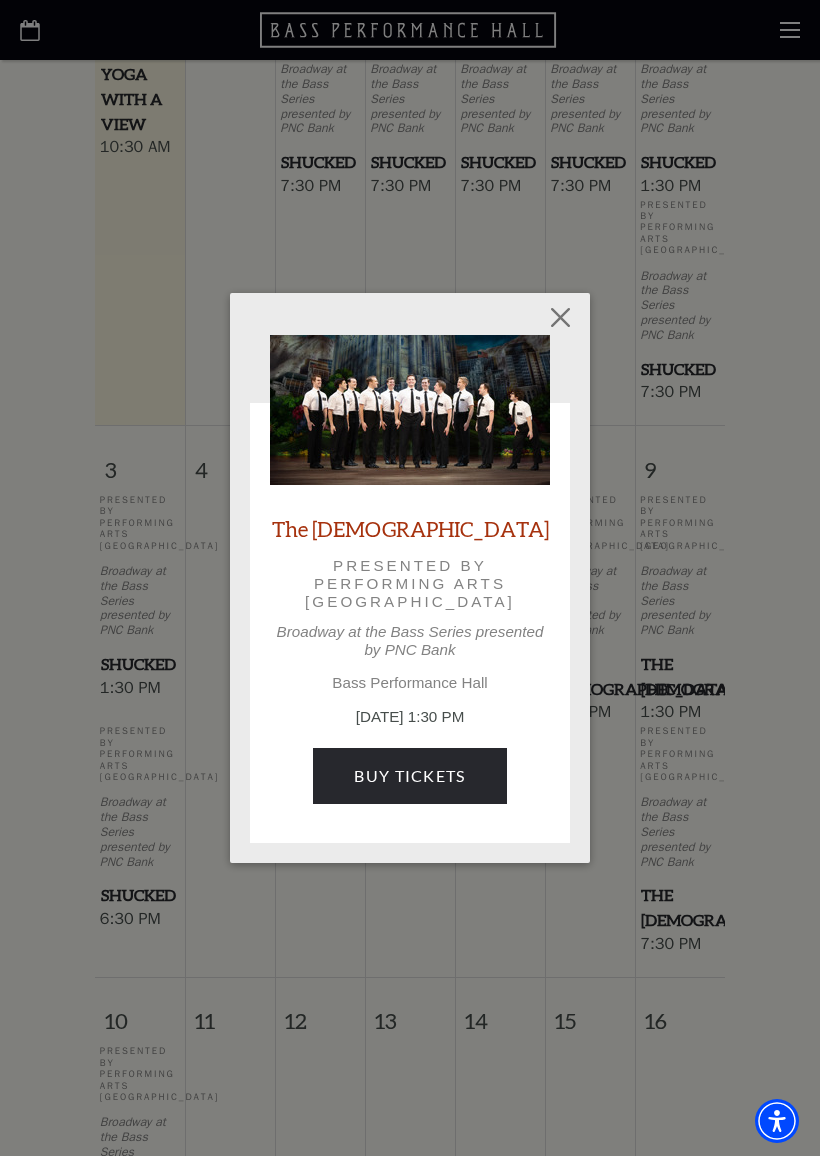click on "Buy Tickets" at bounding box center [409, 776] 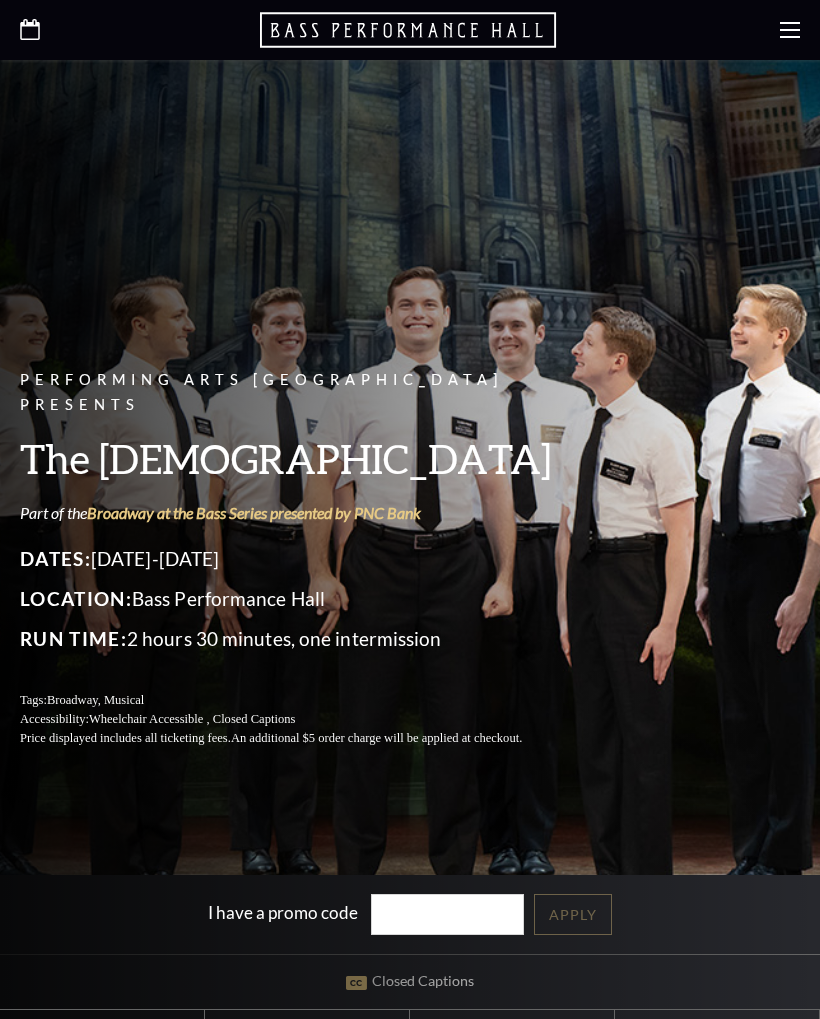 scroll, scrollTop: 0, scrollLeft: 0, axis: both 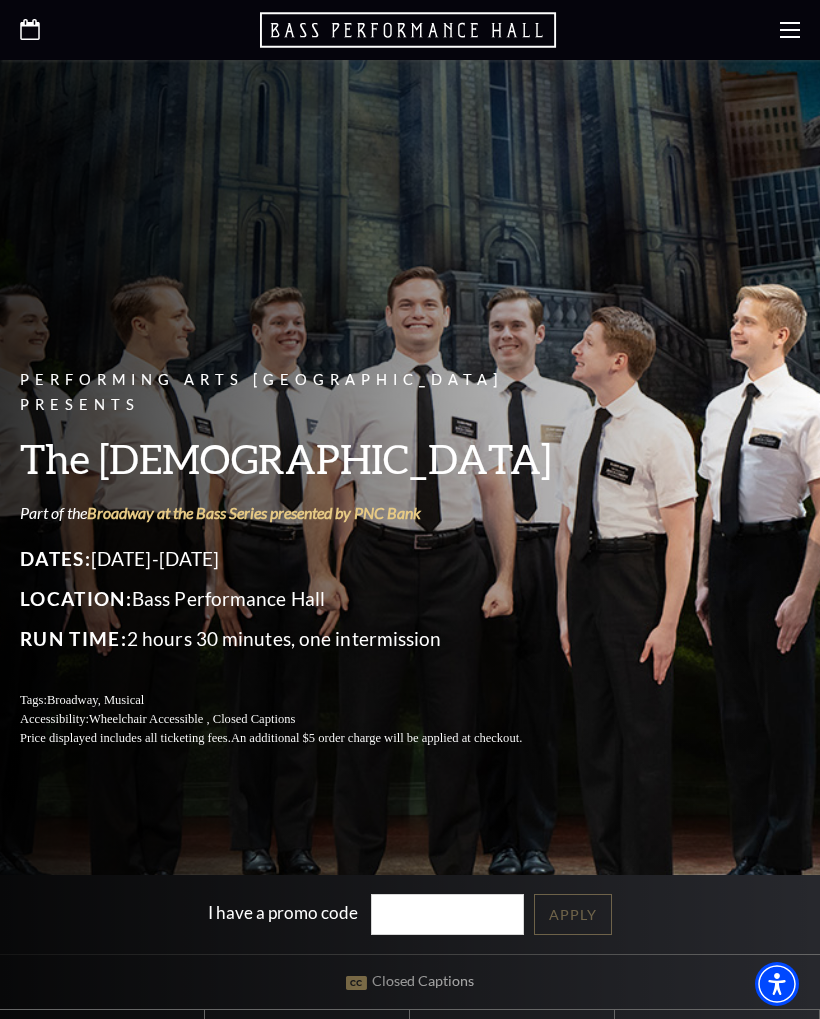 click on "I have a promo code" at bounding box center [448, 914] 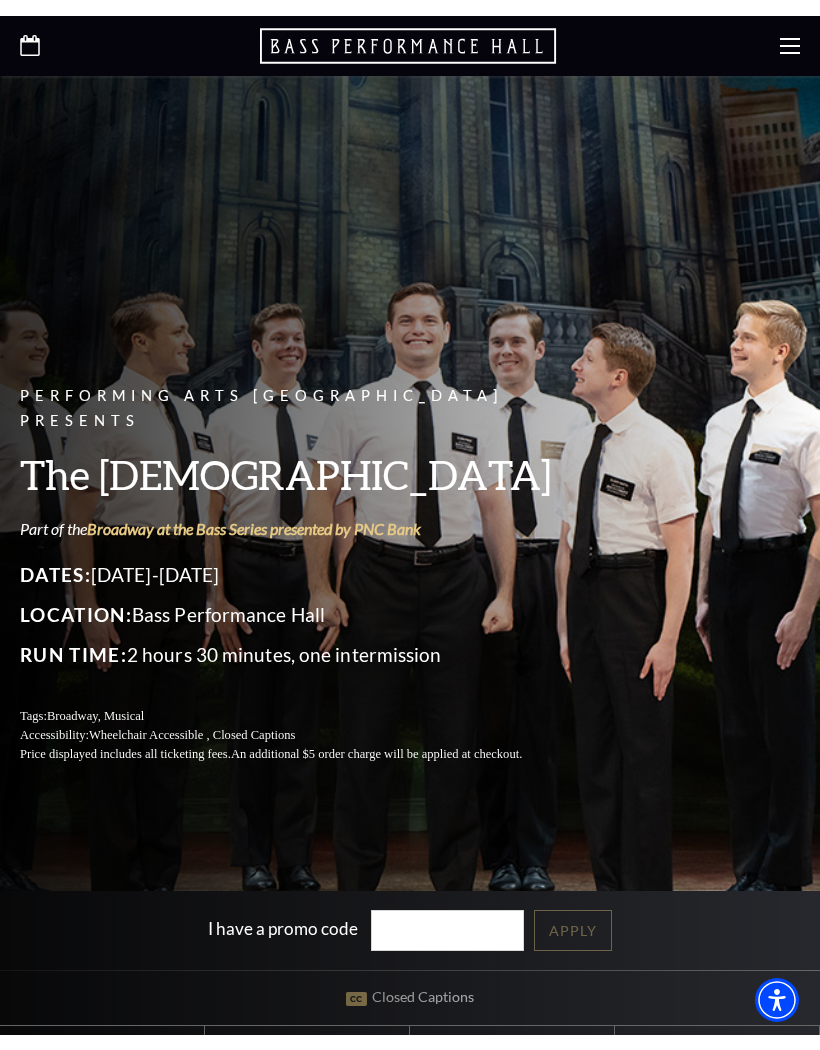 scroll, scrollTop: 246, scrollLeft: 0, axis: vertical 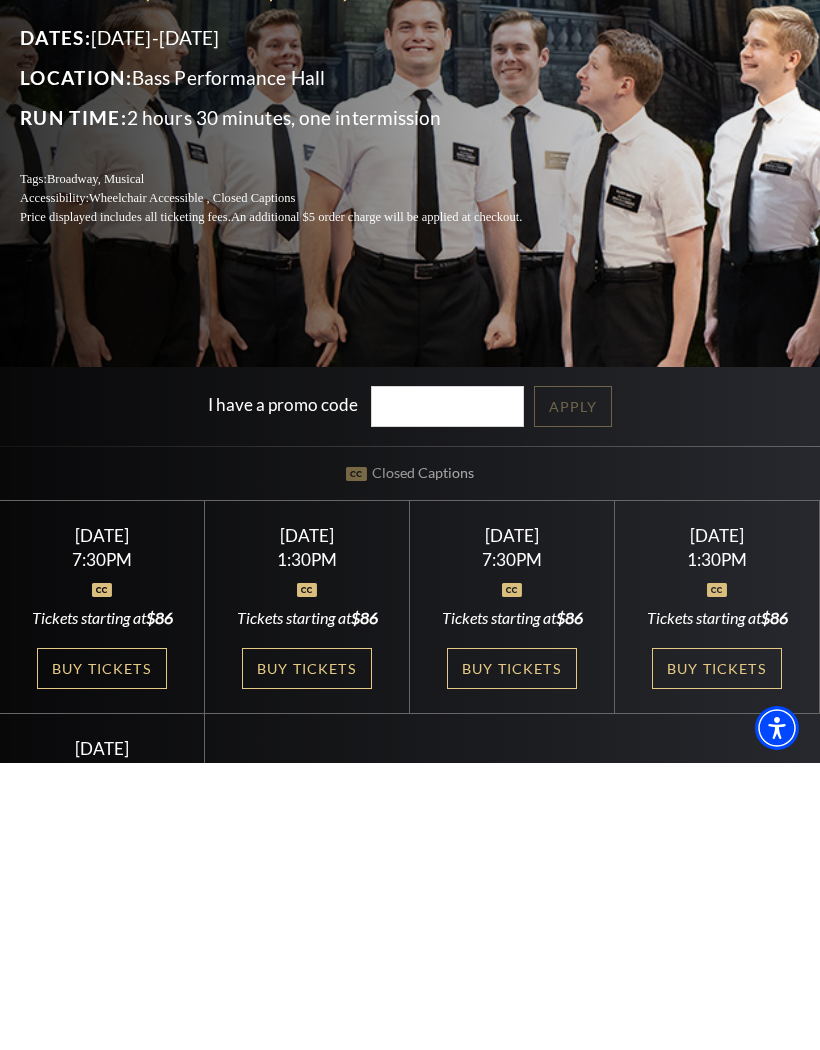 click on "Buy Tickets" at bounding box center (307, 955) 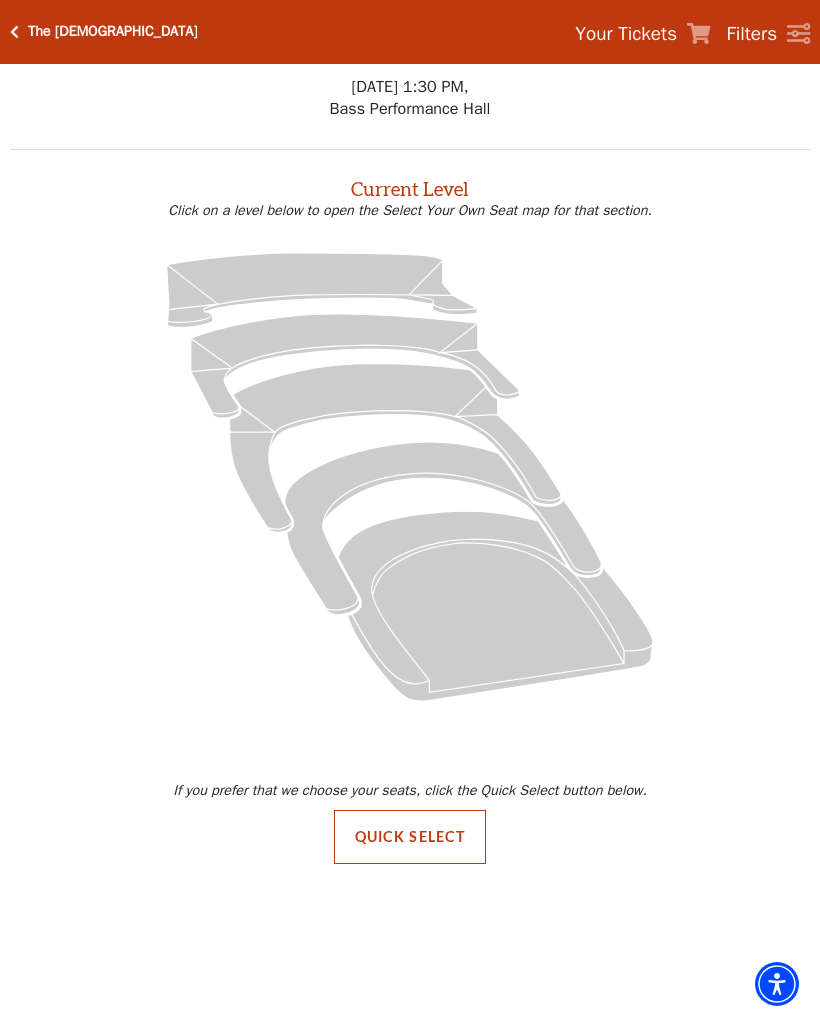 scroll, scrollTop: 0, scrollLeft: 0, axis: both 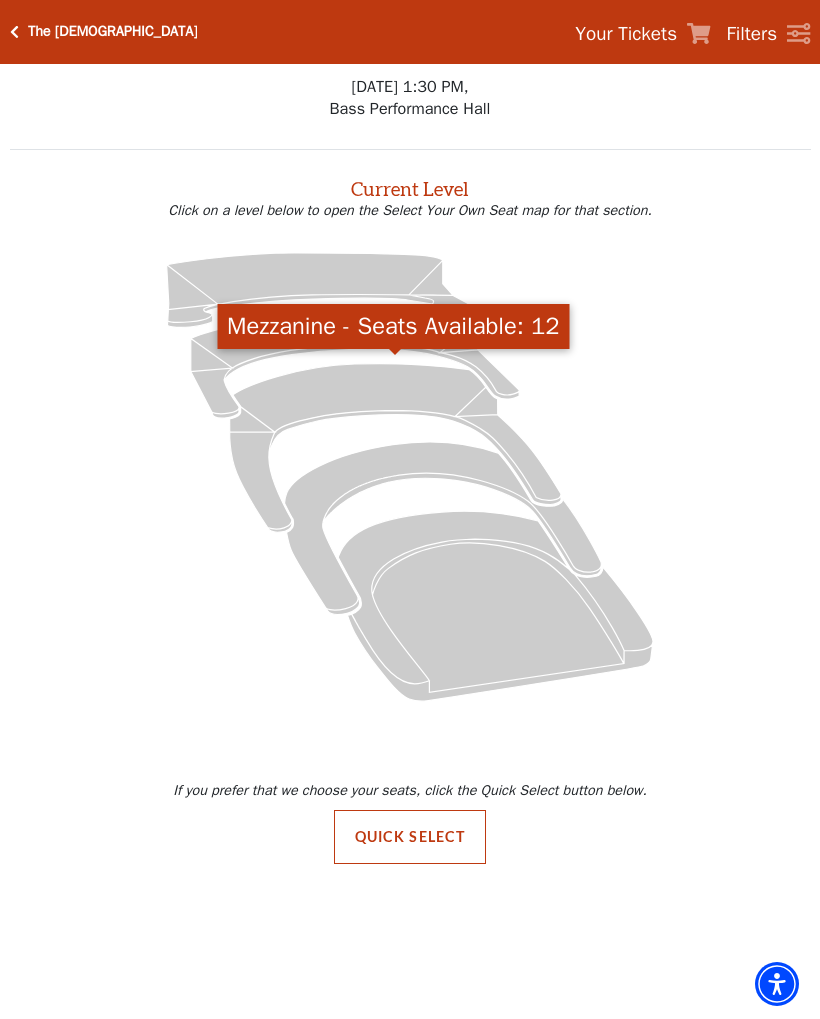 click 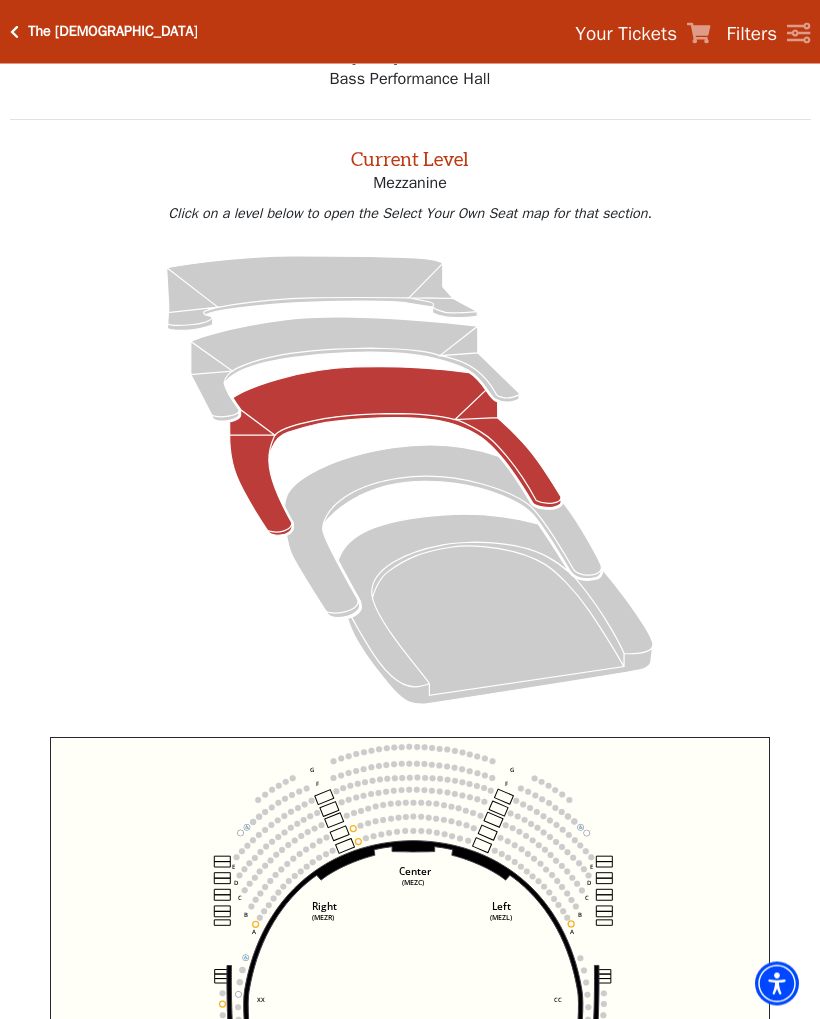 scroll, scrollTop: 76, scrollLeft: 0, axis: vertical 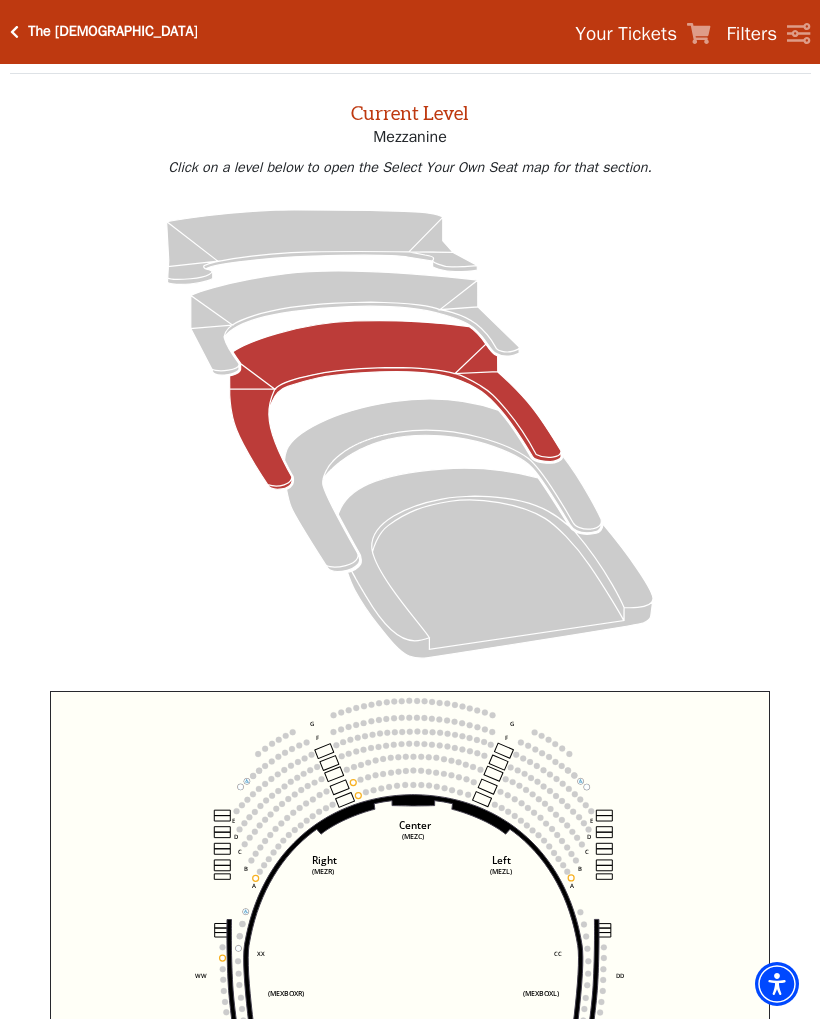 click 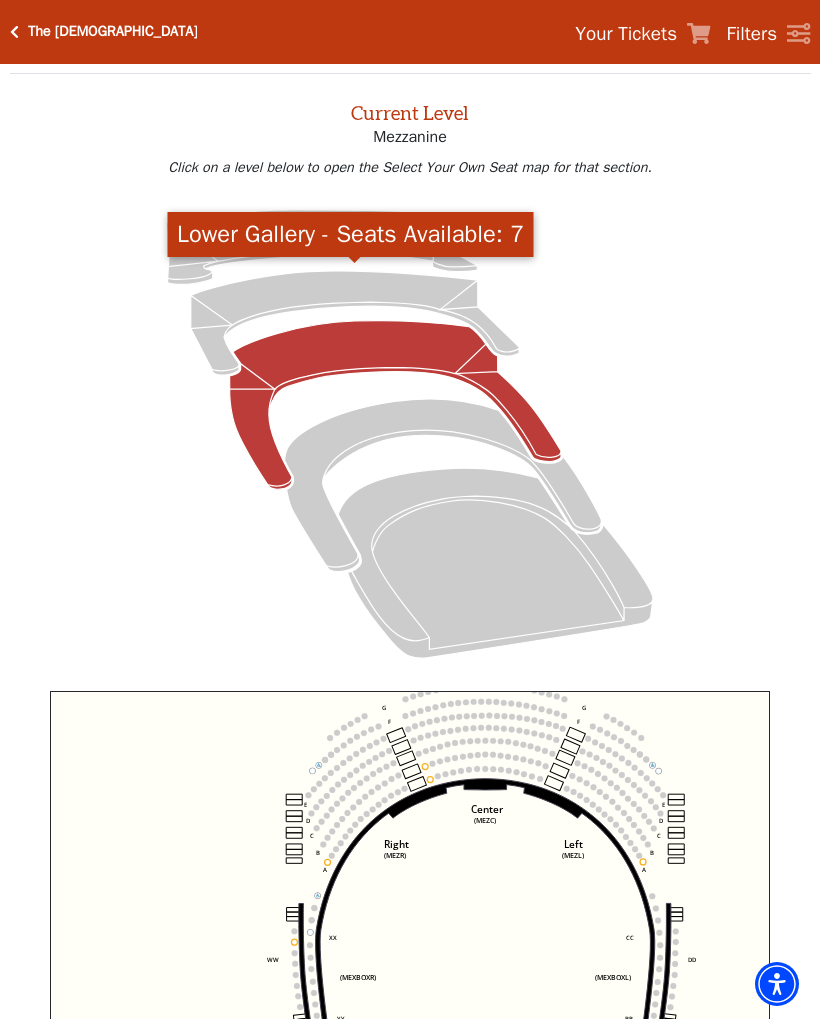click 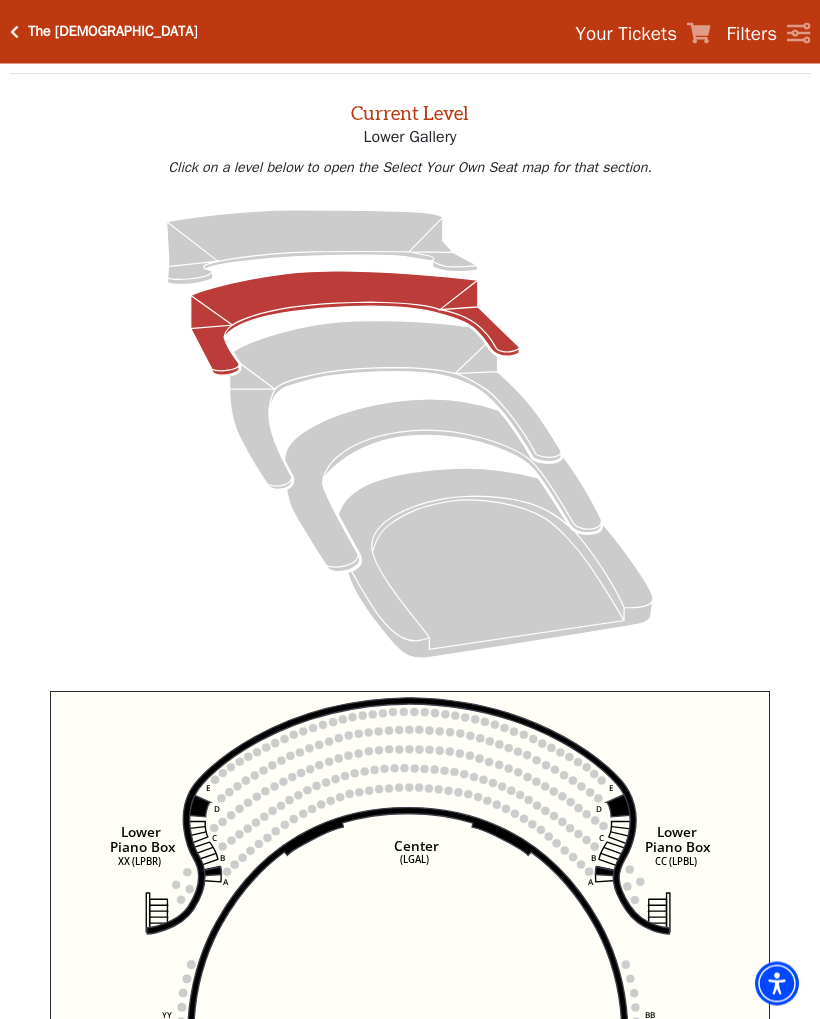 scroll, scrollTop: 76, scrollLeft: 0, axis: vertical 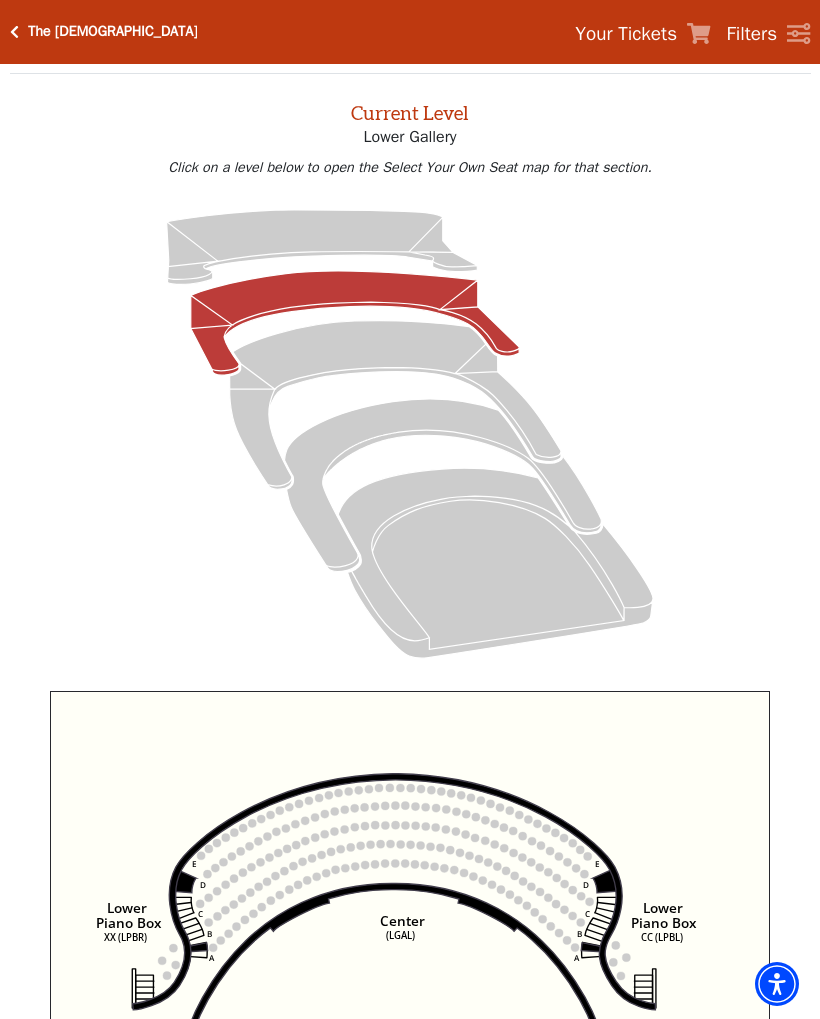 click 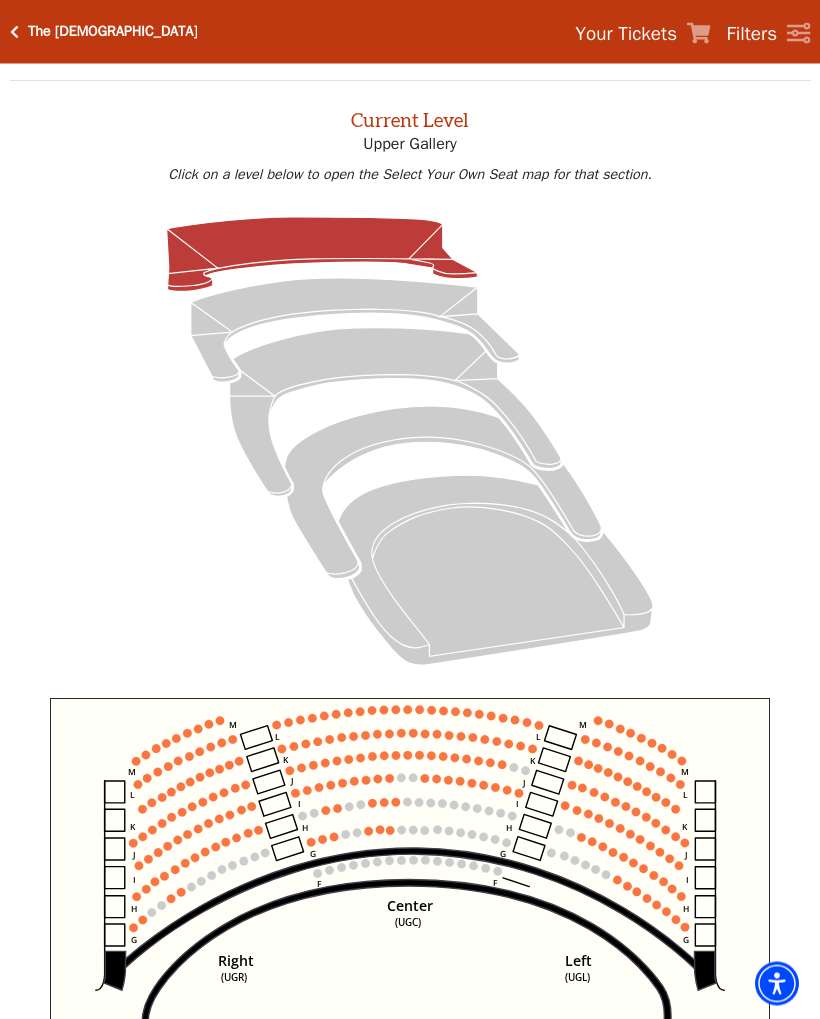 scroll, scrollTop: 76, scrollLeft: 0, axis: vertical 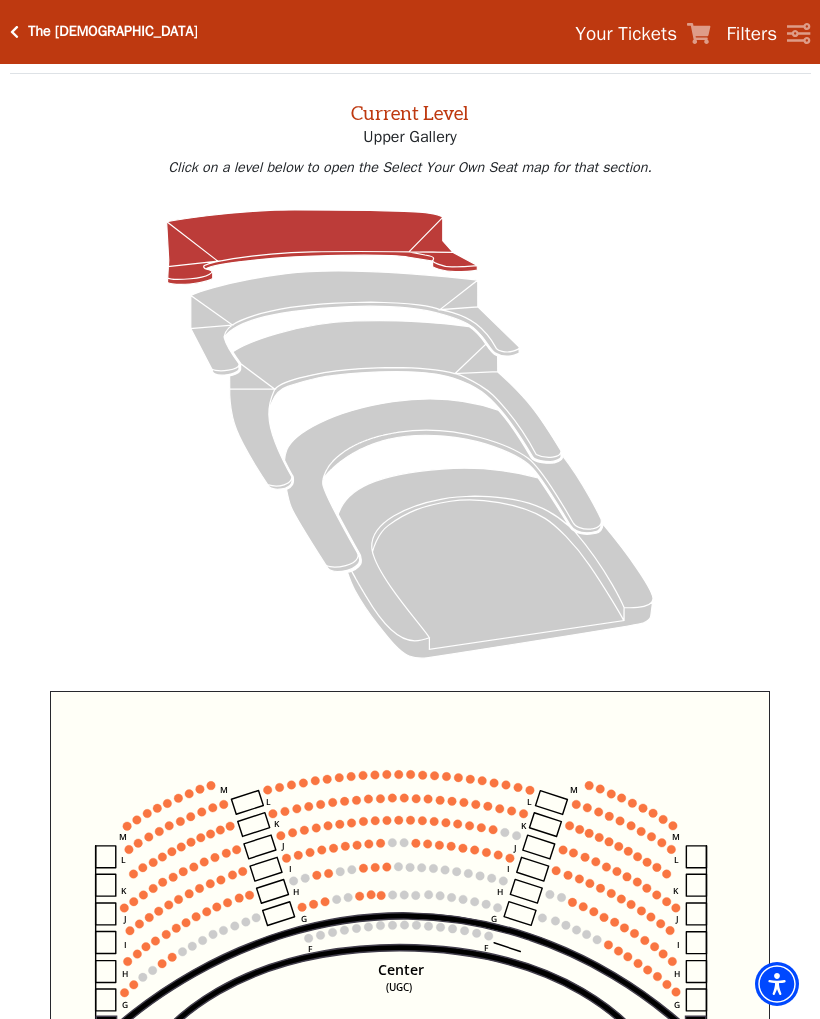 click 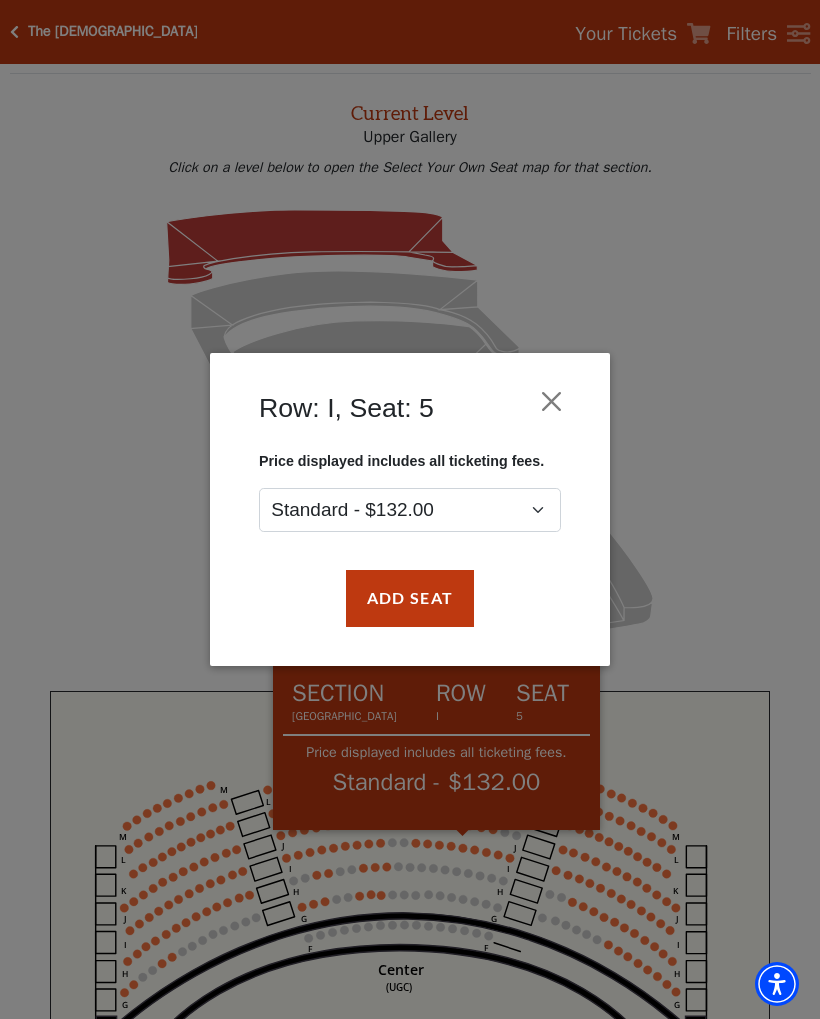 click at bounding box center (552, 402) 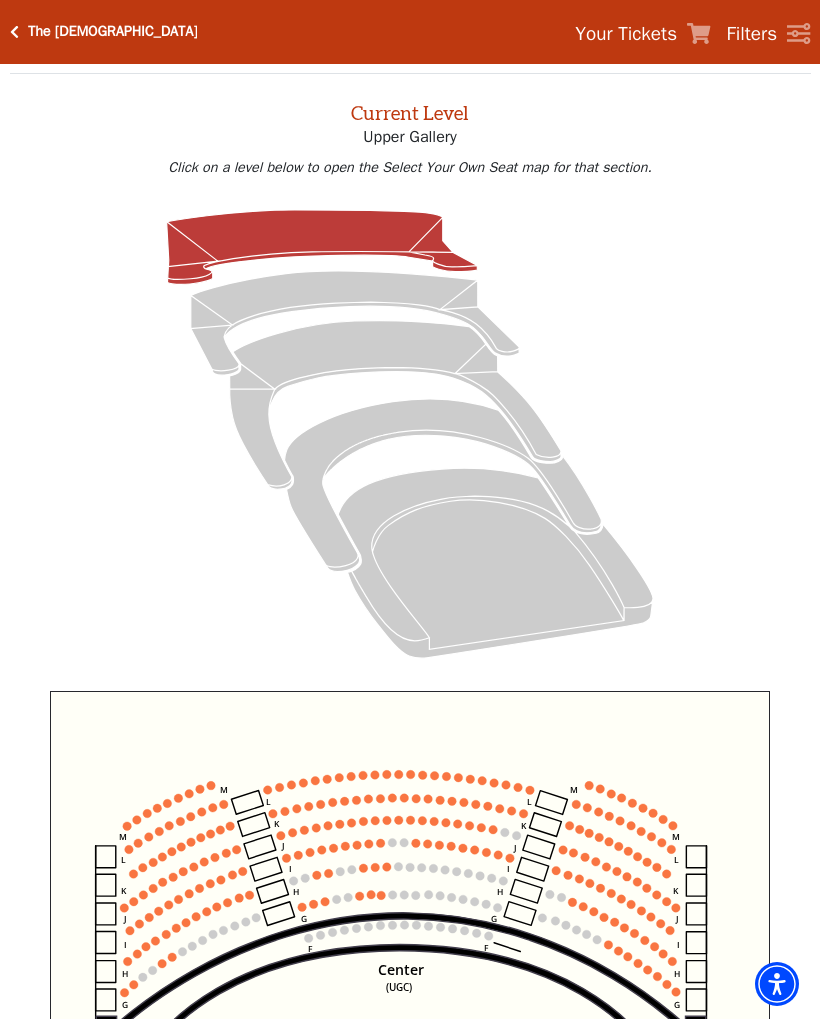 click on "Center   (UGC)   Right   (UGR)   Left   (UGL)   Upper Piano   Box ZZ   (UPBR)   Upper Piano   Box AA   (UPBL)   M   L   K   J   I   H   G   M   L   K   J   I   H   G   M   L   K   J   I   H   G   F   M   L   K   J   I   H   G   F" 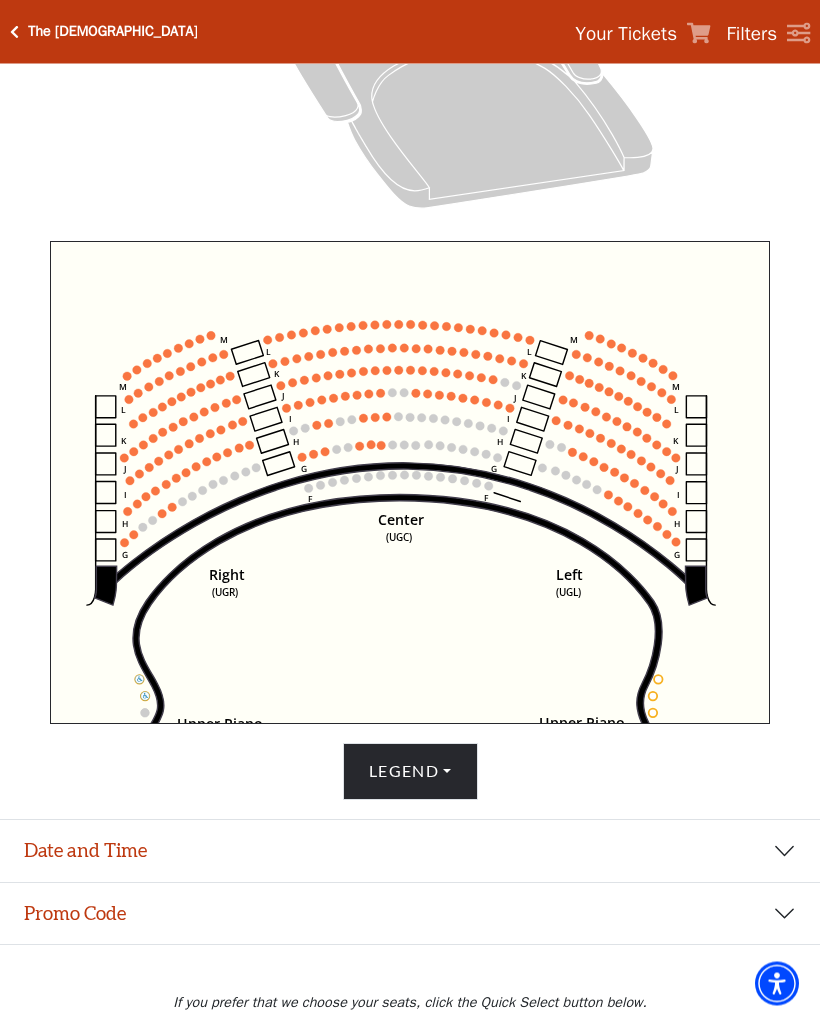 scroll, scrollTop: 593, scrollLeft: 0, axis: vertical 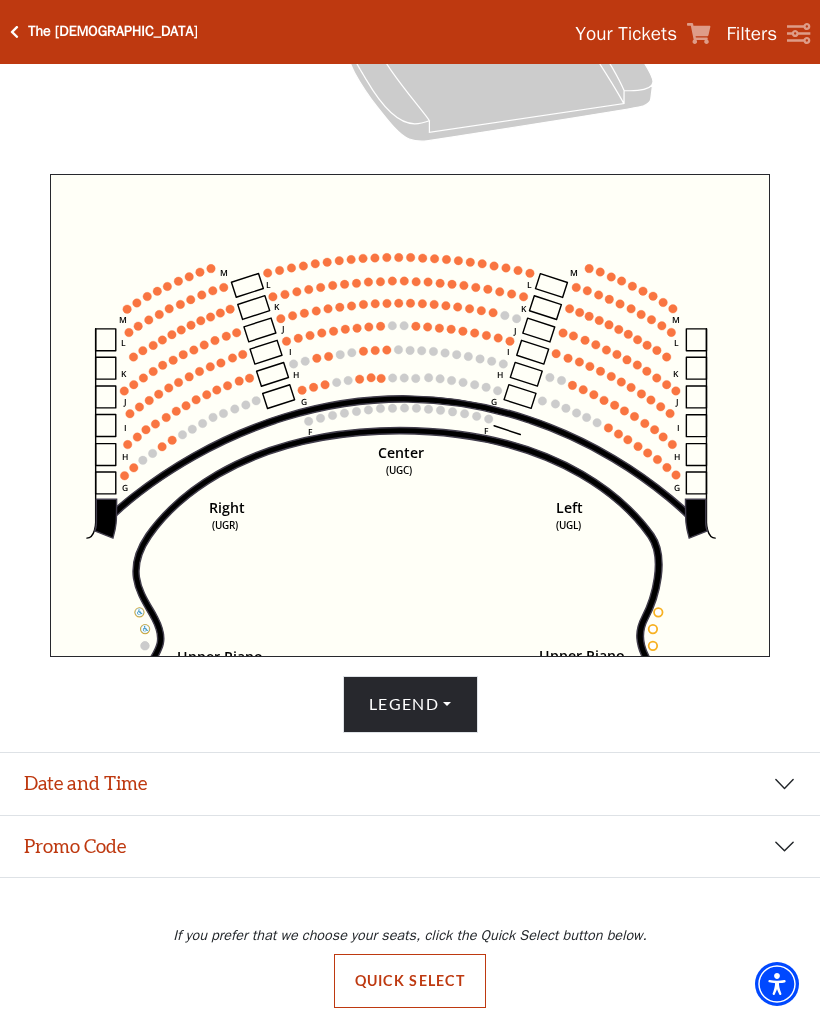 click on "Quick Select" at bounding box center (410, 981) 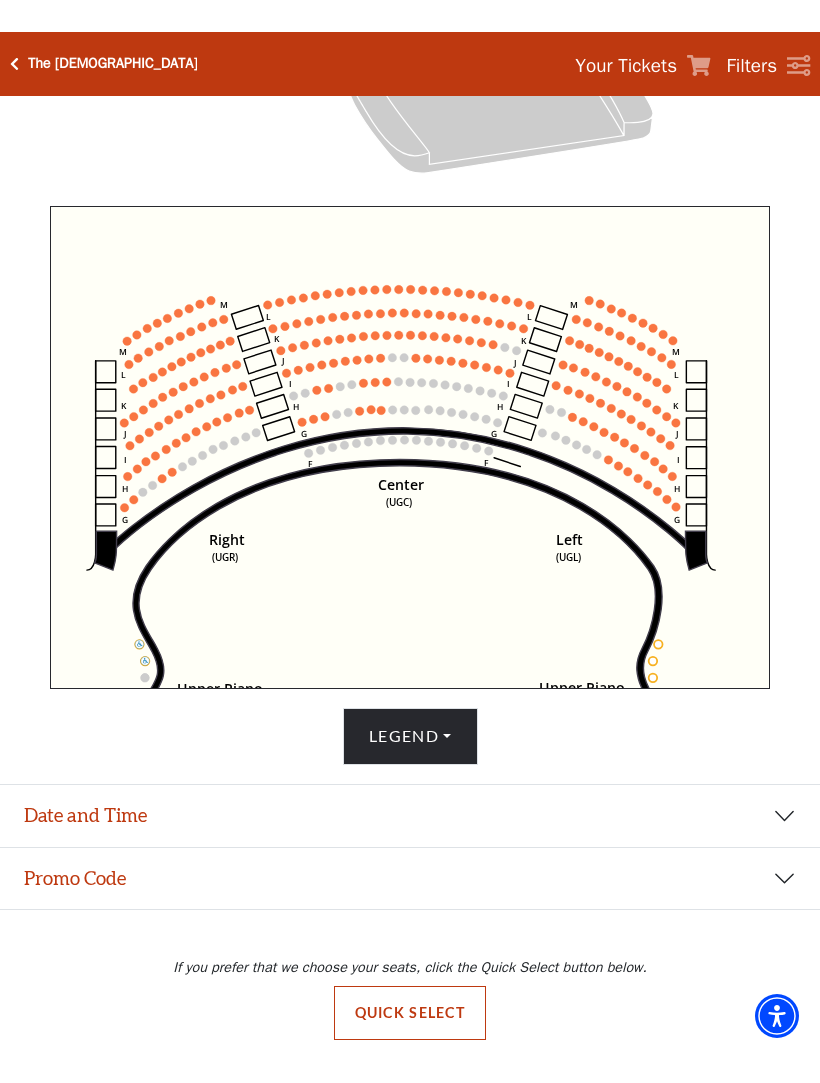 scroll, scrollTop: 0, scrollLeft: 0, axis: both 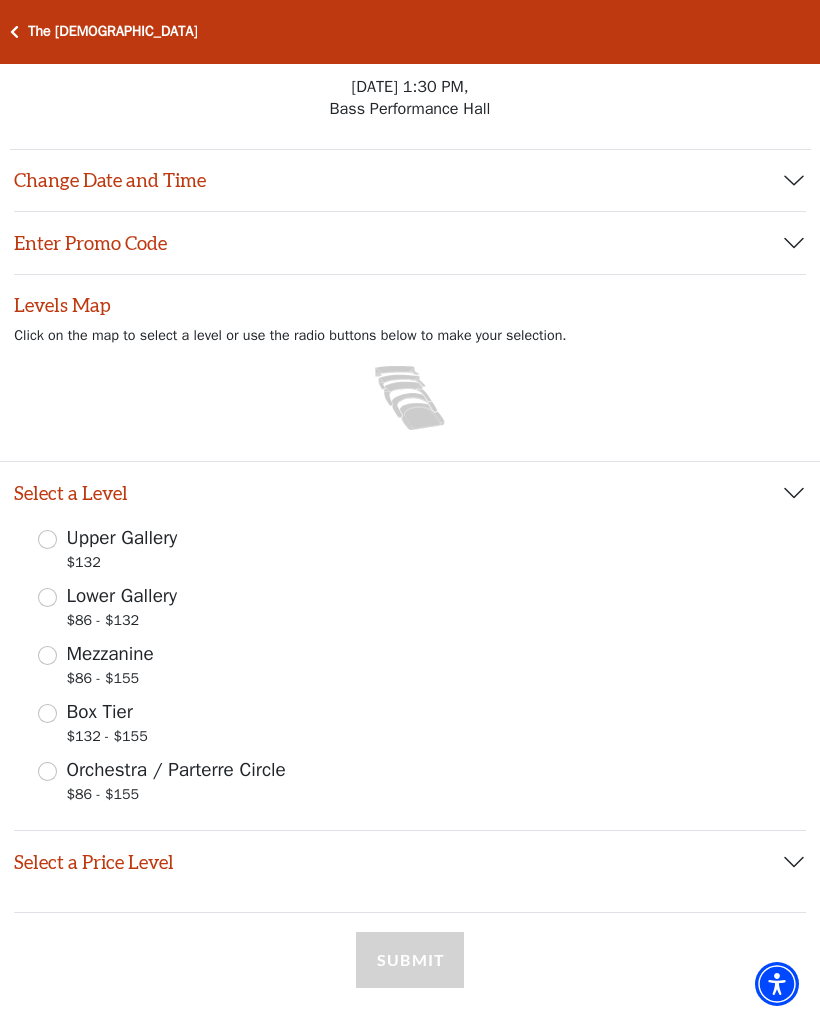 click on "Change Date and Time" at bounding box center [410, 181] 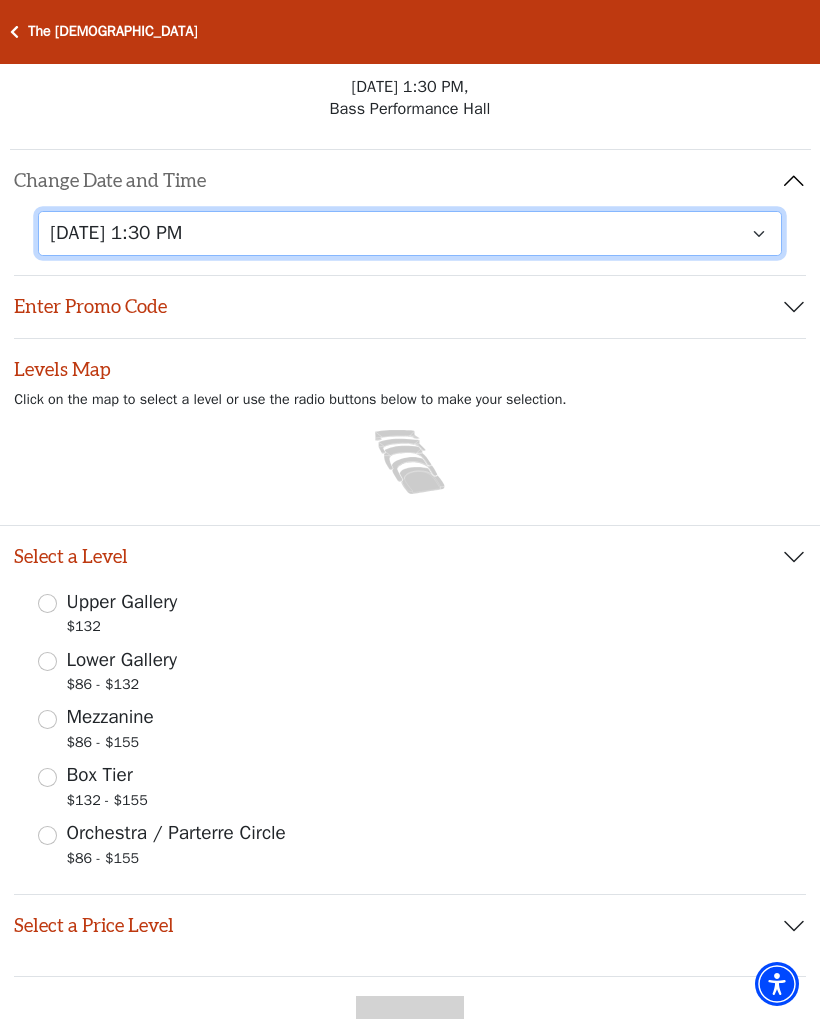 click on "Friday, August 8 at 7:30 PM Saturday, August 9 at 1:30 PM Saturday, August 9 at 7:30 PM Sunday, August 10 at 1:30 PM Sunday, August 10 at 6:30 PM" at bounding box center [410, 233] 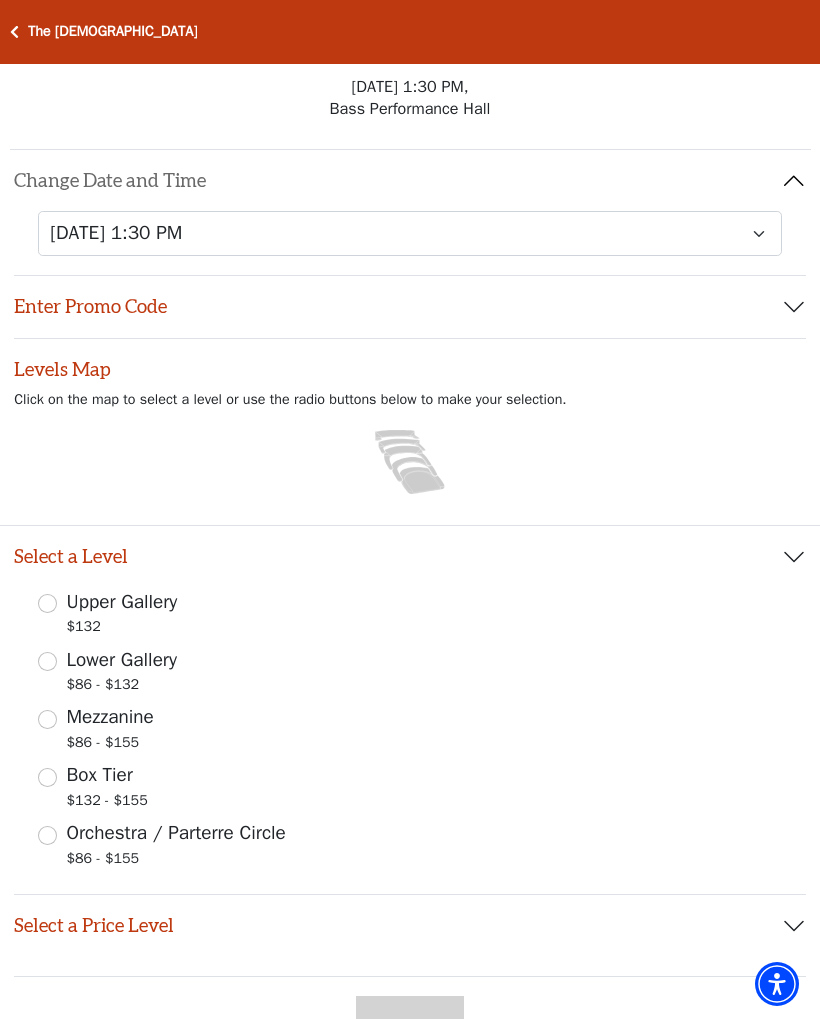 click on "Mezzanine     $86 - $155" at bounding box center (47, 719) 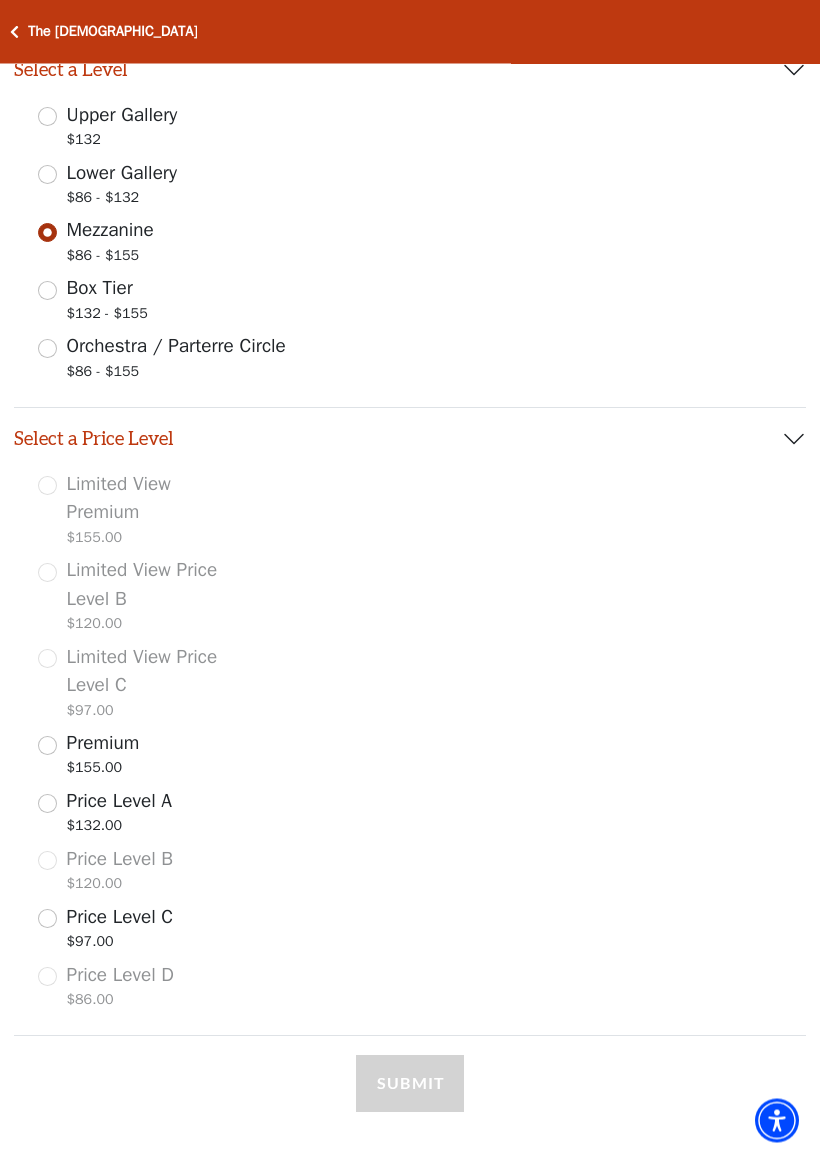 scroll, scrollTop: 489, scrollLeft: 0, axis: vertical 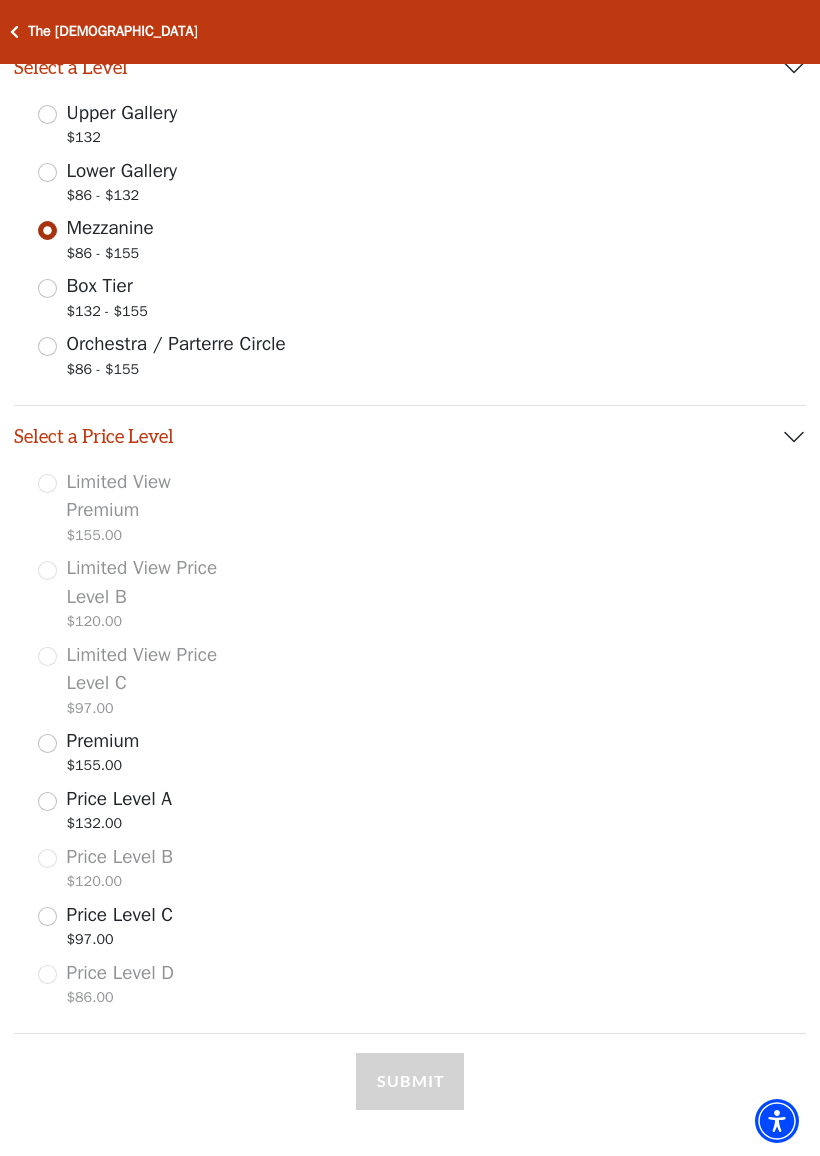 click on "Premium" at bounding box center (103, 741) 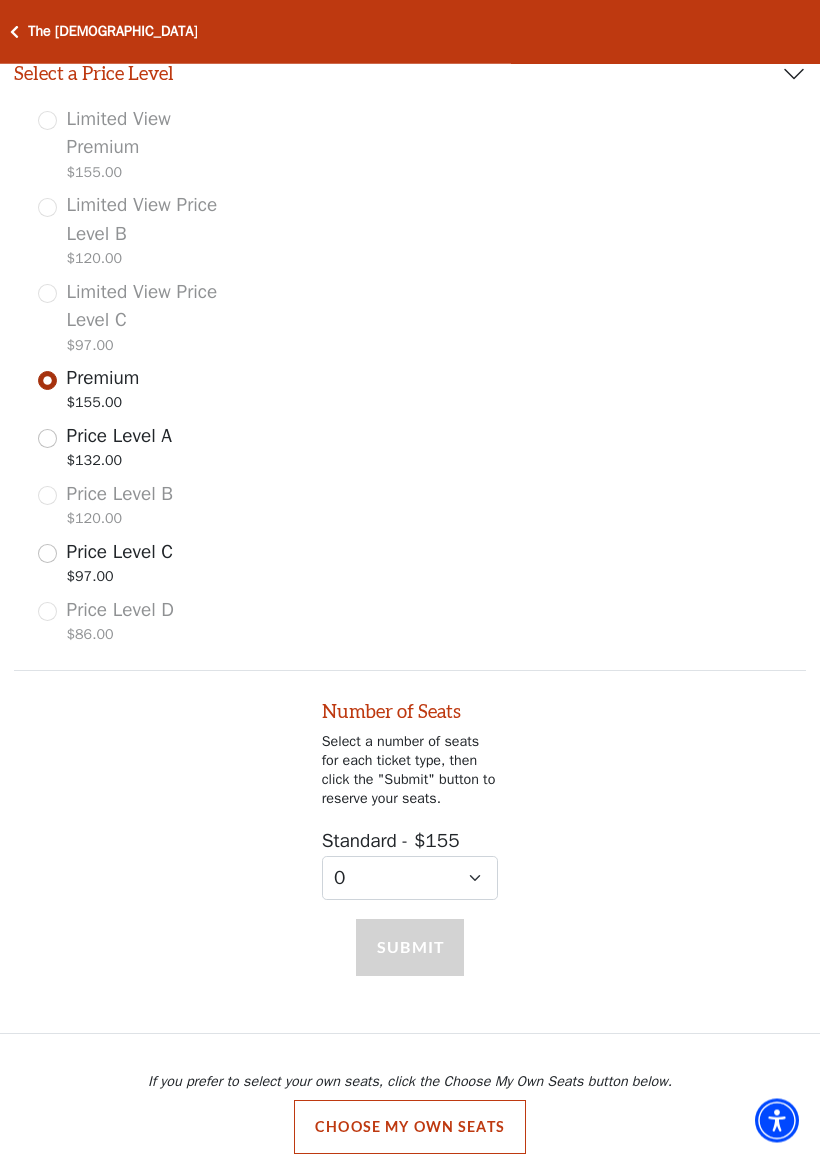 scroll, scrollTop: 852, scrollLeft: 0, axis: vertical 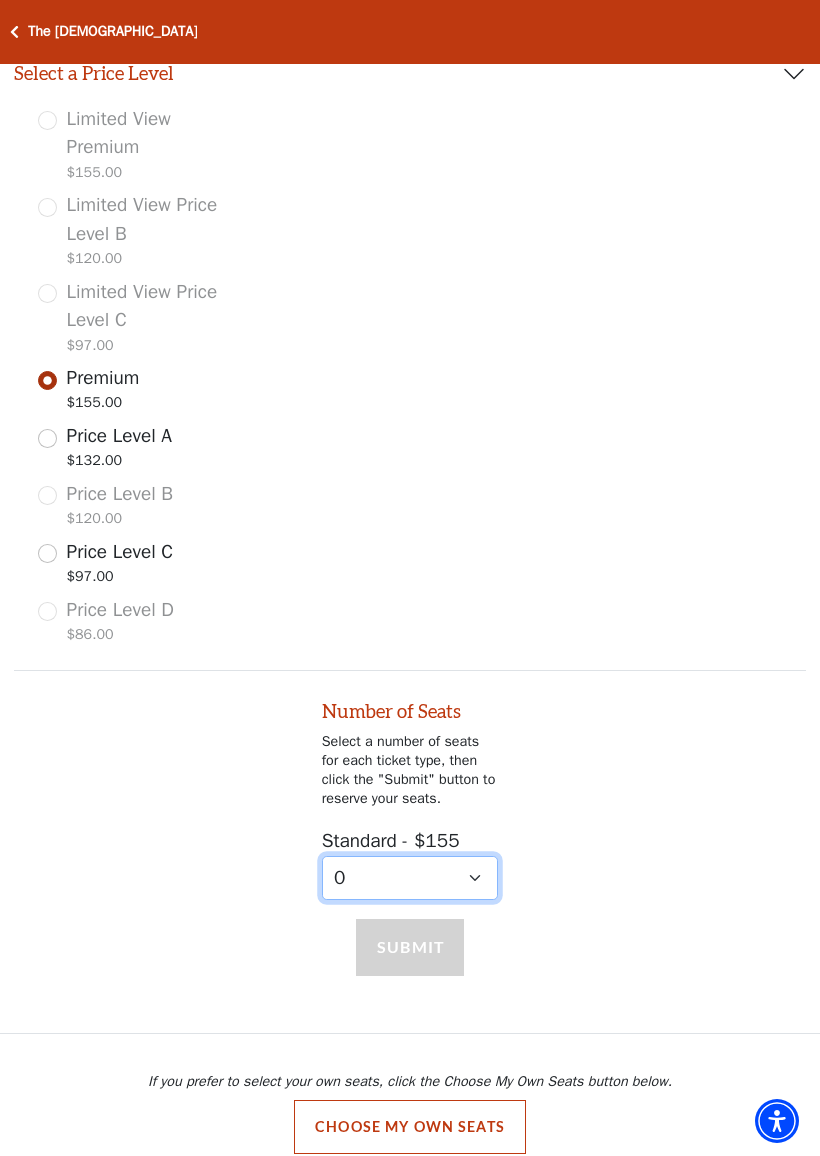click on "0 1 2 3 4 5 6 7 8" at bounding box center [410, 878] 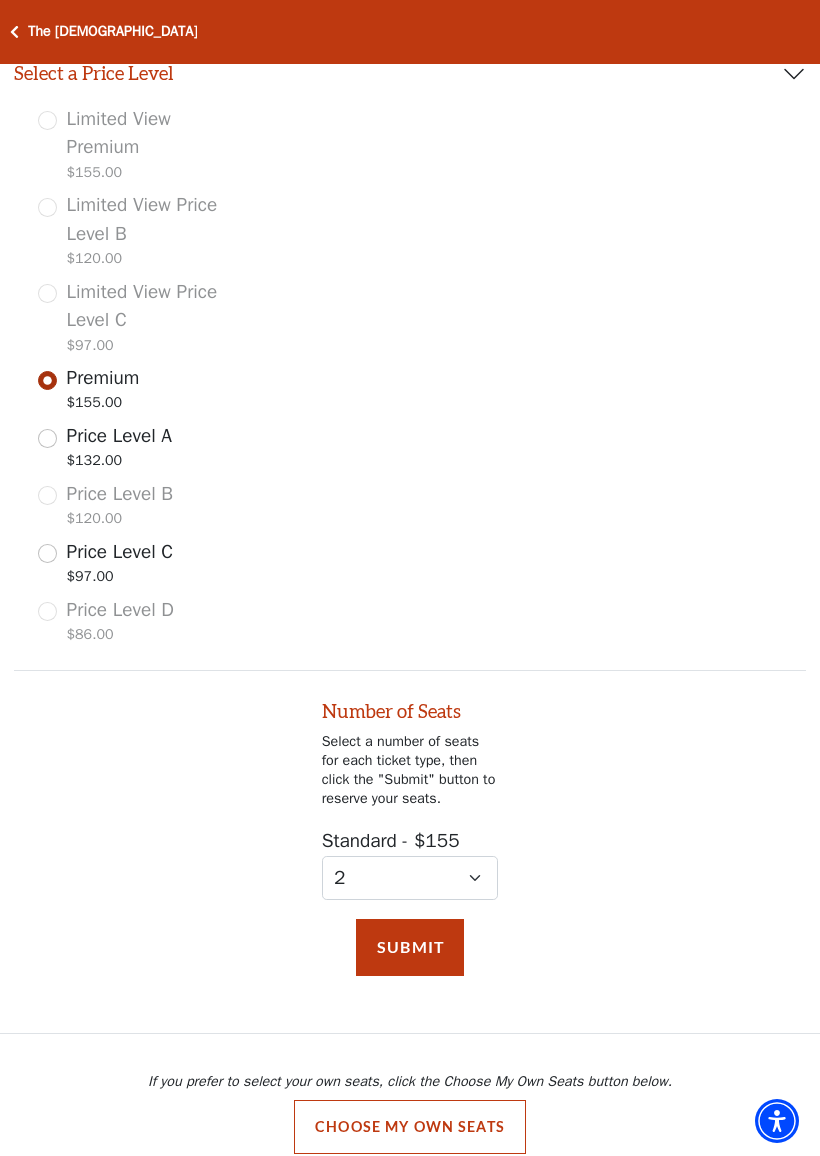 click on "Submit" at bounding box center [410, 947] 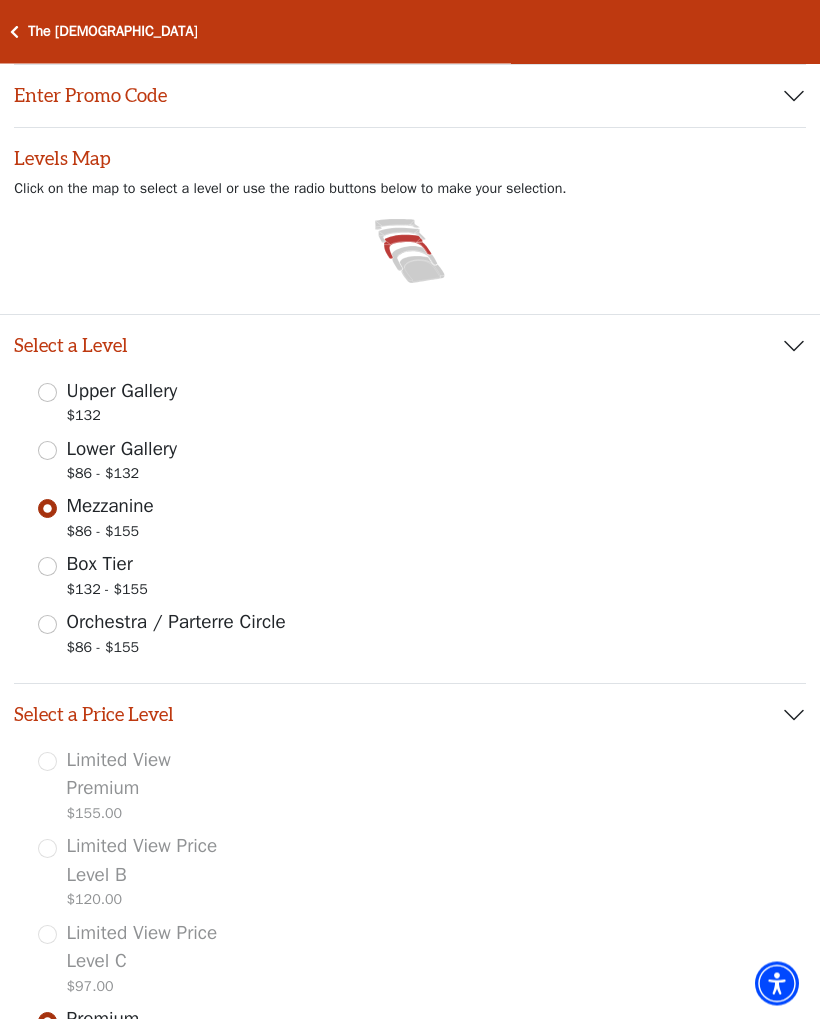 scroll, scrollTop: 200, scrollLeft: 0, axis: vertical 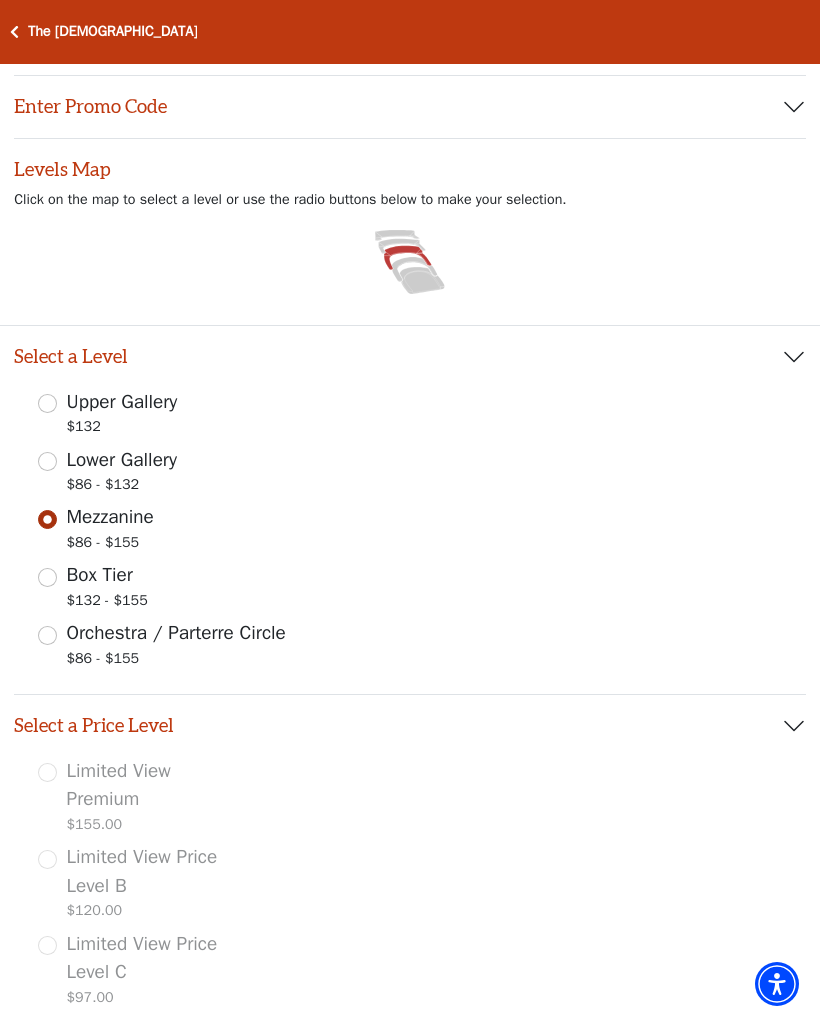 click on "Lower Gallery     $86 - $132" at bounding box center [47, 461] 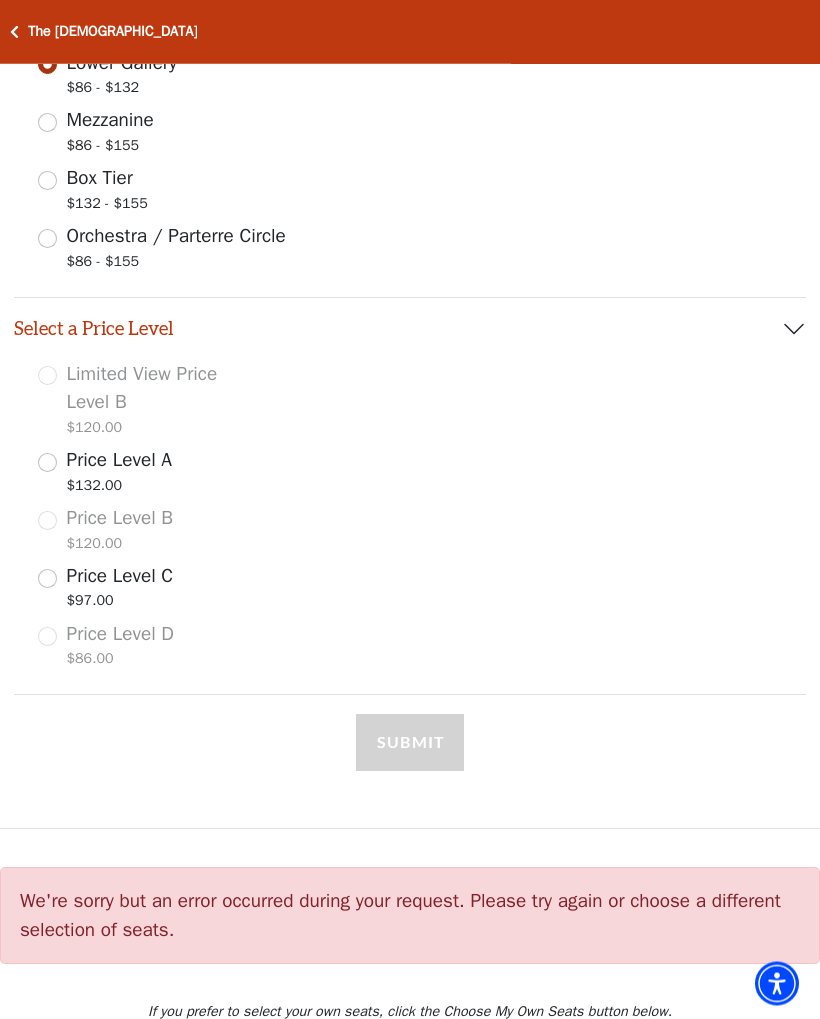 scroll, scrollTop: 672, scrollLeft: 0, axis: vertical 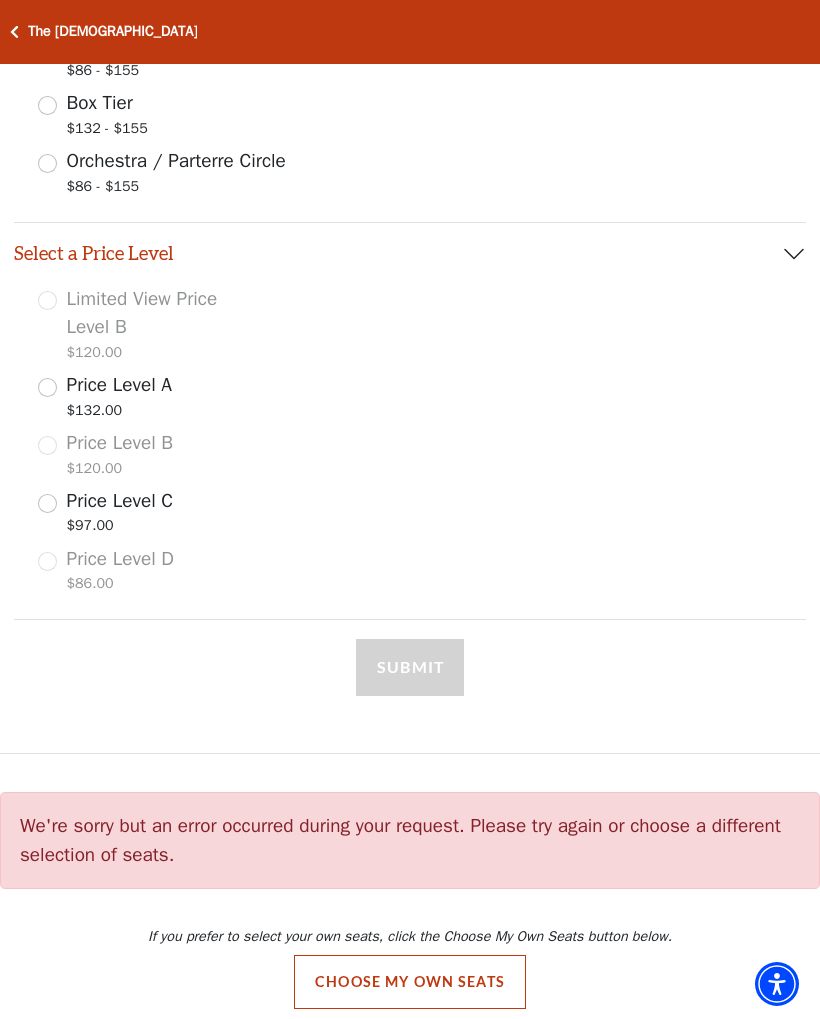 click on "Choose My Own Seats" at bounding box center (410, 982) 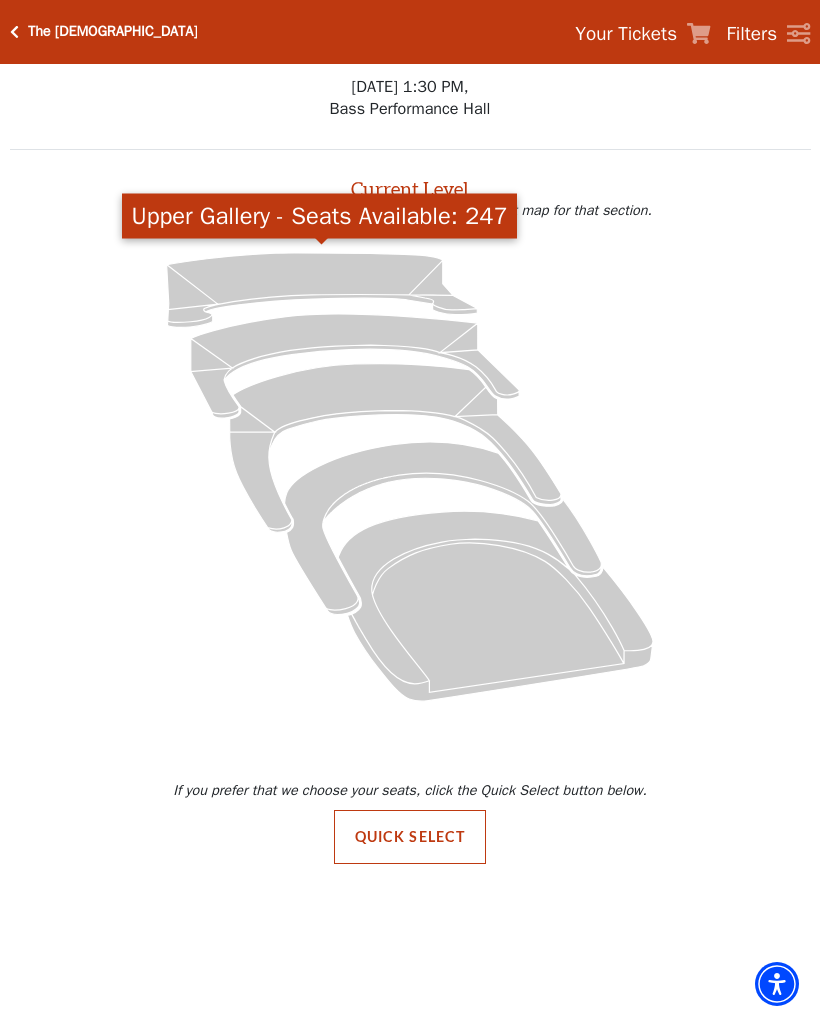 click 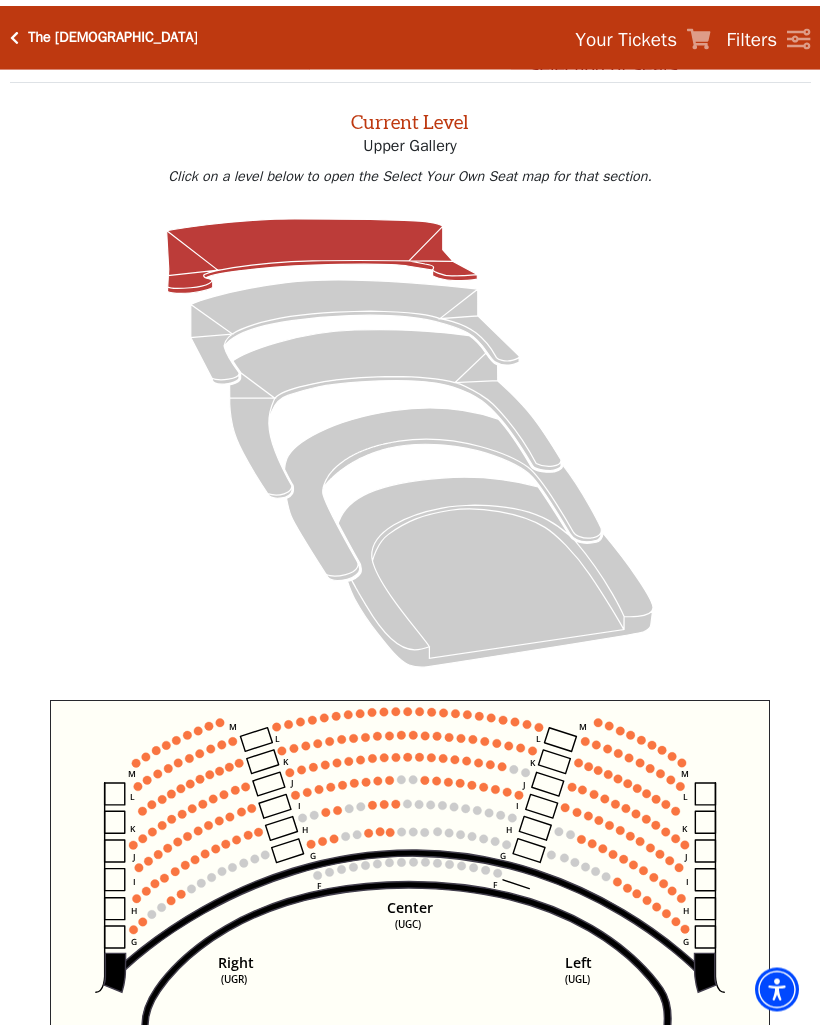 scroll, scrollTop: 76, scrollLeft: 0, axis: vertical 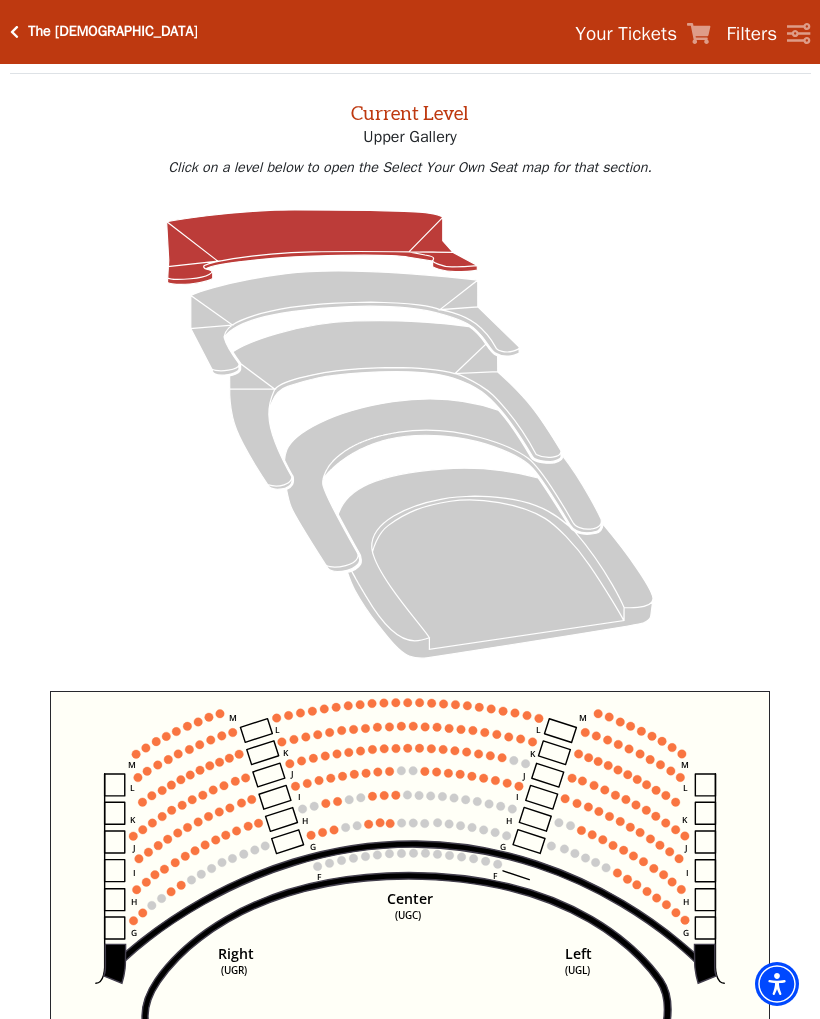 click on "The [DEMOGRAPHIC_DATA]" at bounding box center (112, 31) 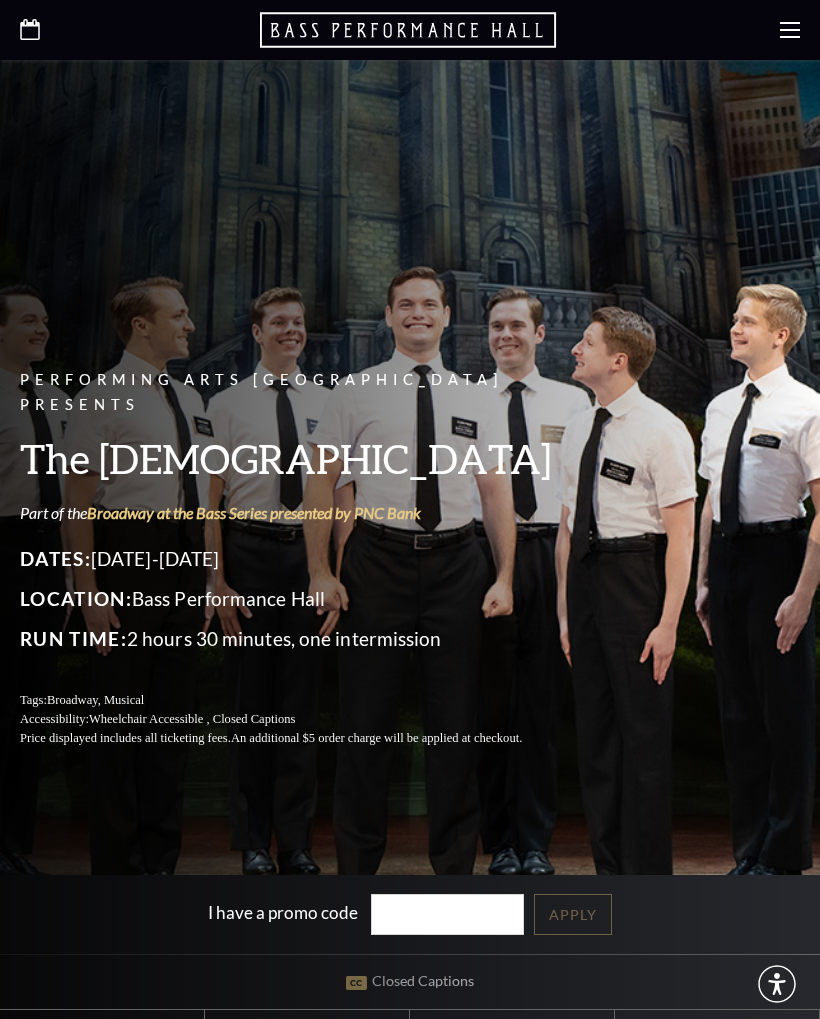 scroll, scrollTop: 0, scrollLeft: 0, axis: both 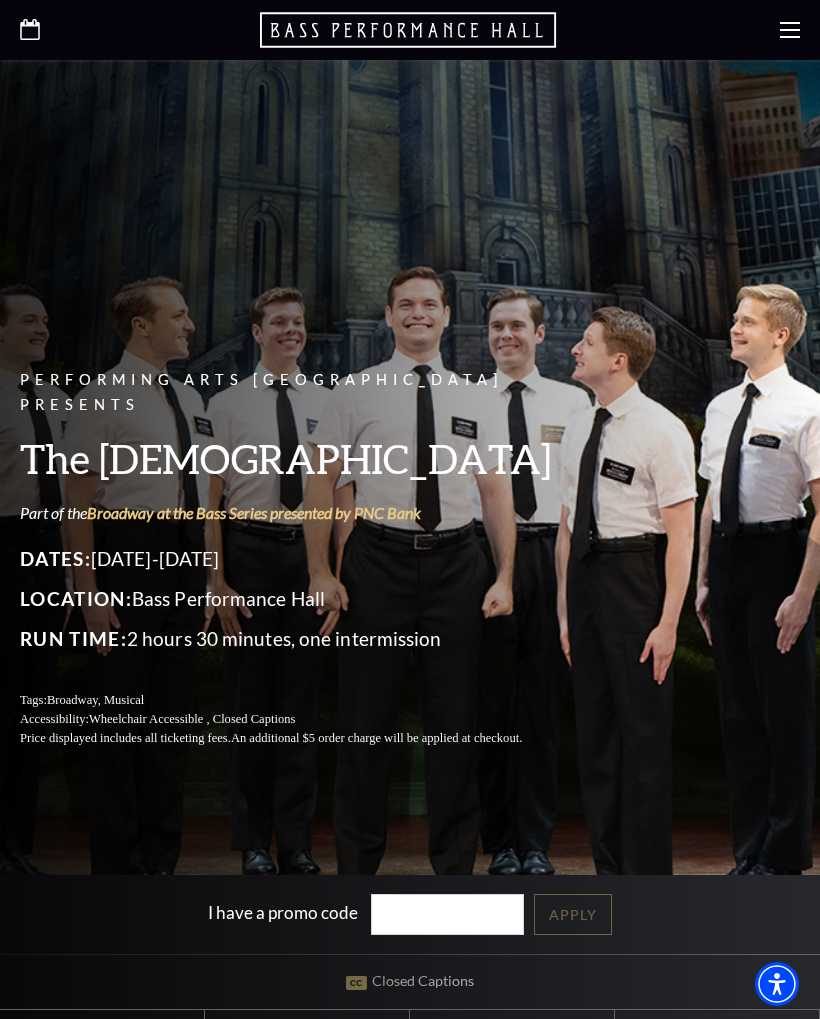 click on "Broadway at the Bass Series presented by PNC Bank" at bounding box center (254, 512) 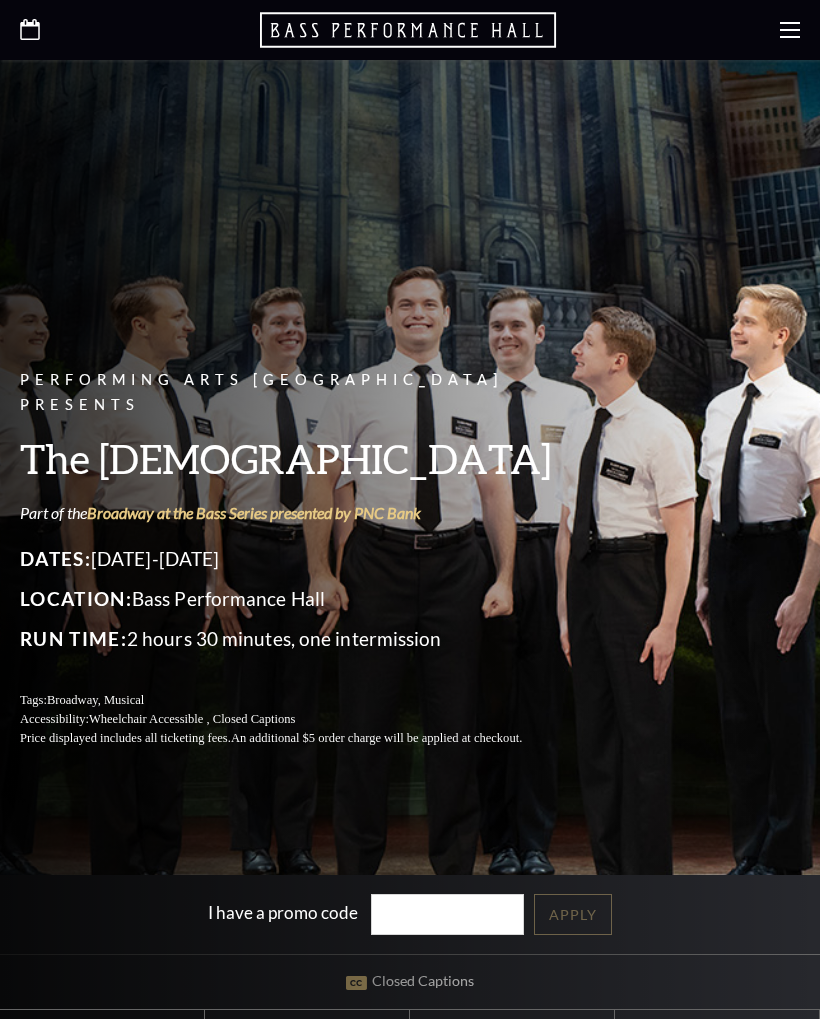 scroll, scrollTop: 0, scrollLeft: 0, axis: both 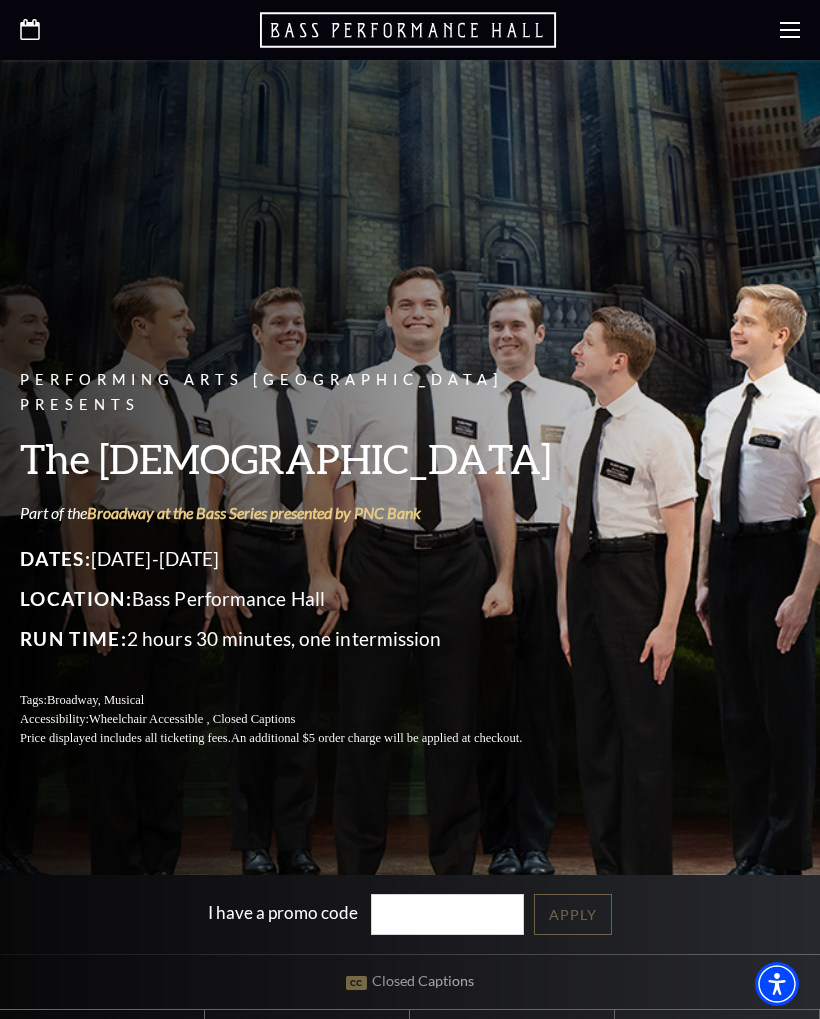 click on "Performing Arts Fort Worth Presents
The Book of Mormon
Part of the  Broadway at the Bass Series presented by PNC Bank
Dates:  August 8-10, 2025
Location:  Bass Performance Hall
Run Time:  2 hours 30 minutes, one intermission
Tags:  Broadway, Musical
Accessibility:  Wheelchair Accessible , Closed Captions
Price displayed includes all ticketing fees.
An additional $5 order charge will be applied at checkout." at bounding box center [295, 558] 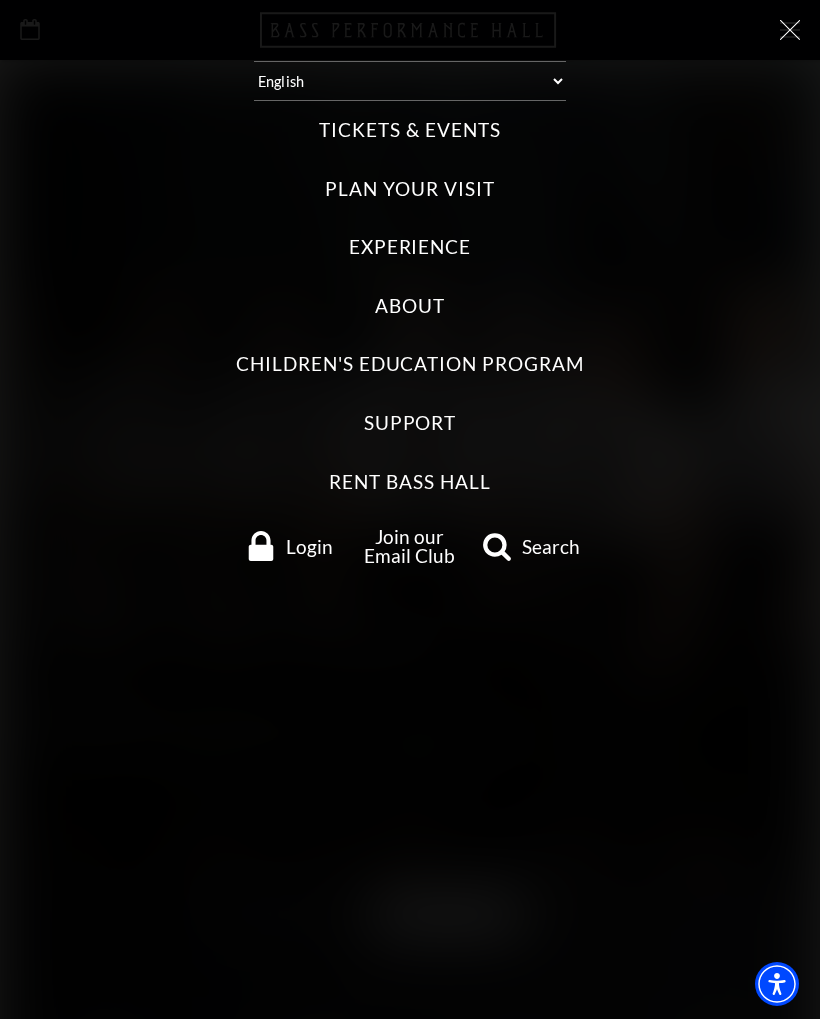 click on "Plan Your Visit" at bounding box center (409, 189) 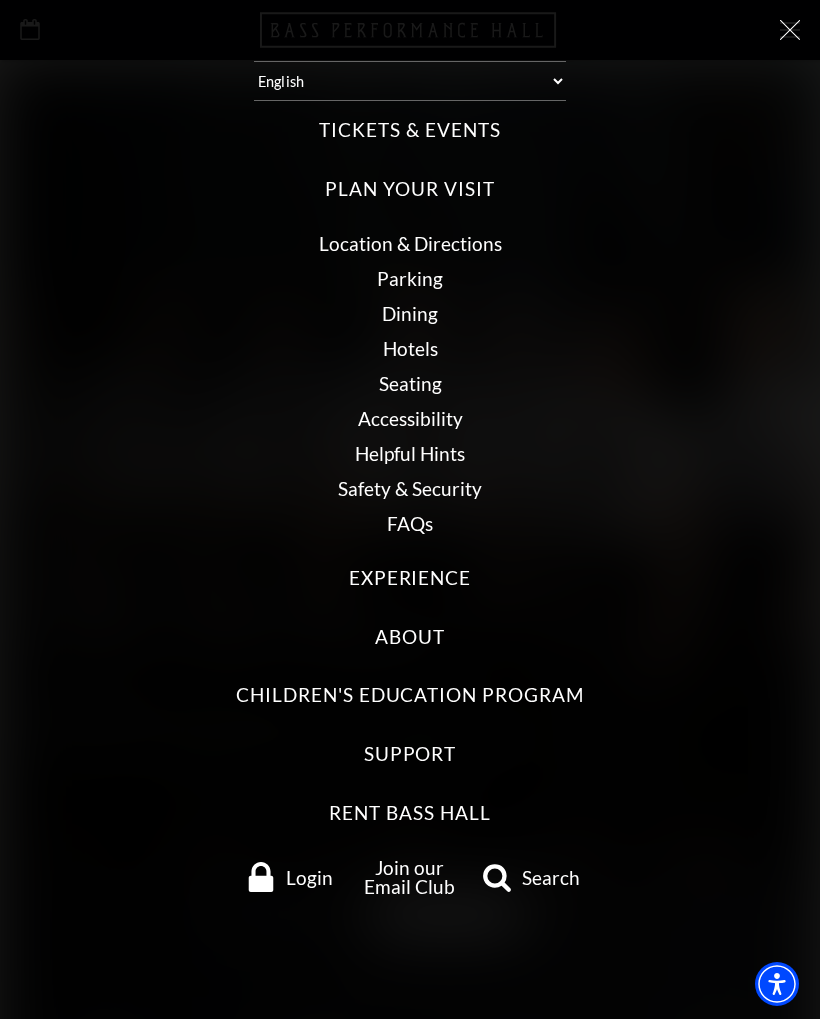 click on "Tickets & Events" at bounding box center (409, 130) 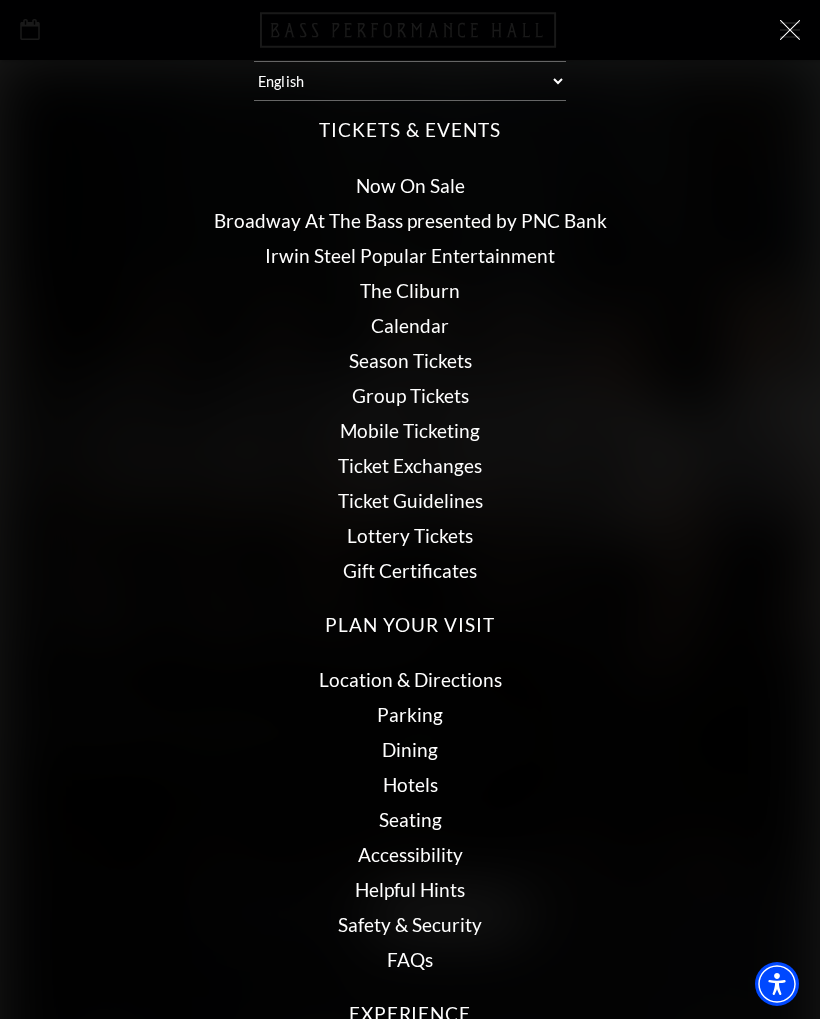 click on "Now On Sale" at bounding box center [410, 185] 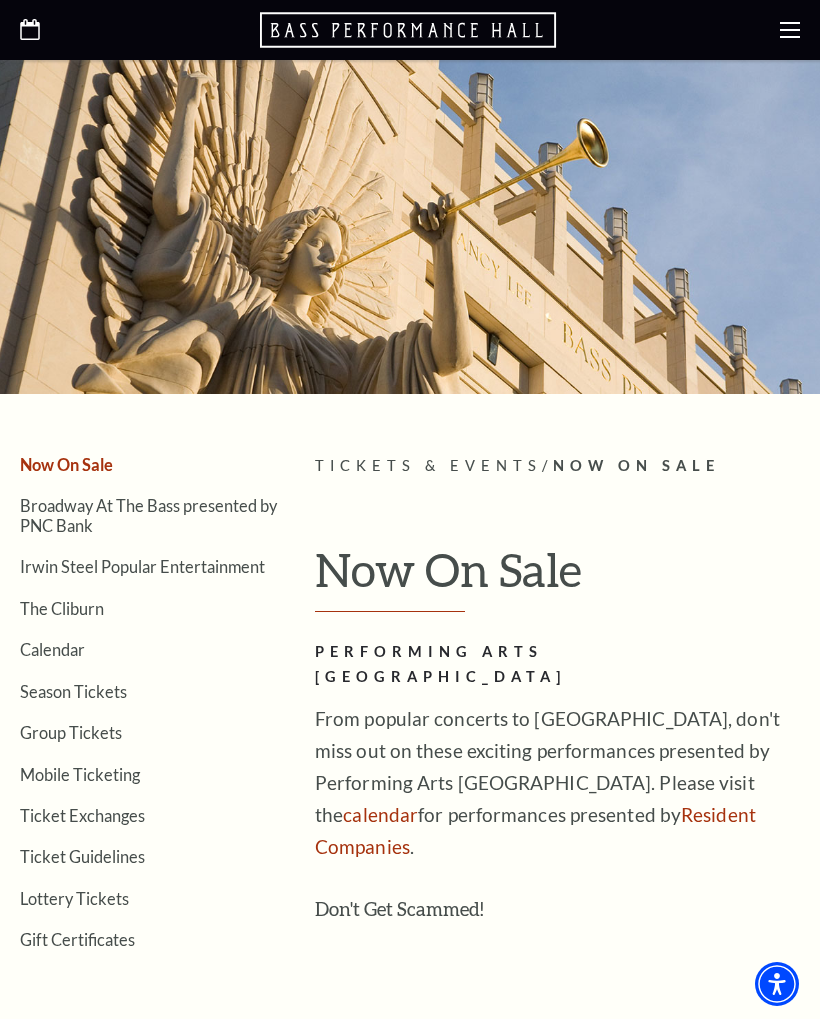 scroll, scrollTop: 0, scrollLeft: 0, axis: both 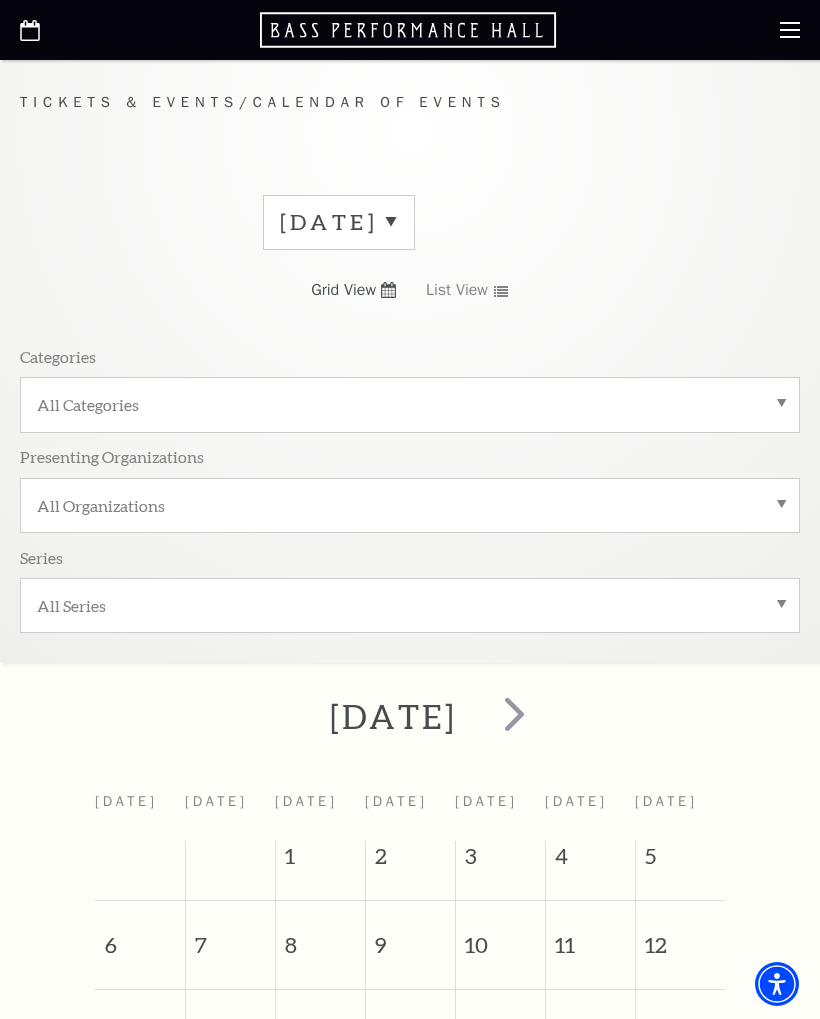 click on "All Categories" at bounding box center (410, 404) 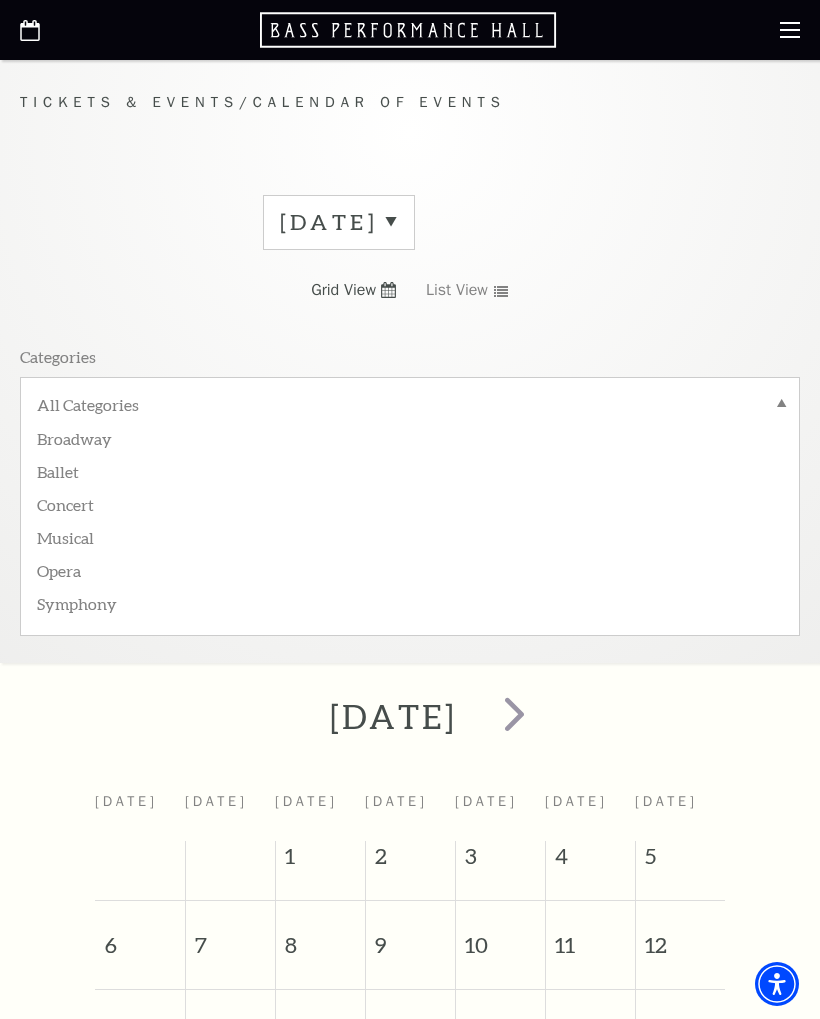 click on "July 2025   Grid View     List View
Categories
All Categories     Broadway   Ballet   Concert   Musical   Opera   Symphony
Presenting Organizations
All Organizations
Series
All Series" at bounding box center (410, 421) 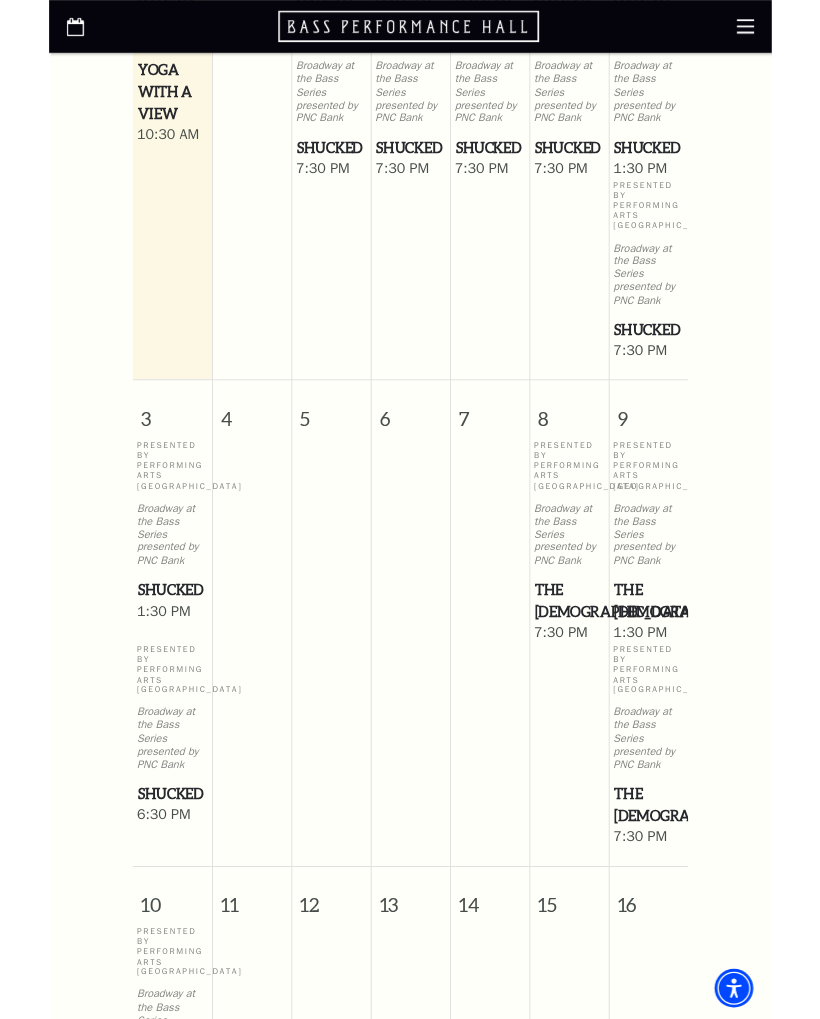 scroll, scrollTop: 881, scrollLeft: 0, axis: vertical 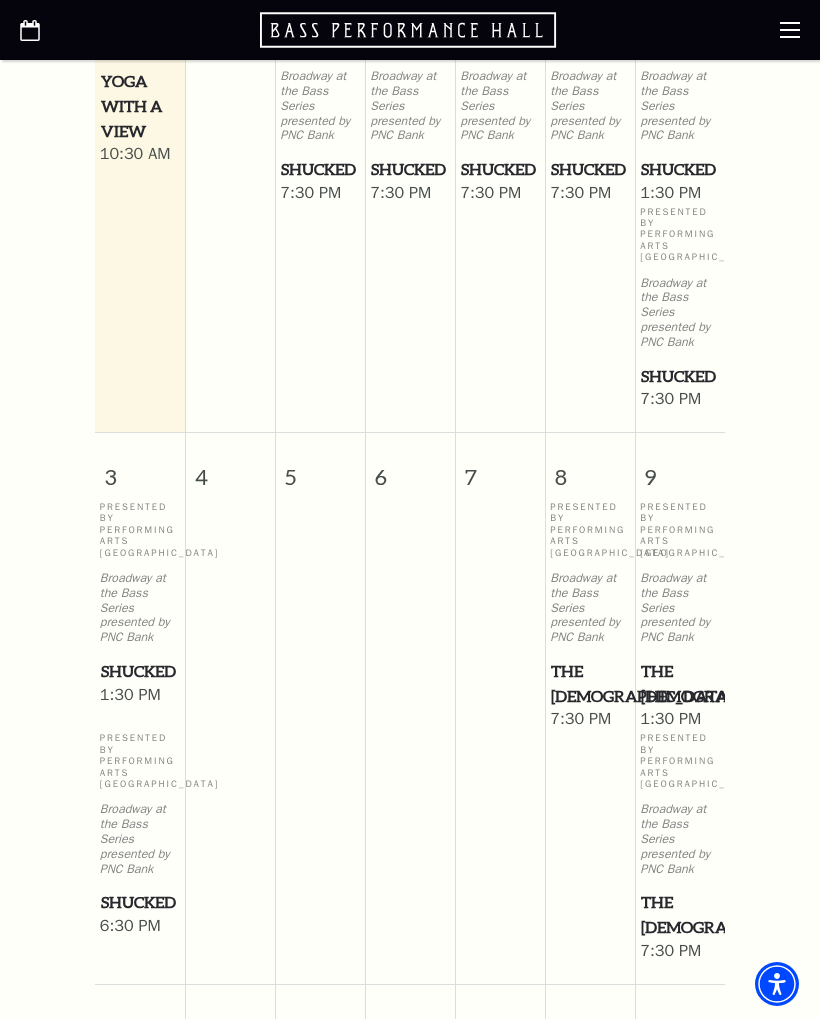 click on "The [DEMOGRAPHIC_DATA]" at bounding box center [590, 683] 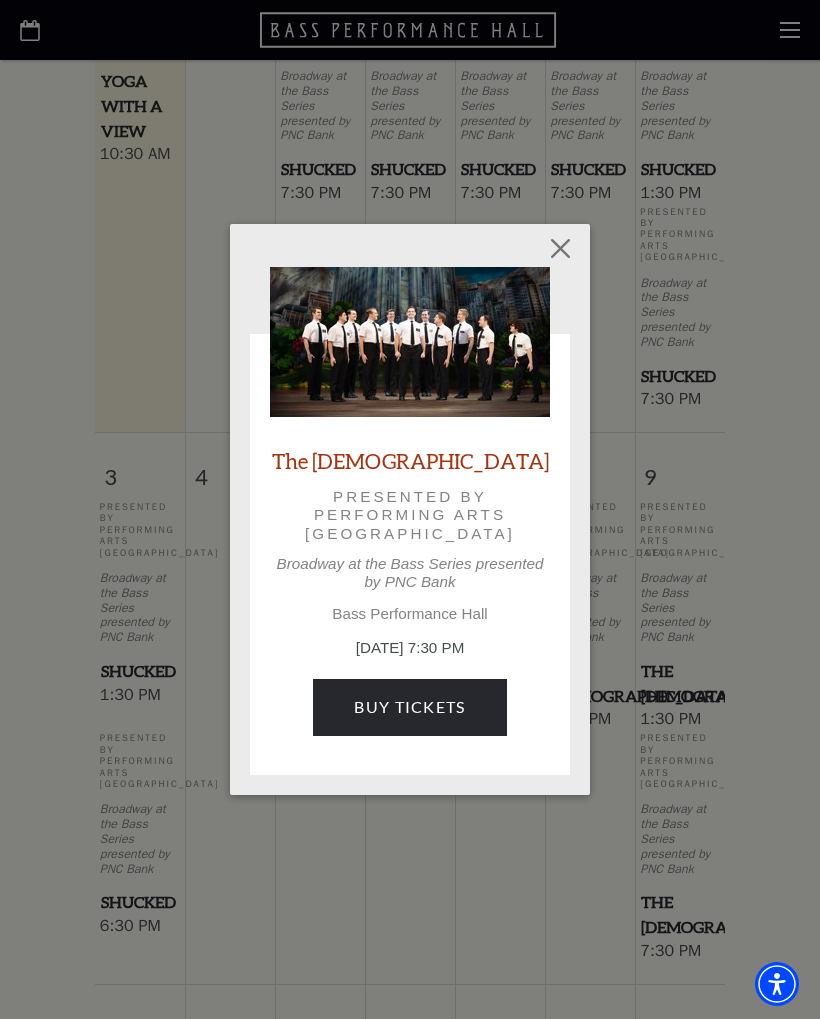 click on "Buy Tickets" at bounding box center (409, 707) 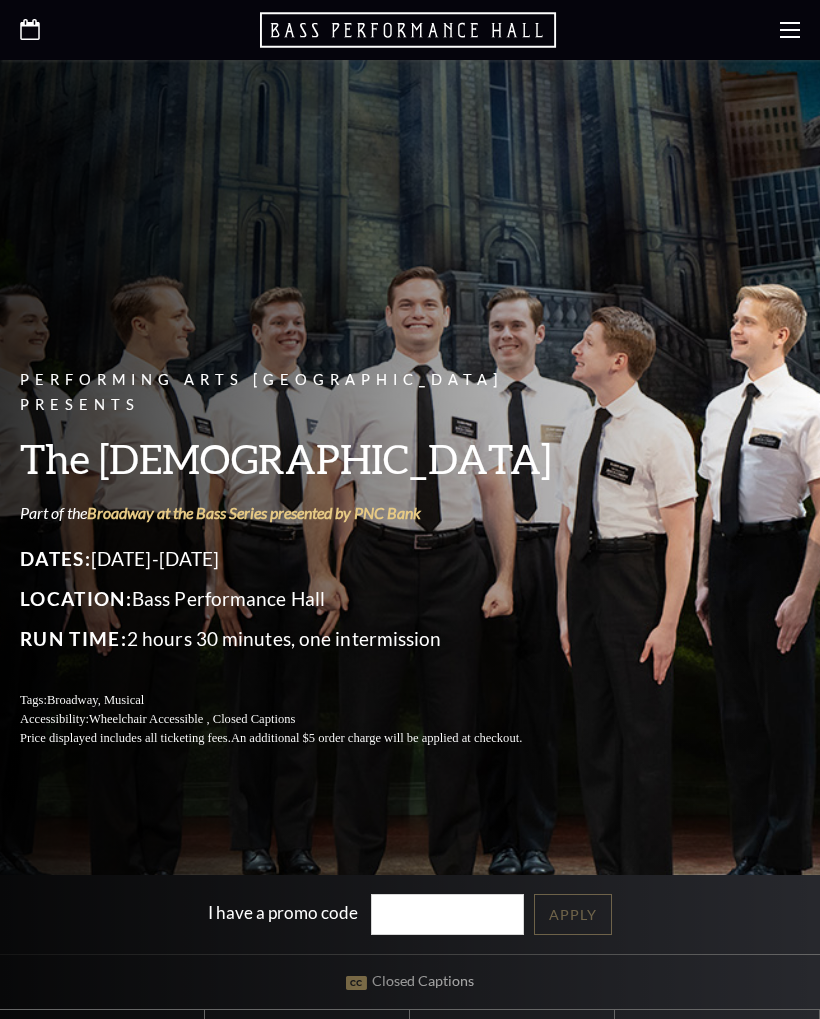 scroll, scrollTop: 0, scrollLeft: 0, axis: both 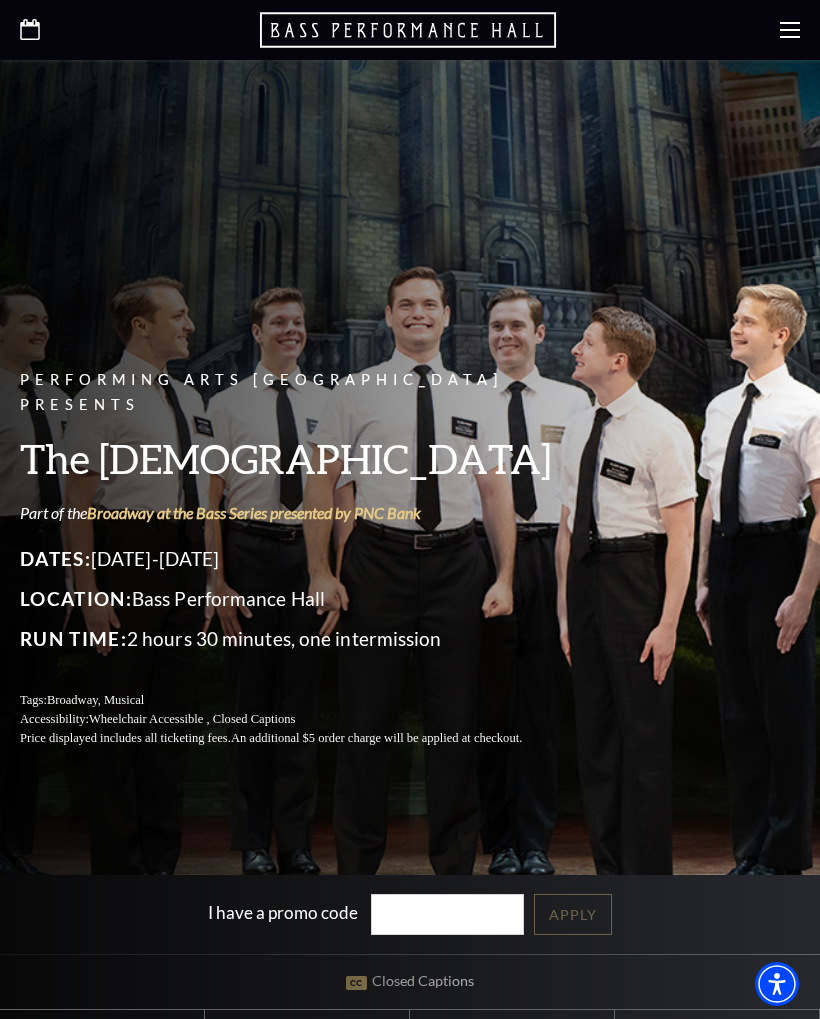 click on "Performing Arts Fort Worth Presents
The [DEMOGRAPHIC_DATA]
Part of the  Broadway at the Bass Series presented by PNC Bank
Dates:  [DATE]-[DATE]
Location:  [GEOGRAPHIC_DATA]
Run Time:  2 hours 30 minutes, one intermission
Tags:  Broadway, Musical
Accessibility:  Wheelchair Accessible , Closed Captions
Price displayed includes all ticketing fees.
An additional $5 order charge will be applied at checkout.
I have a promo code     Apply
Closed Captions
Select a Performance | | | |" at bounding box center (410, 758) 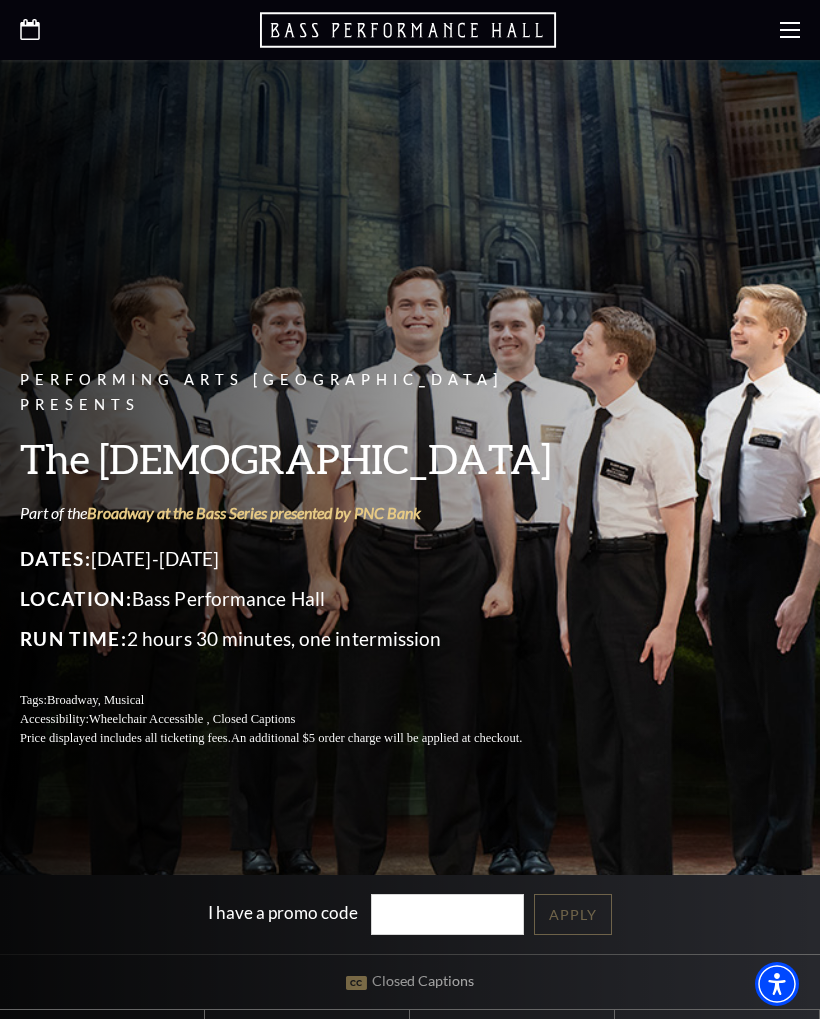 click on "Performing Arts Fort Worth Presents
The [DEMOGRAPHIC_DATA]
Part of the  Broadway at the Bass Series presented by PNC Bank
Dates:  [DATE]-[DATE]
Location:  [GEOGRAPHIC_DATA]
Run Time:  2 hours 30 minutes, one intermission
Tags:  Broadway, Musical
Accessibility:  Wheelchair Accessible , Closed Captions
Price displayed includes all ticketing fees.
An additional $5 order charge will be applied at checkout.
I have a promo code     Apply
Closed Captions
Select a Performance | | | |" at bounding box center [410, 758] 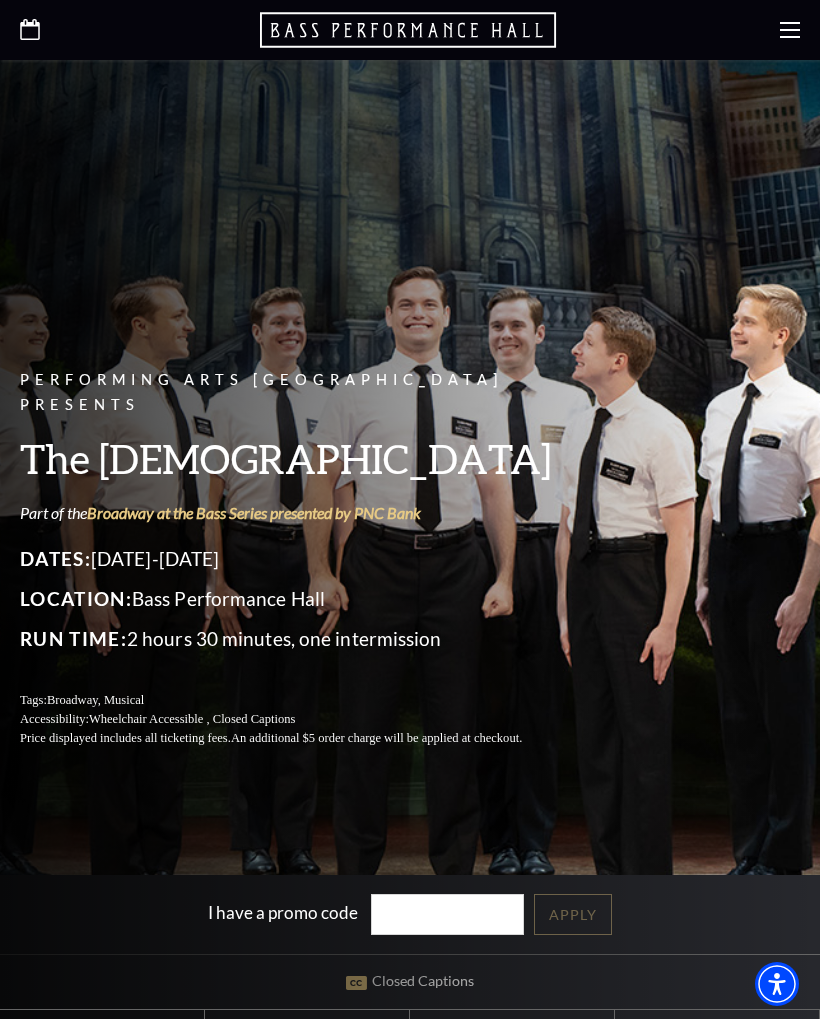 click 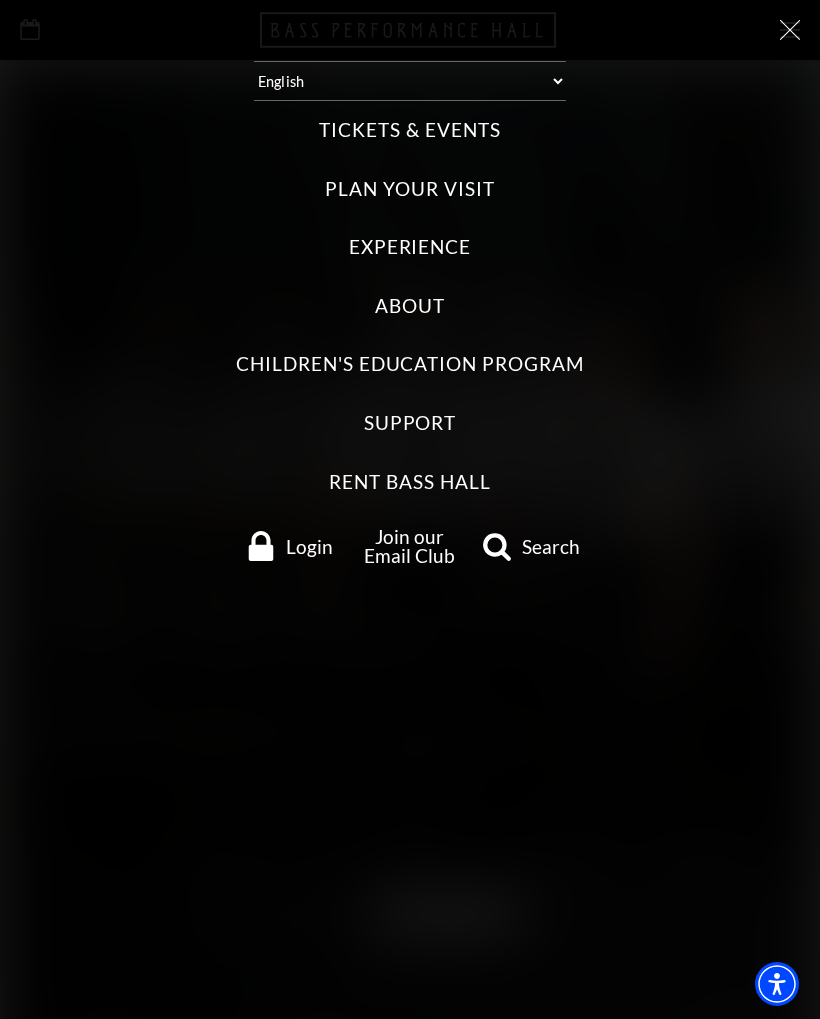 click on "Tickets & Events" at bounding box center [409, 130] 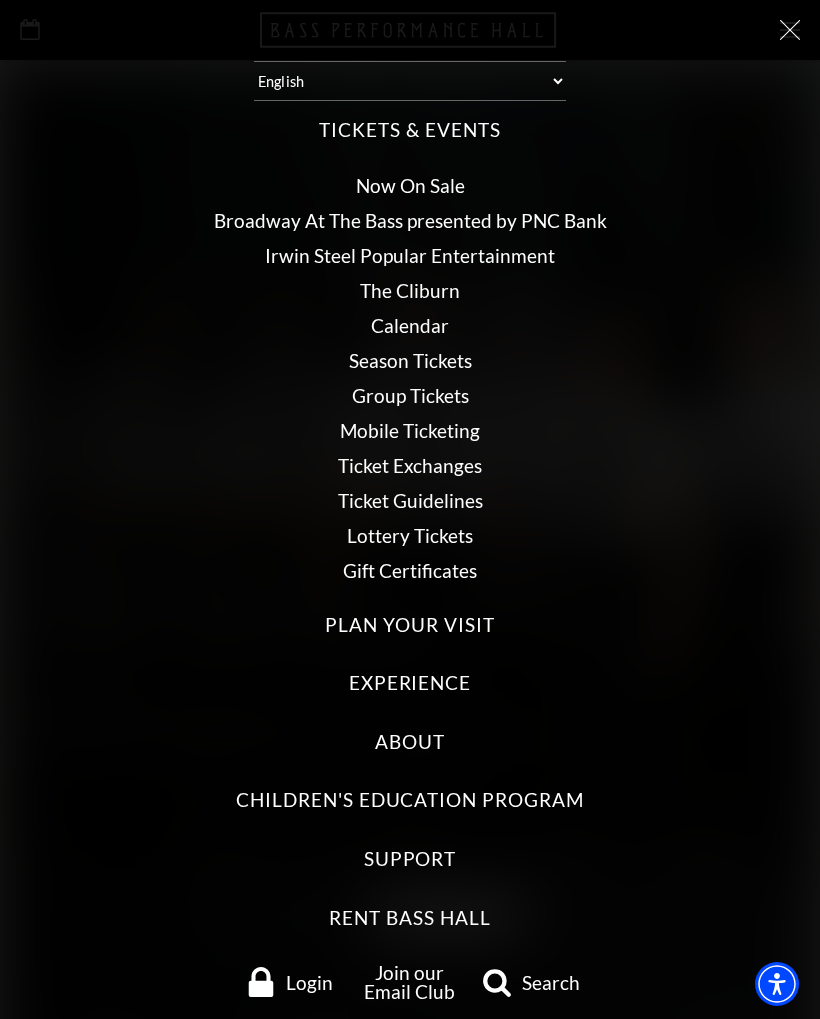 click on "Broadway At The Bass presented by PNC Bank" at bounding box center (410, 220) 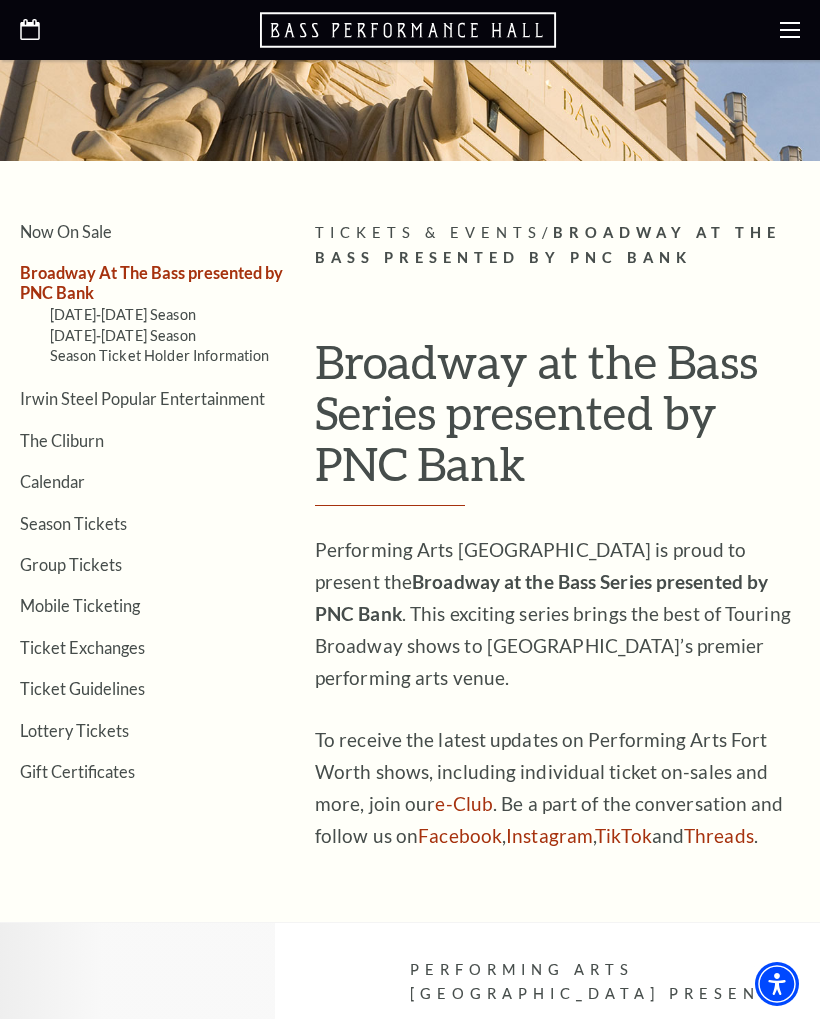 scroll, scrollTop: 232, scrollLeft: 0, axis: vertical 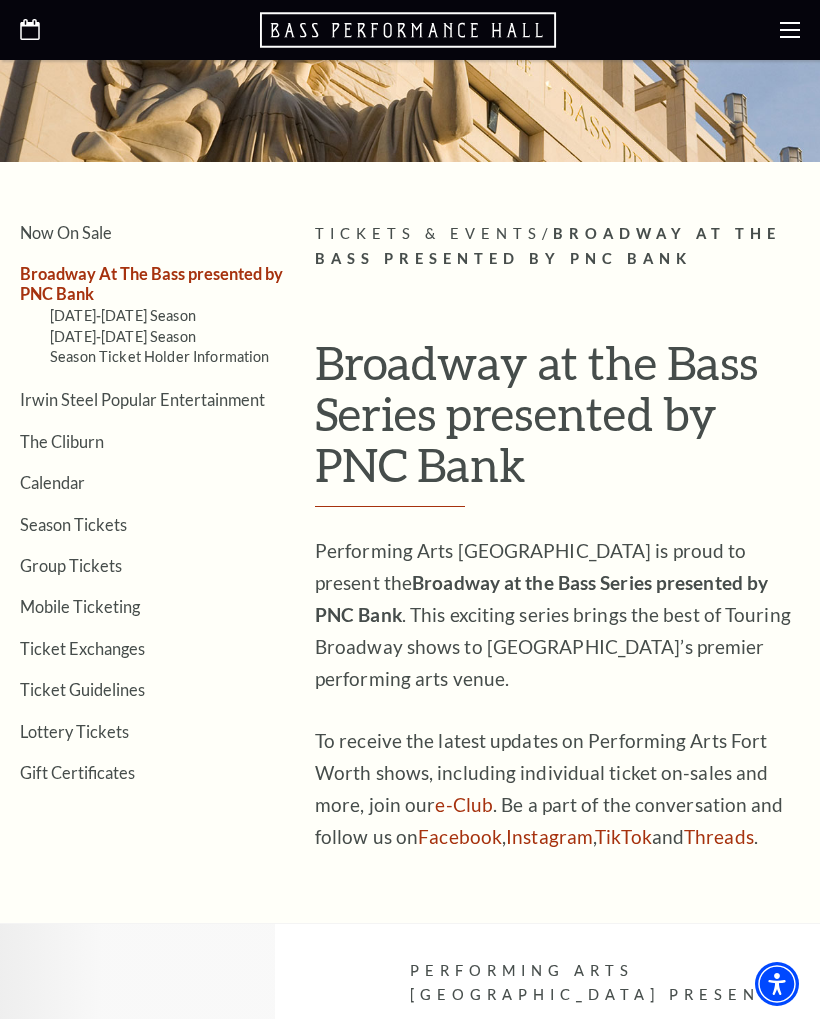 click on "The Cliburn" at bounding box center (62, 441) 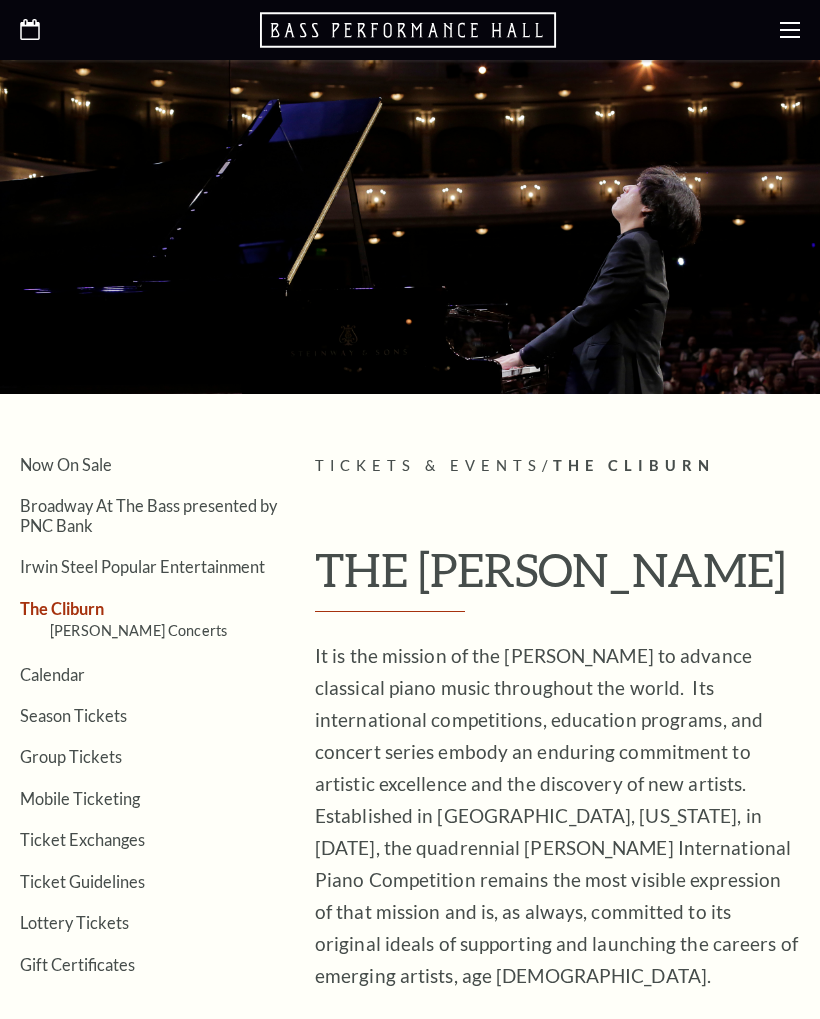 scroll, scrollTop: 0, scrollLeft: 0, axis: both 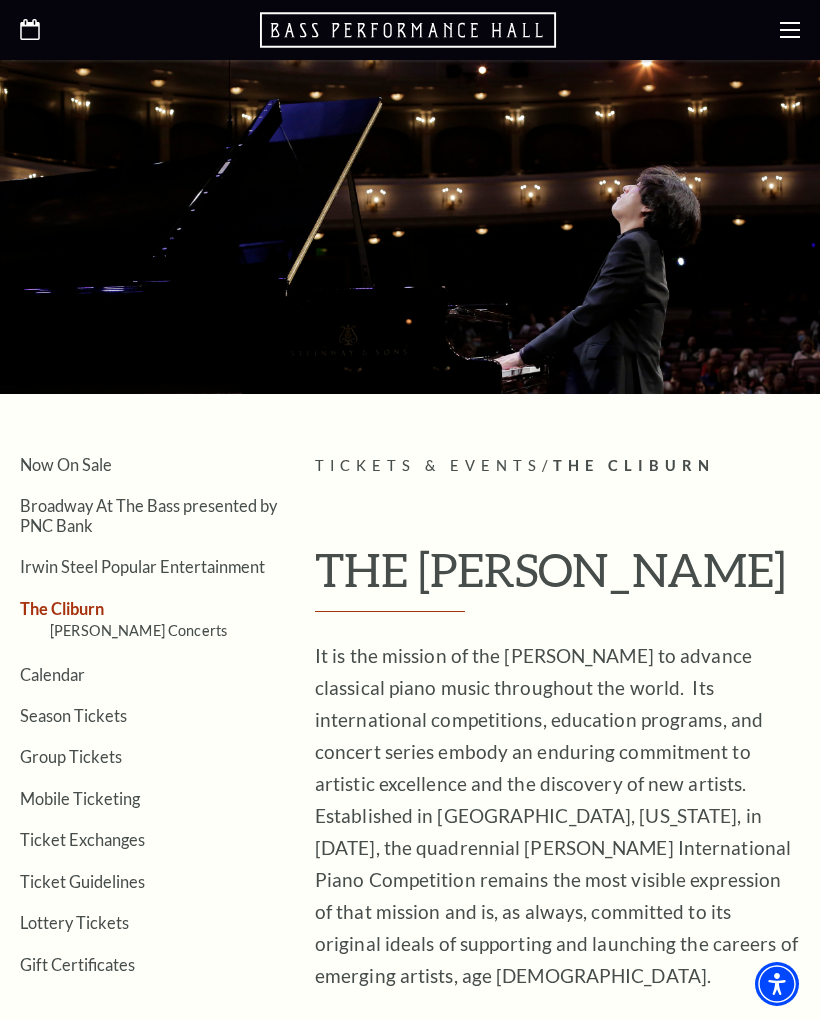 click on "Calendar" at bounding box center [52, 674] 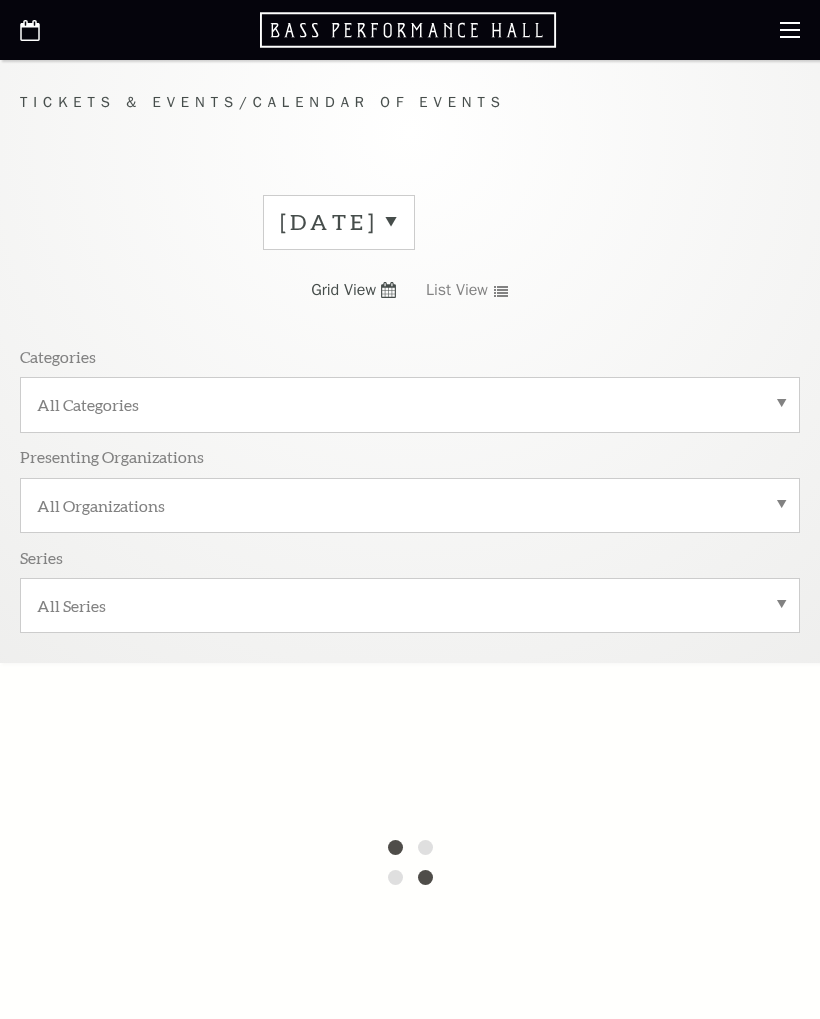 scroll, scrollTop: 0, scrollLeft: 0, axis: both 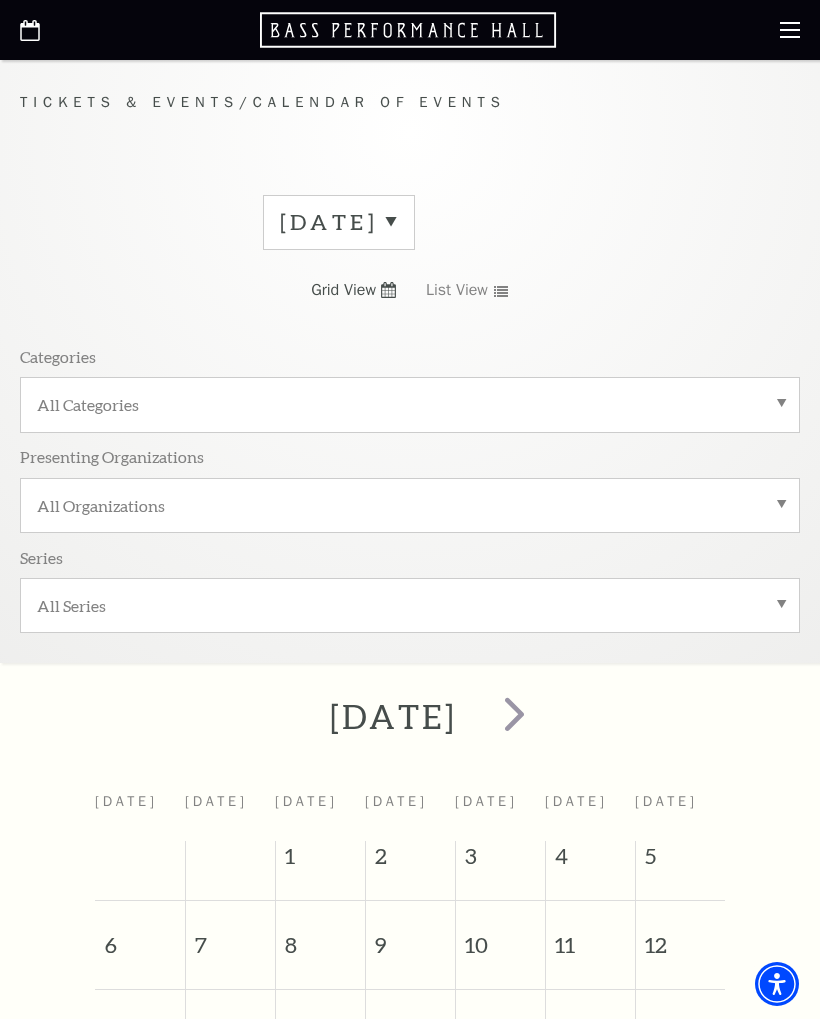 click on "July 2025" at bounding box center [410, 717] 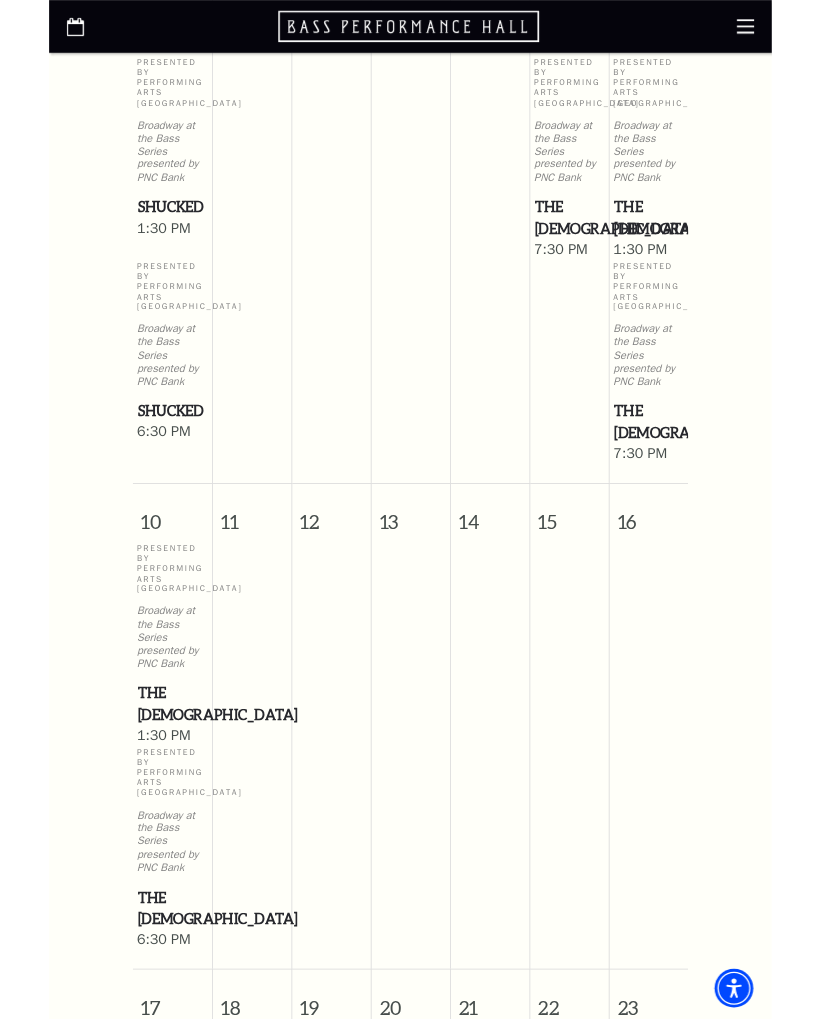 scroll, scrollTop: 1315, scrollLeft: 0, axis: vertical 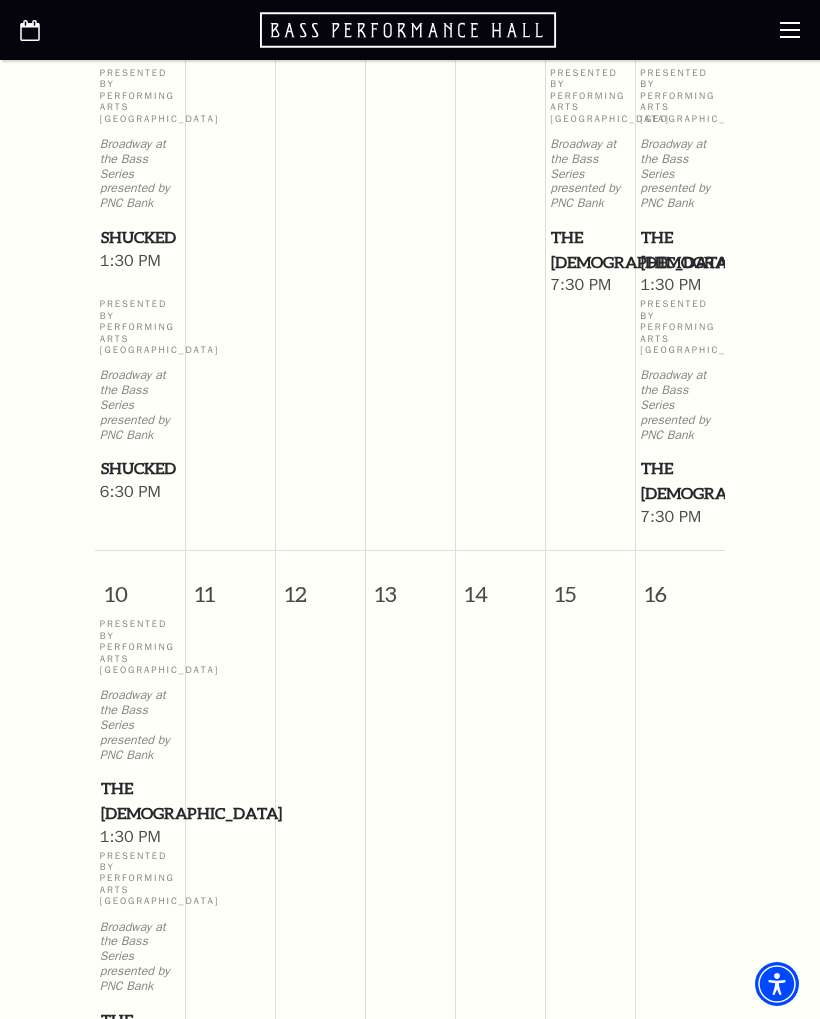 click on "The [DEMOGRAPHIC_DATA]" at bounding box center (140, 800) 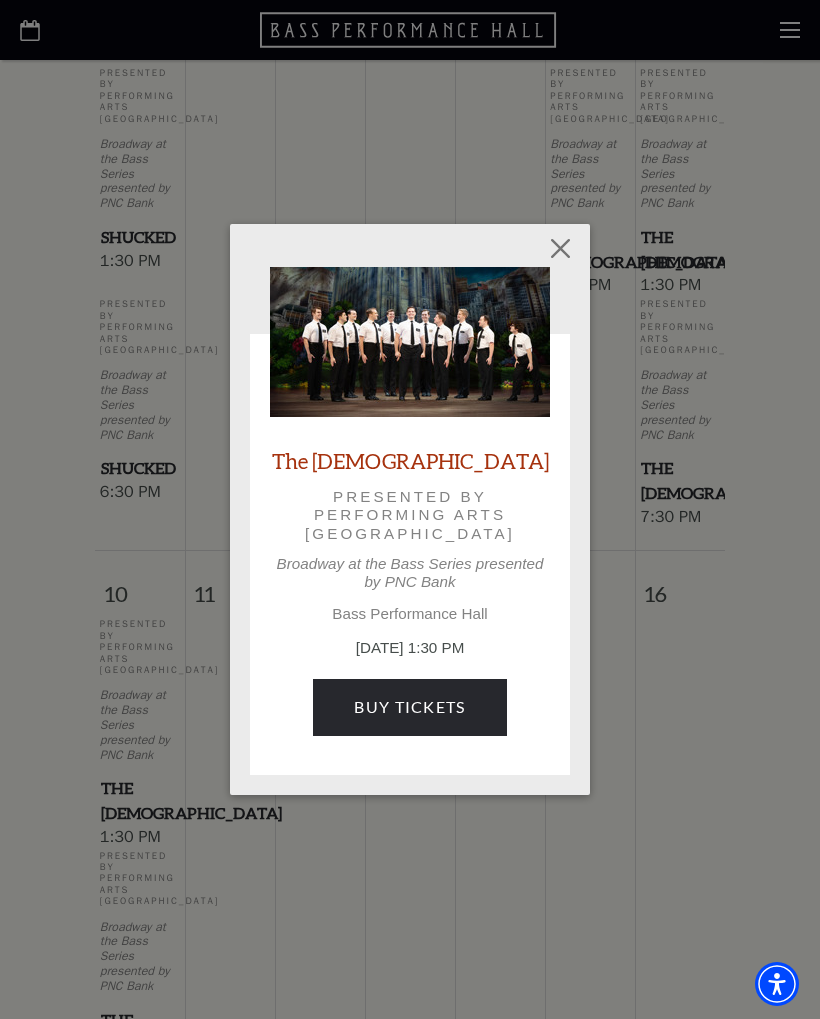 click on "Buy Tickets" at bounding box center [409, 707] 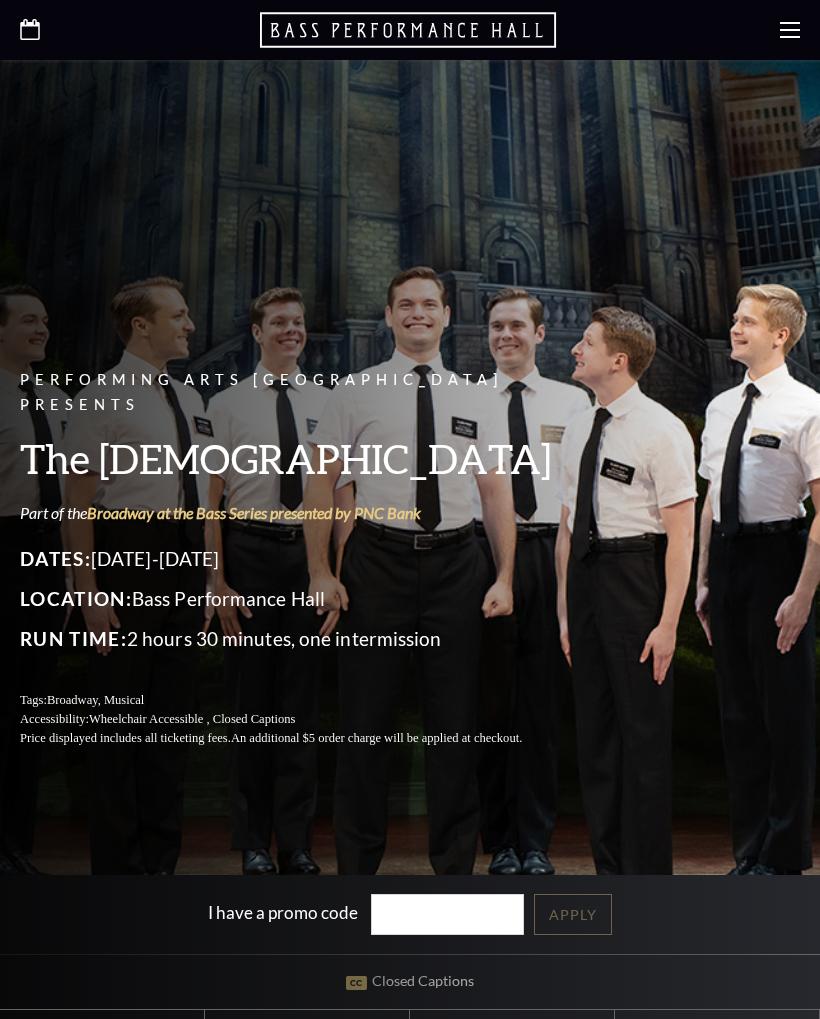scroll, scrollTop: 0, scrollLeft: 0, axis: both 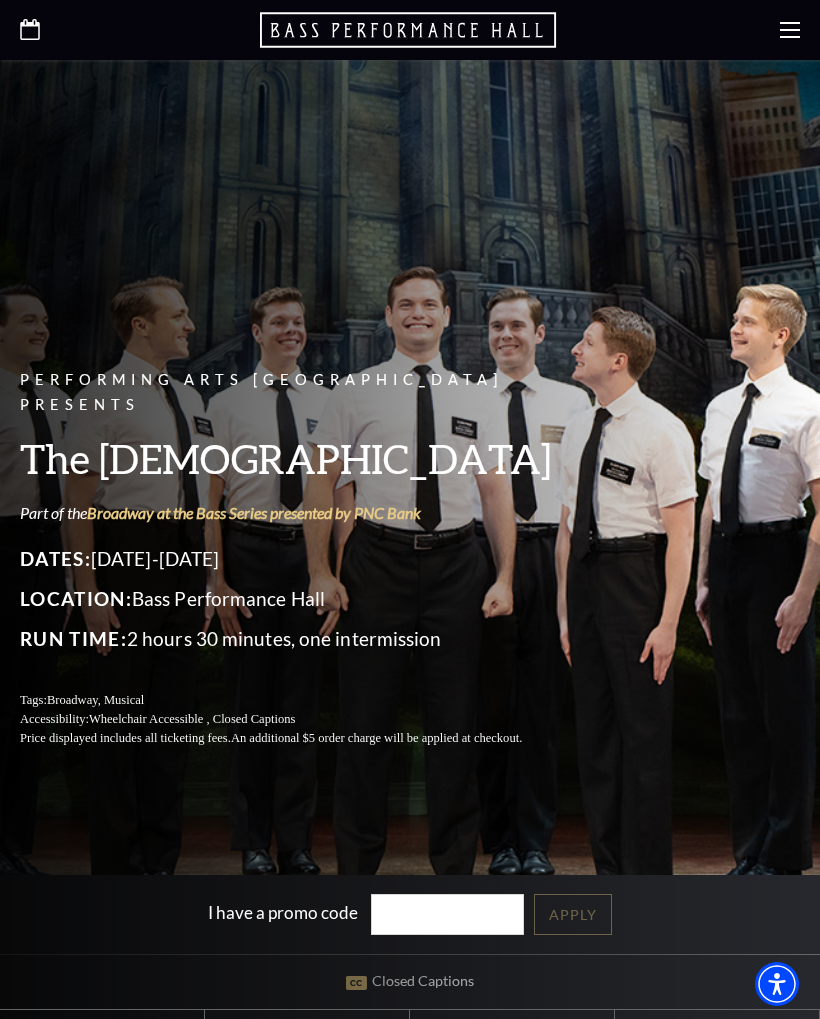 click on "Performing Arts Fort Worth Presents
The Book of Mormon
Part of the  Broadway at the Bass Series presented by PNC Bank
Dates:  August 8-10, 2025
Location:  Bass Performance Hall
Run Time:  2 hours 30 minutes, one intermission
Tags:  Broadway, Musical
Accessibility:  Wheelchair Accessible , Closed Captions
Price displayed includes all ticketing fees.
An additional $5 order charge will be applied at checkout.
I have a promo code     Apply
Closed Captions
Select a Performance | | | |" at bounding box center (410, 758) 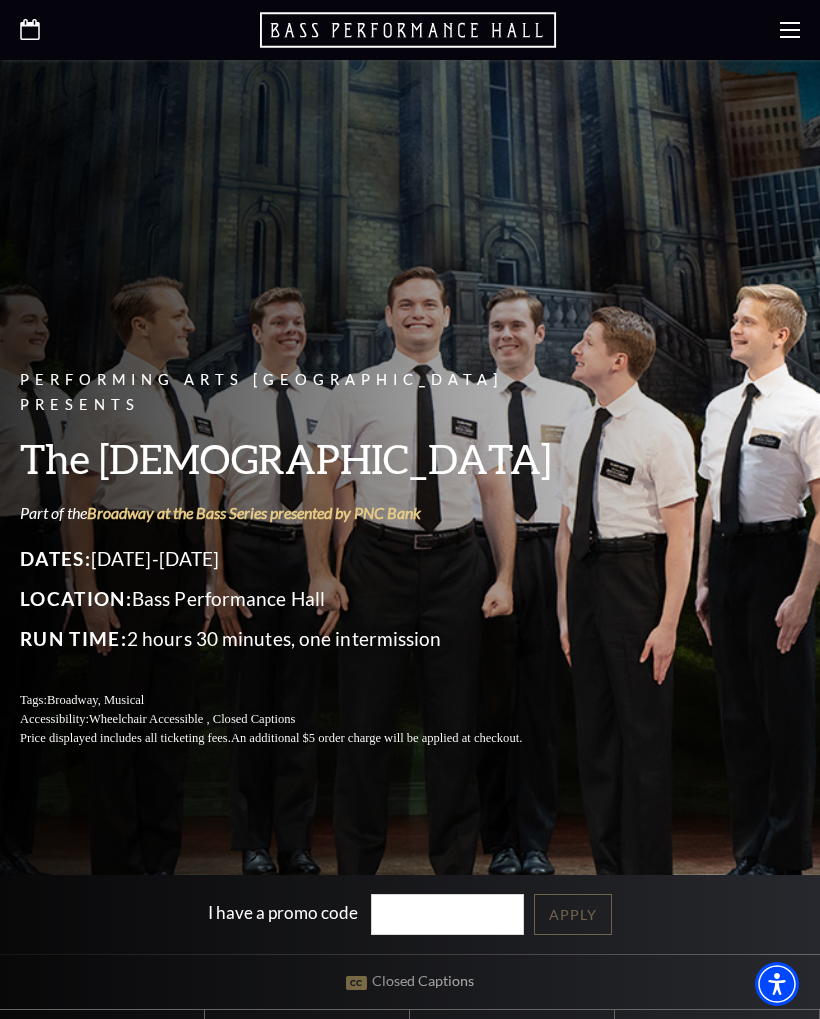 click on "I have a promo code     Apply" at bounding box center (410, 914) 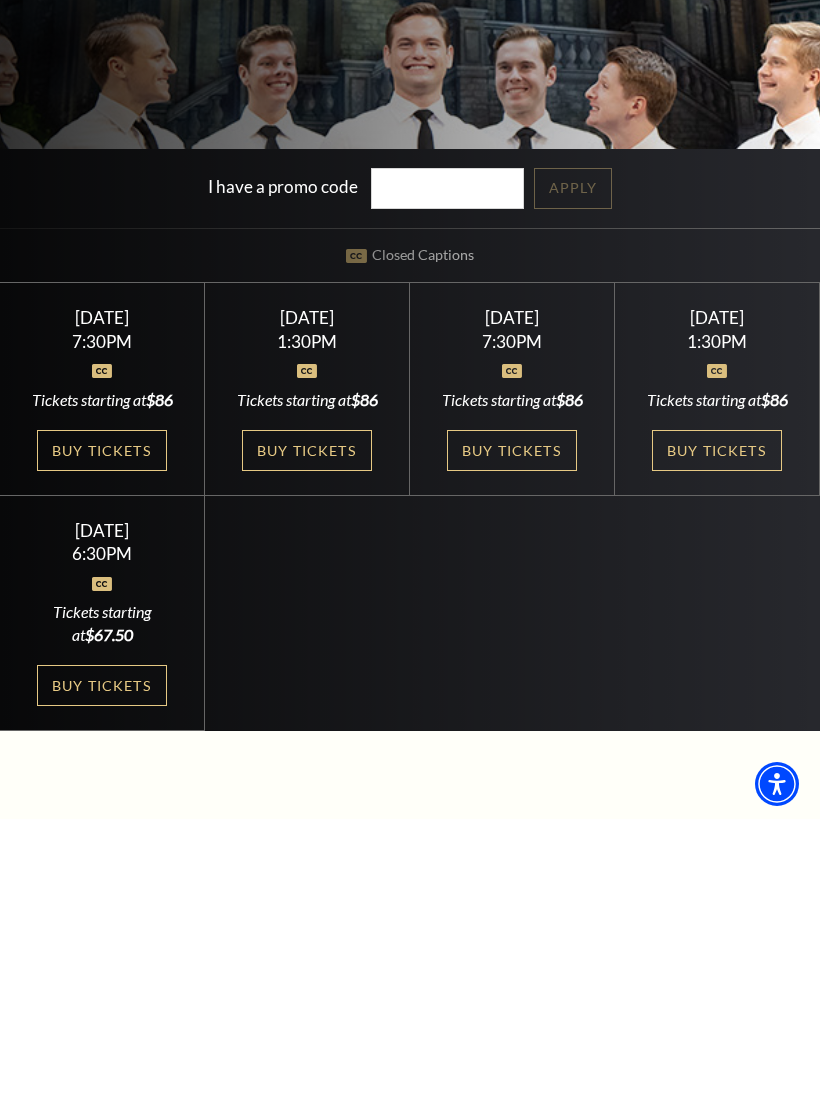 scroll, scrollTop: 534, scrollLeft: 0, axis: vertical 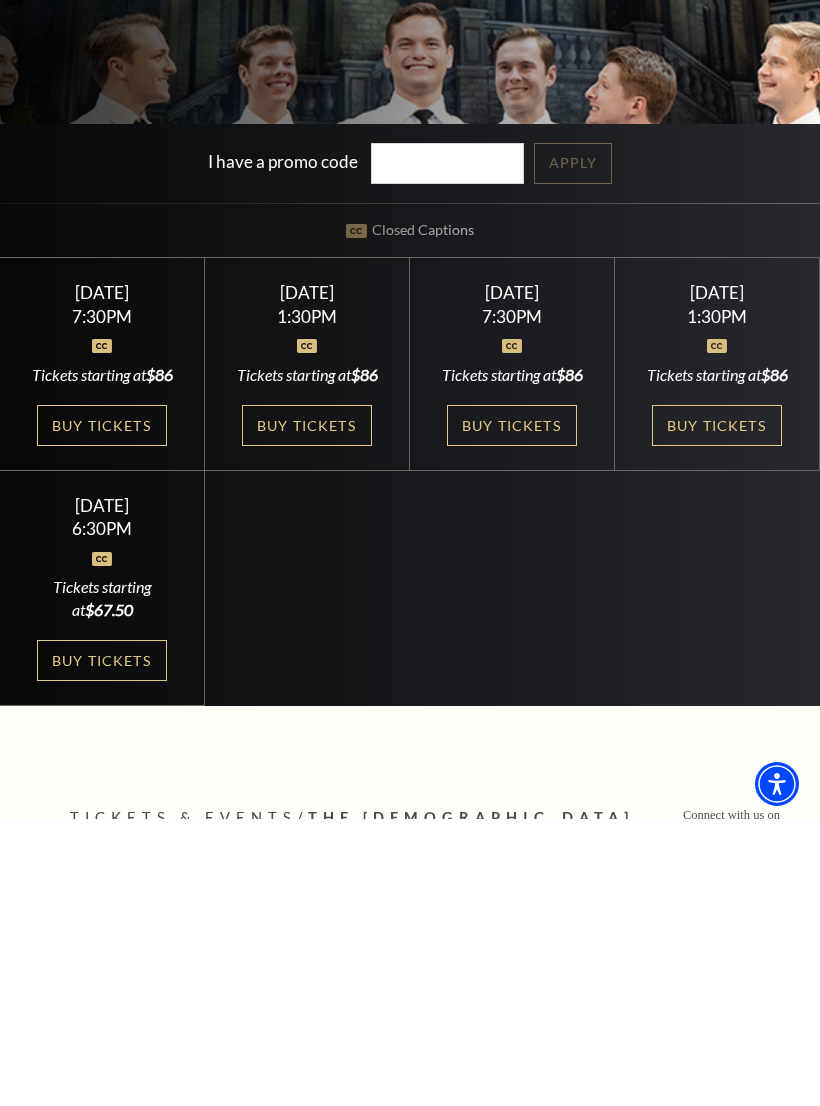 click on "Buy Tickets" at bounding box center (717, 712) 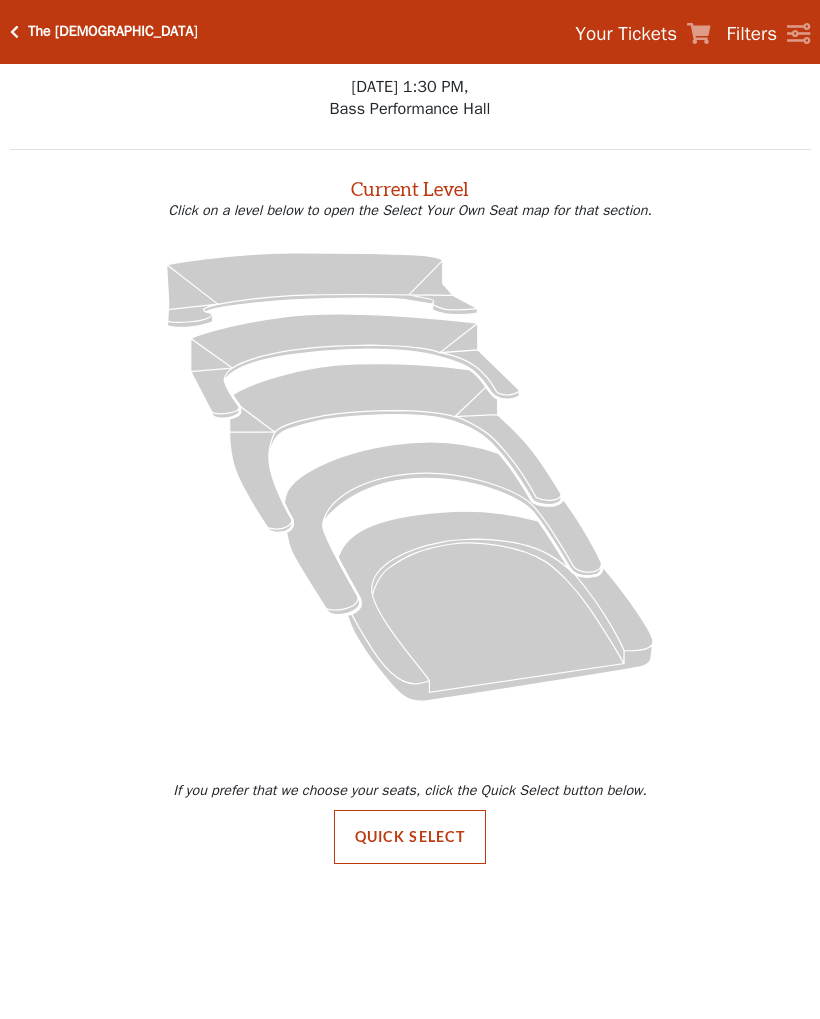 scroll, scrollTop: 0, scrollLeft: 0, axis: both 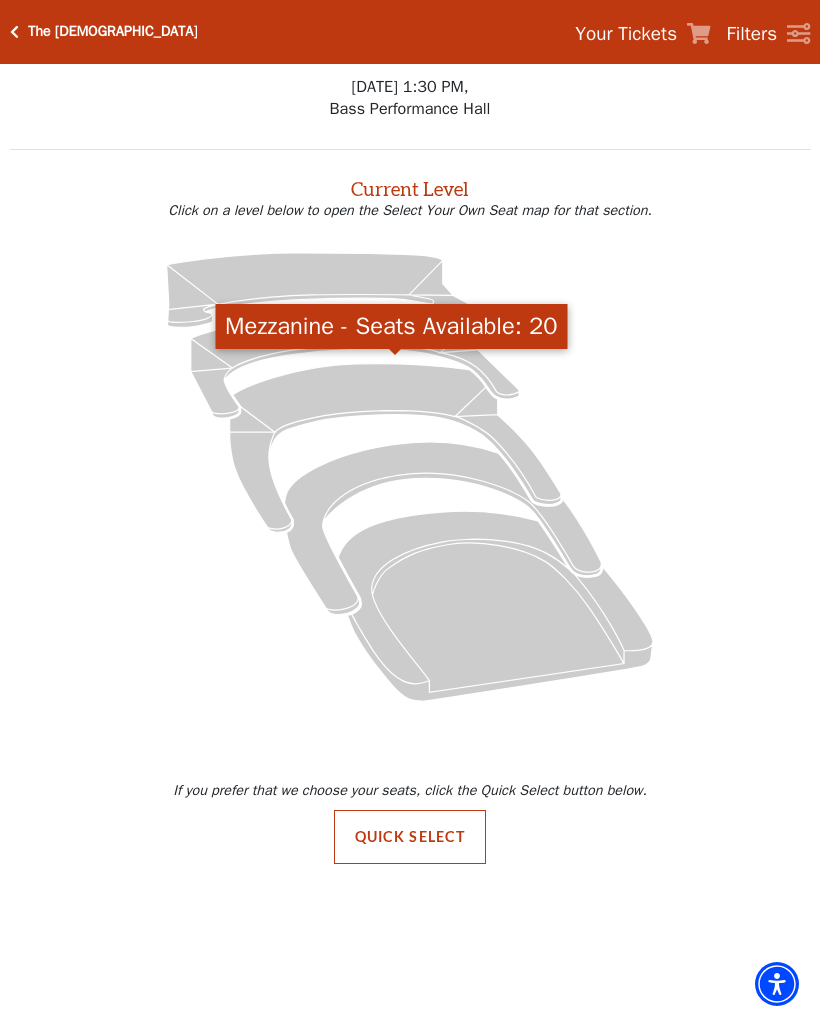 click 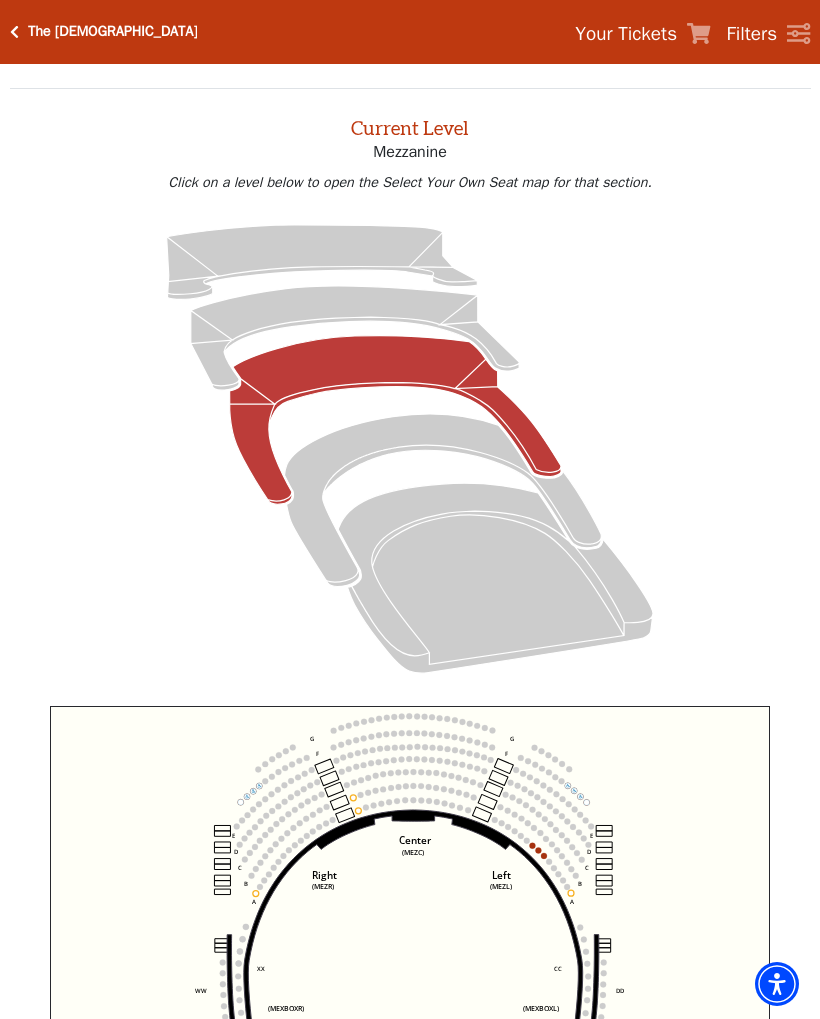 scroll, scrollTop: 76, scrollLeft: 0, axis: vertical 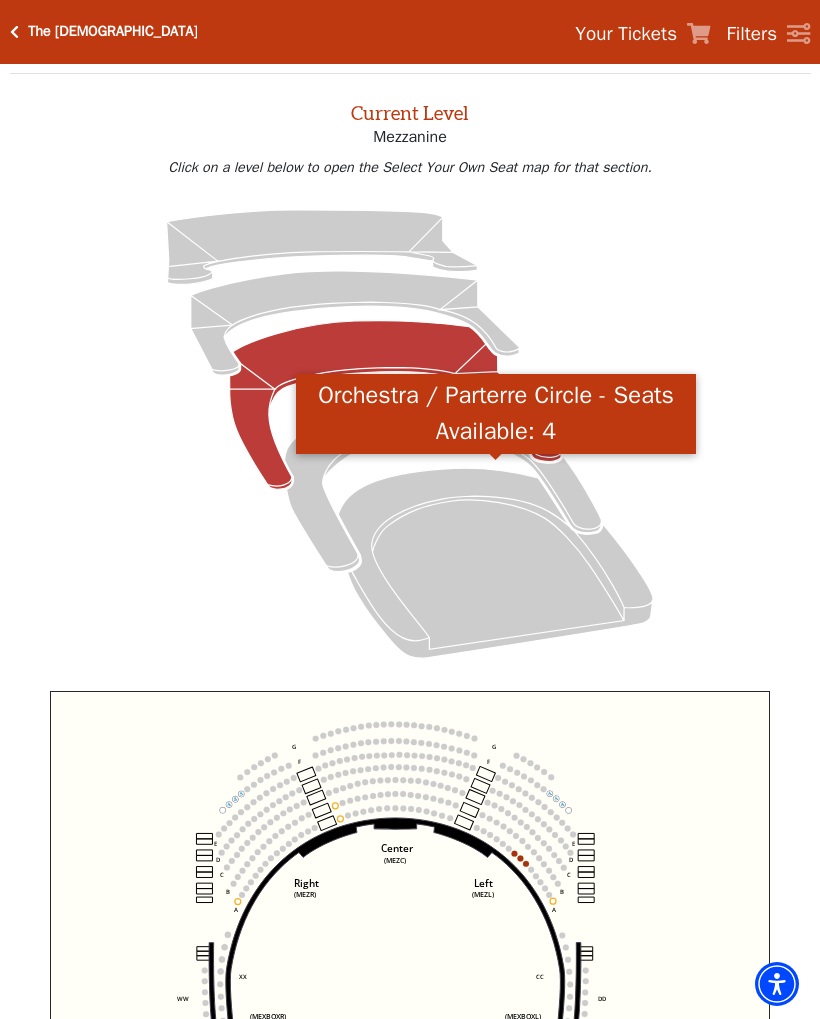 click 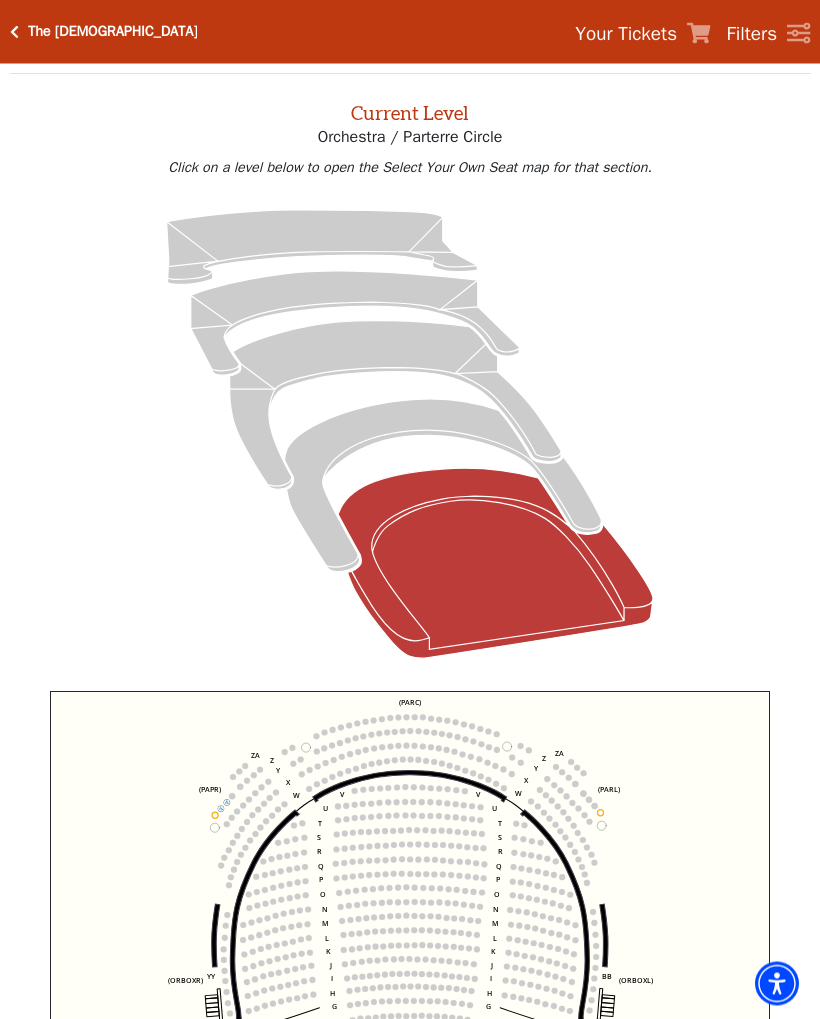 scroll, scrollTop: 76, scrollLeft: 0, axis: vertical 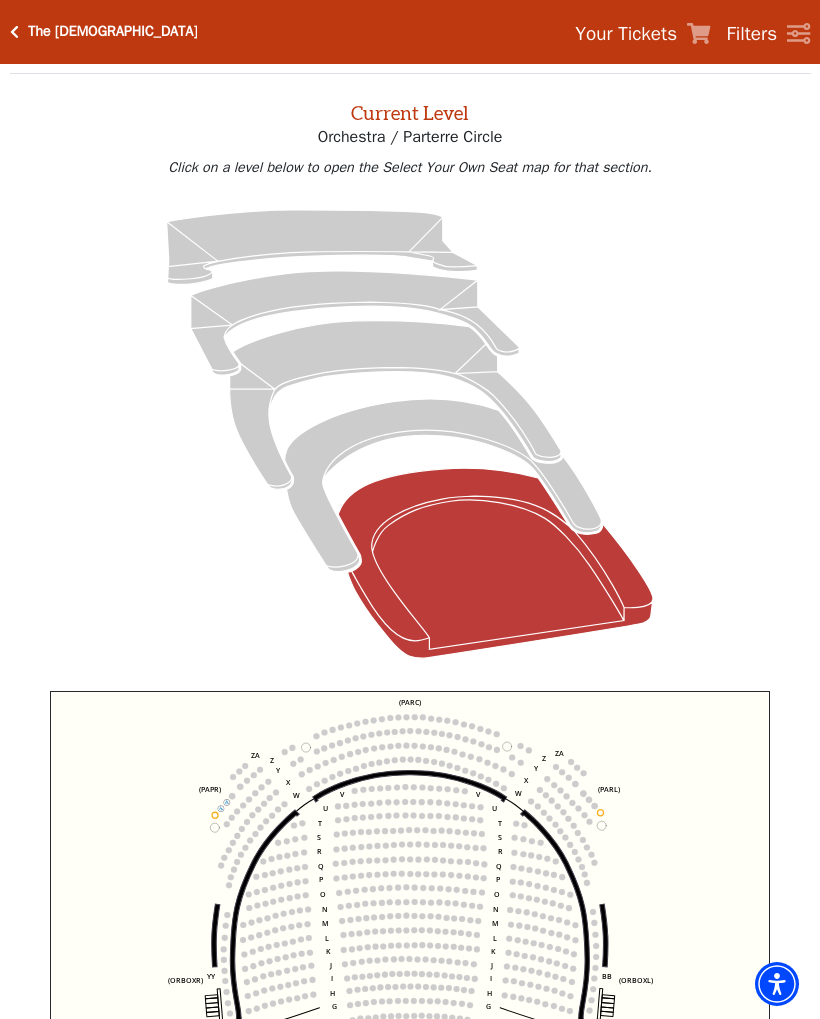 click 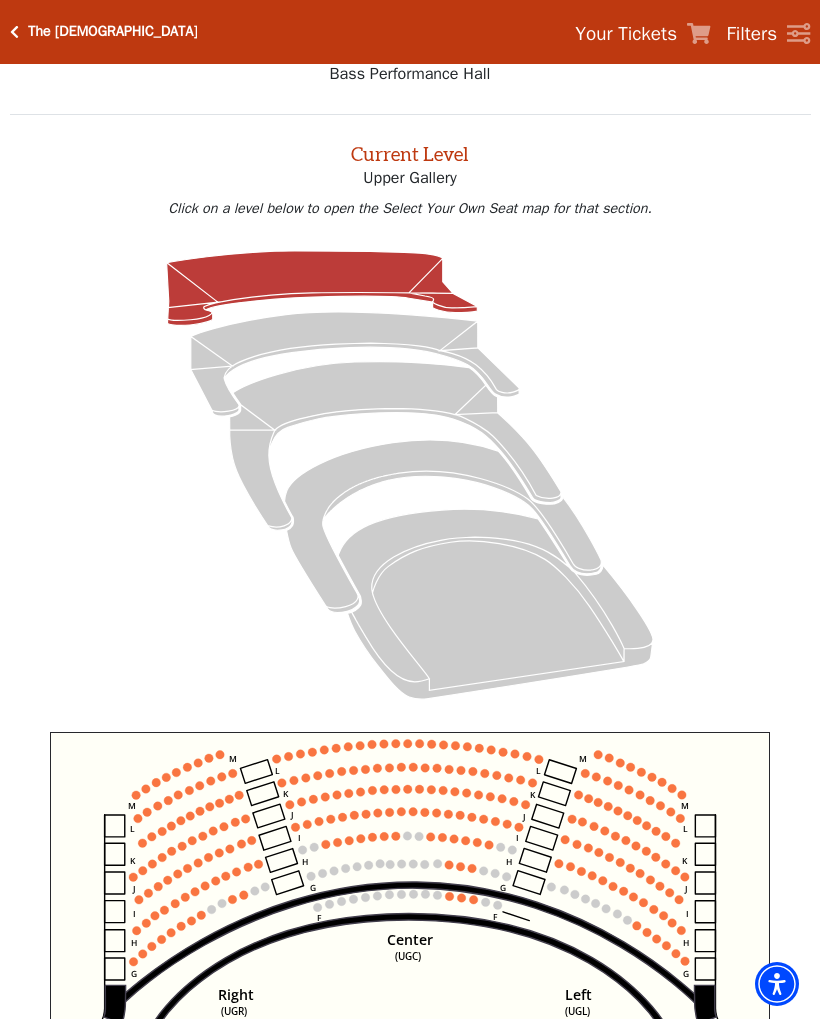scroll, scrollTop: 76, scrollLeft: 0, axis: vertical 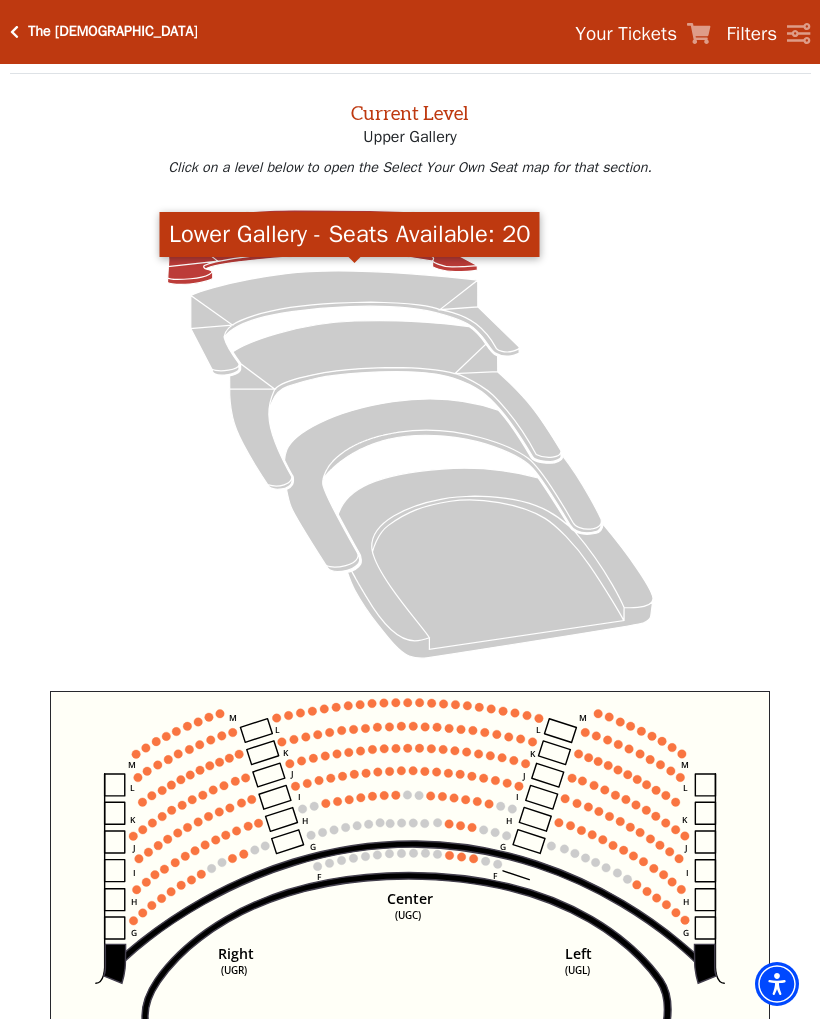 click 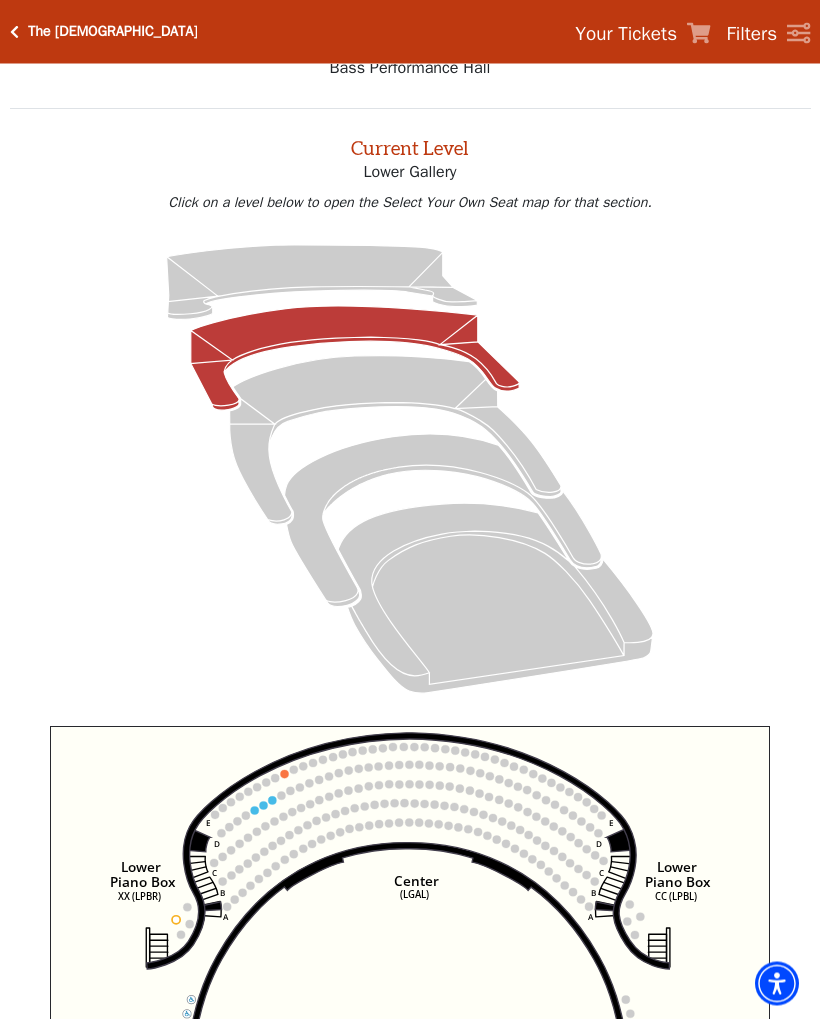 scroll, scrollTop: 76, scrollLeft: 0, axis: vertical 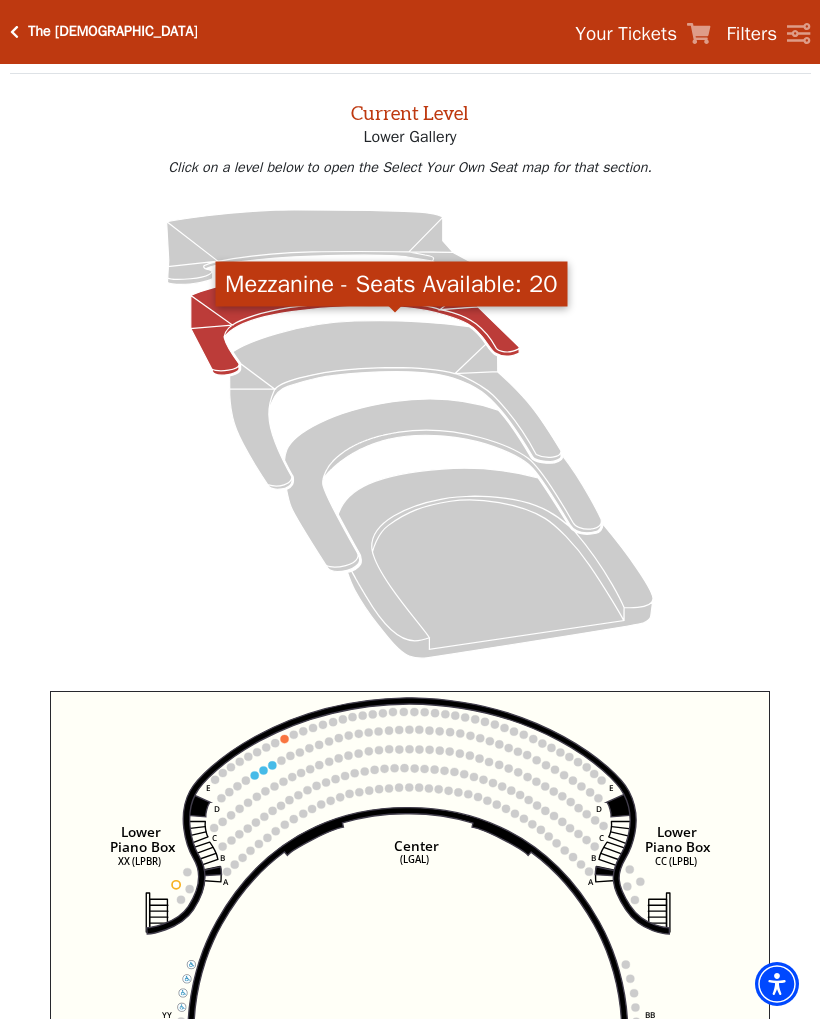 click 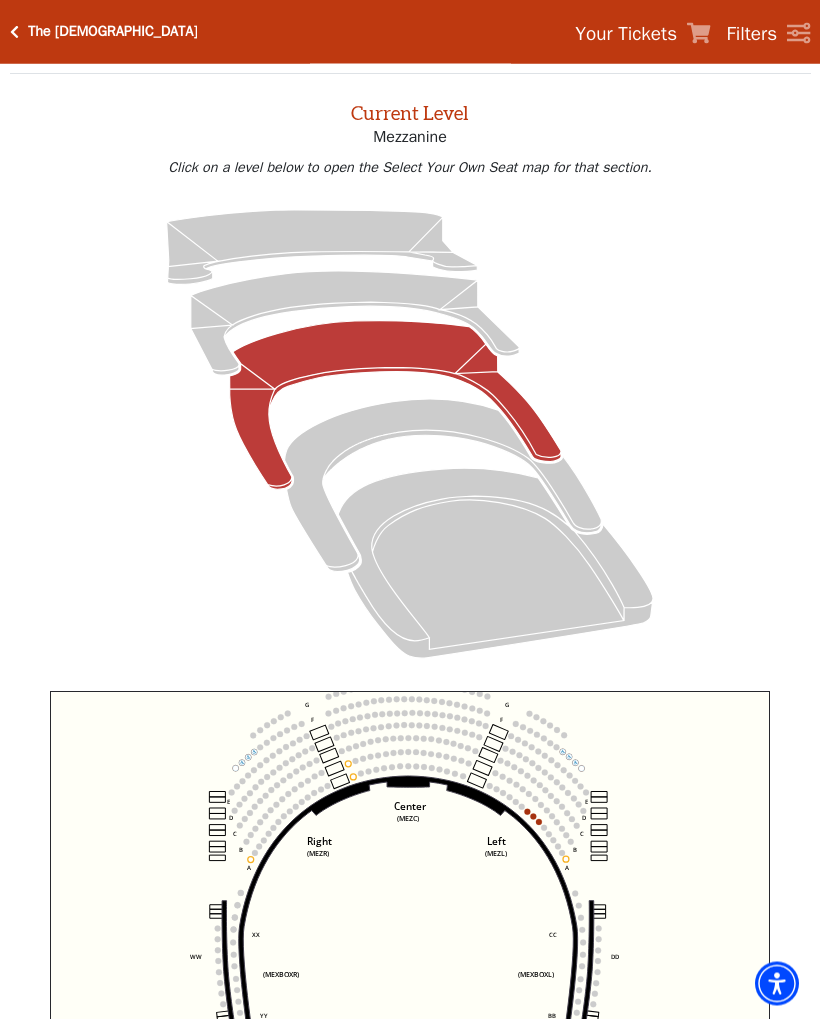 scroll, scrollTop: 76, scrollLeft: 0, axis: vertical 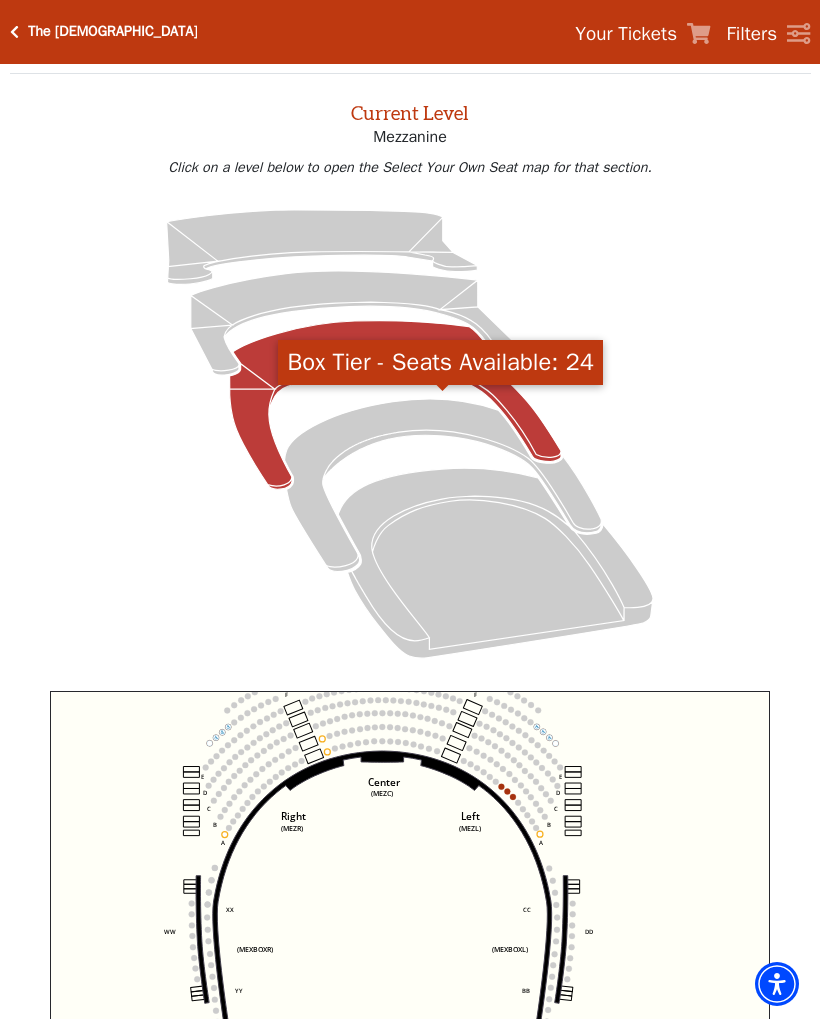 click 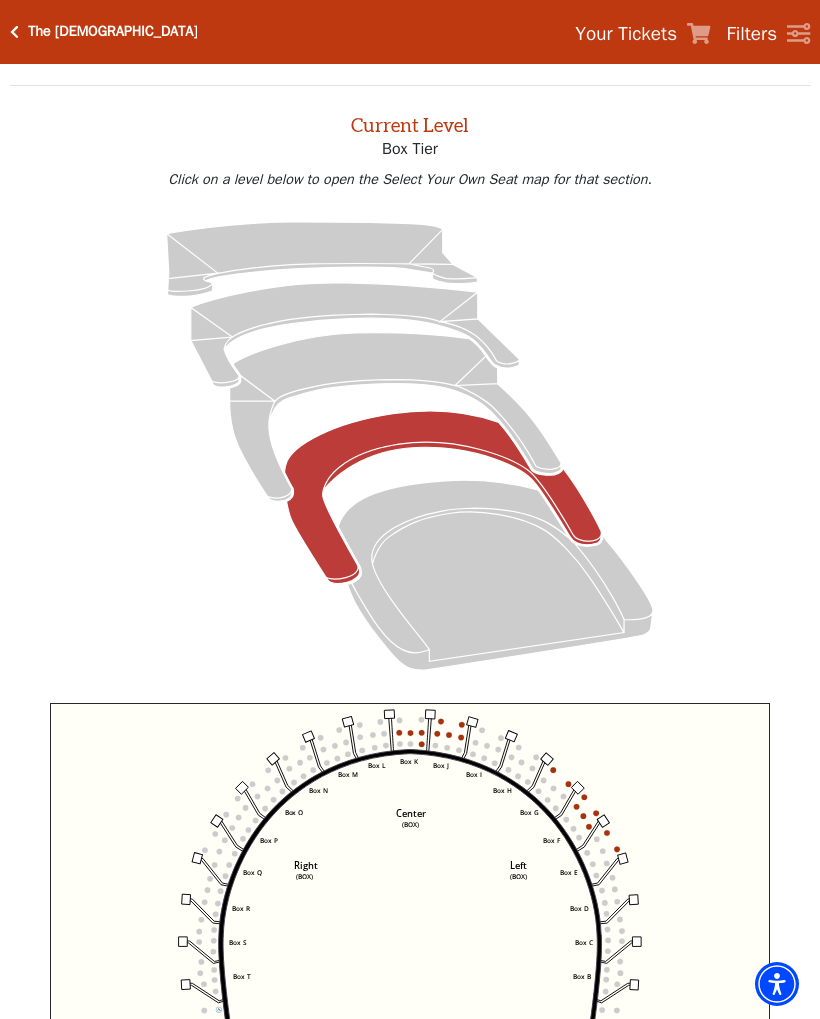 scroll, scrollTop: 76, scrollLeft: 0, axis: vertical 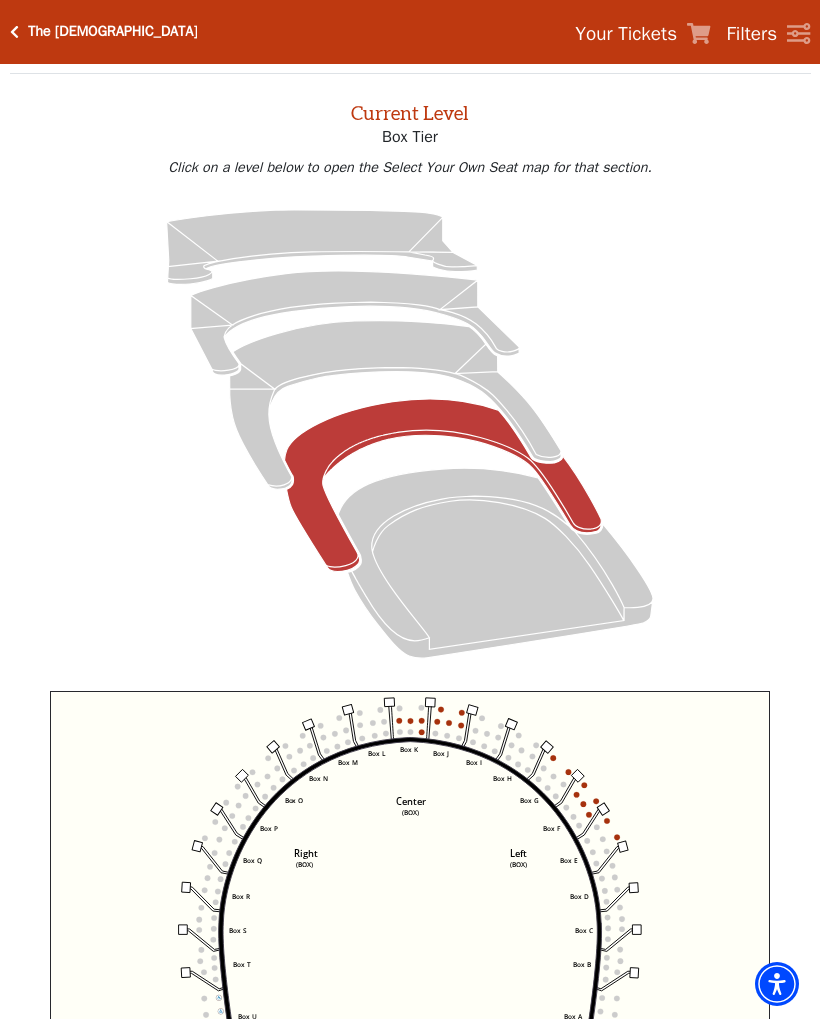 click on "Left   (BOX)   Right   (BOX)   Center   (BOX)   Box ZZ   Box U   Box T   Box S   Box R   Box Q   Box P   Box O   Box N   Box M   Box L   Box A   Box A   Box B   Box C   Box D   Box E   Box F   Box G   Box H   Box I   Box J   Box K" 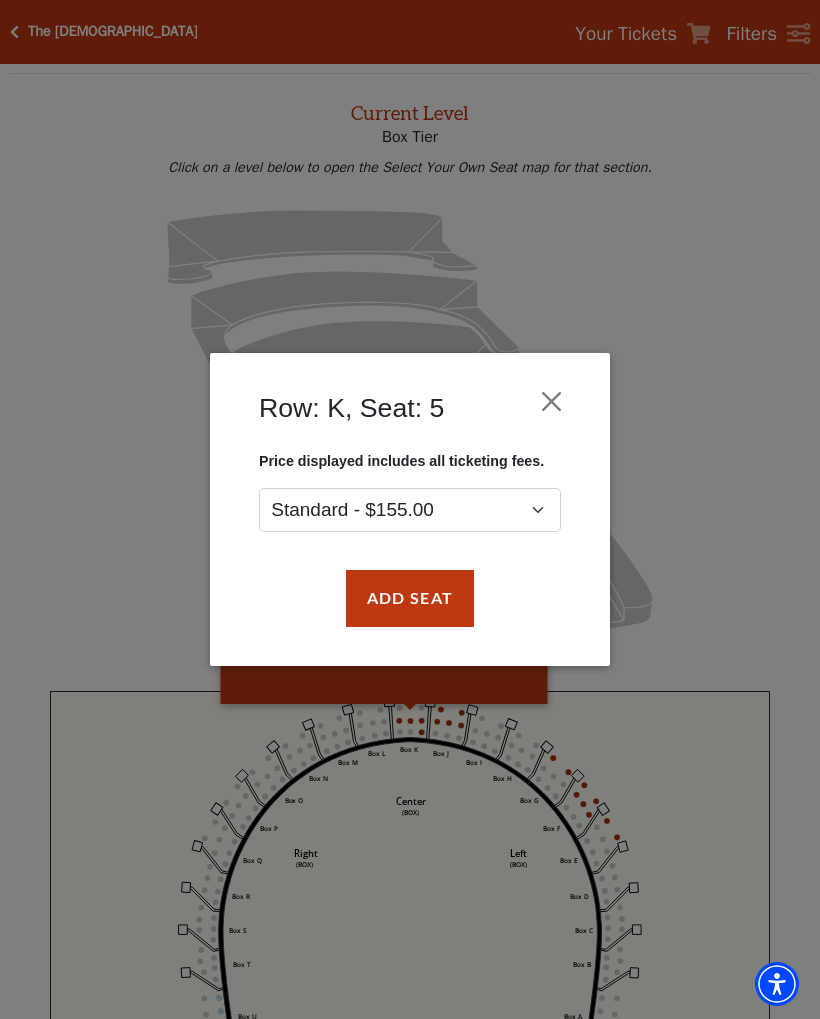 click on "Add Seat" at bounding box center (410, 598) 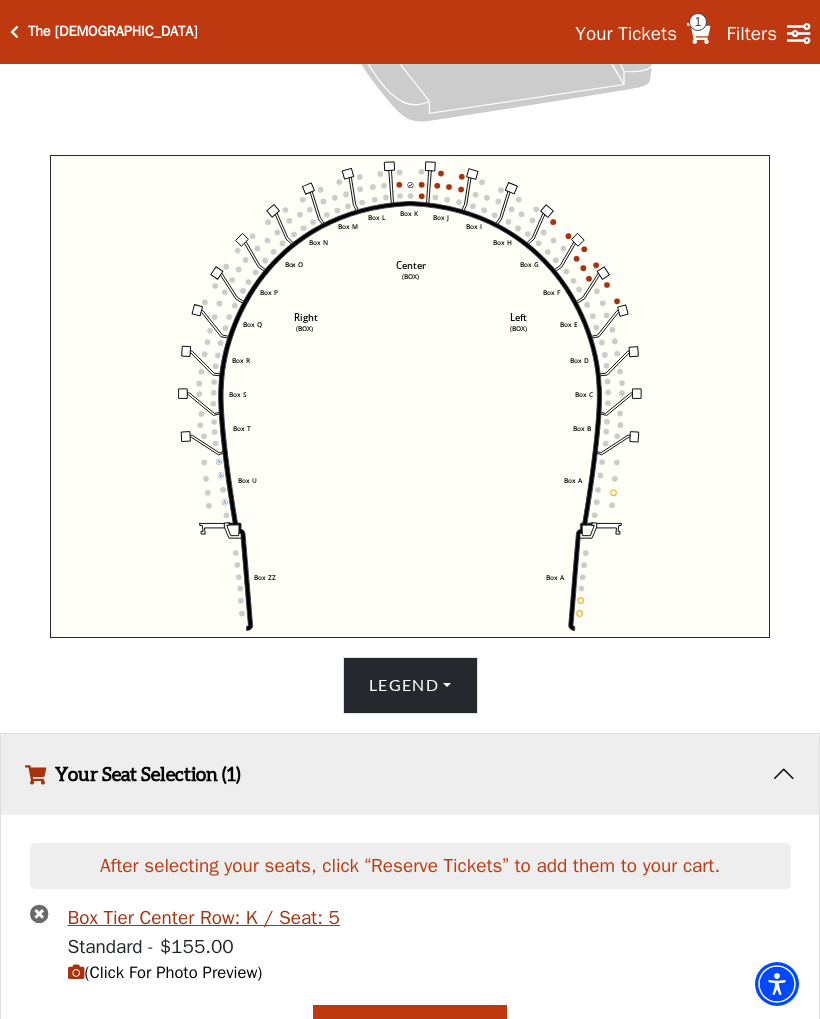 scroll, scrollTop: 645, scrollLeft: 0, axis: vertical 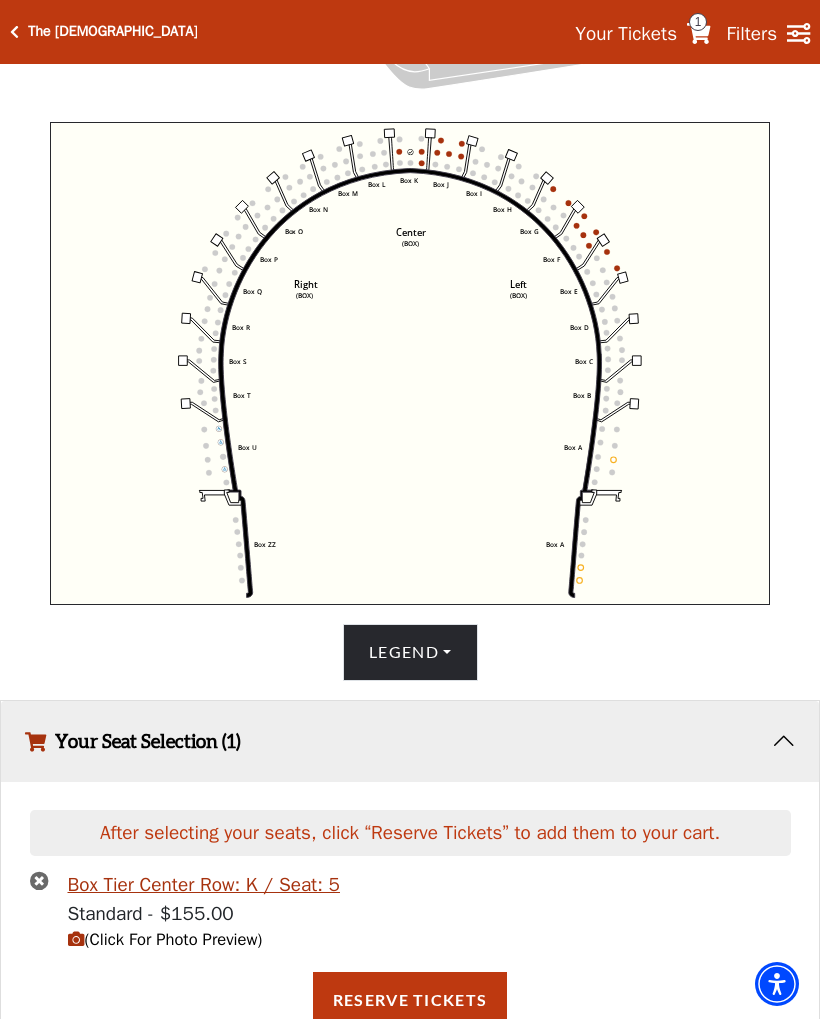 click on "Legend" at bounding box center (410, 652) 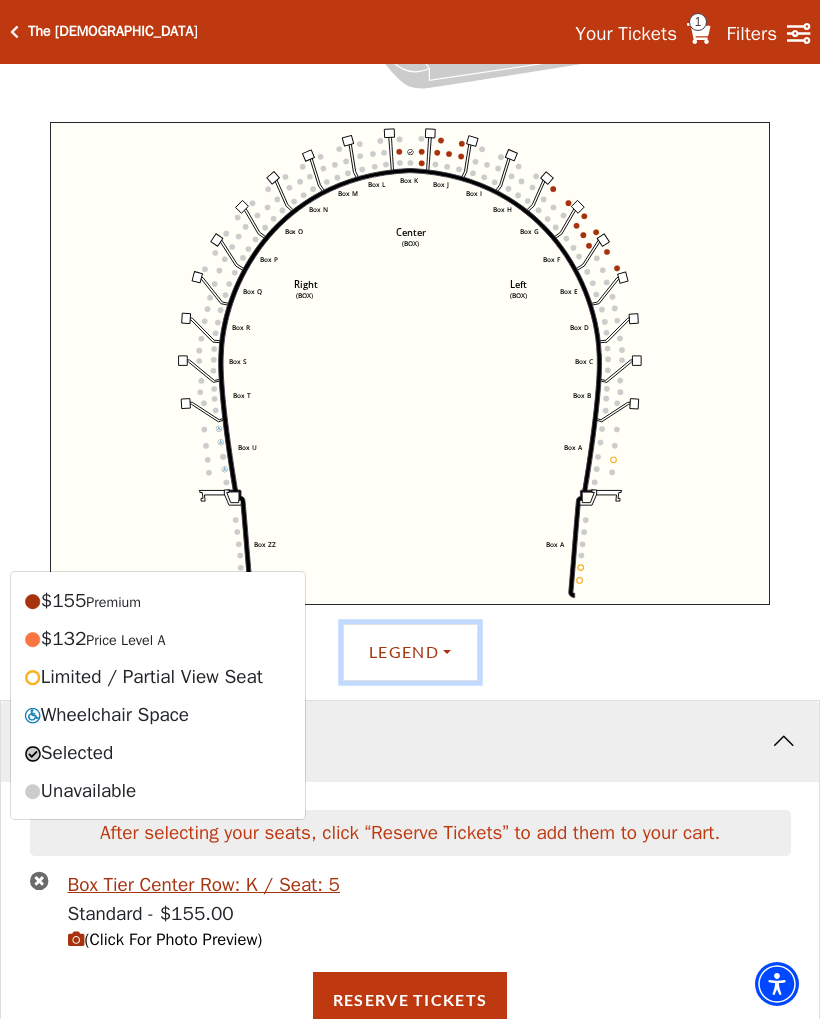 click 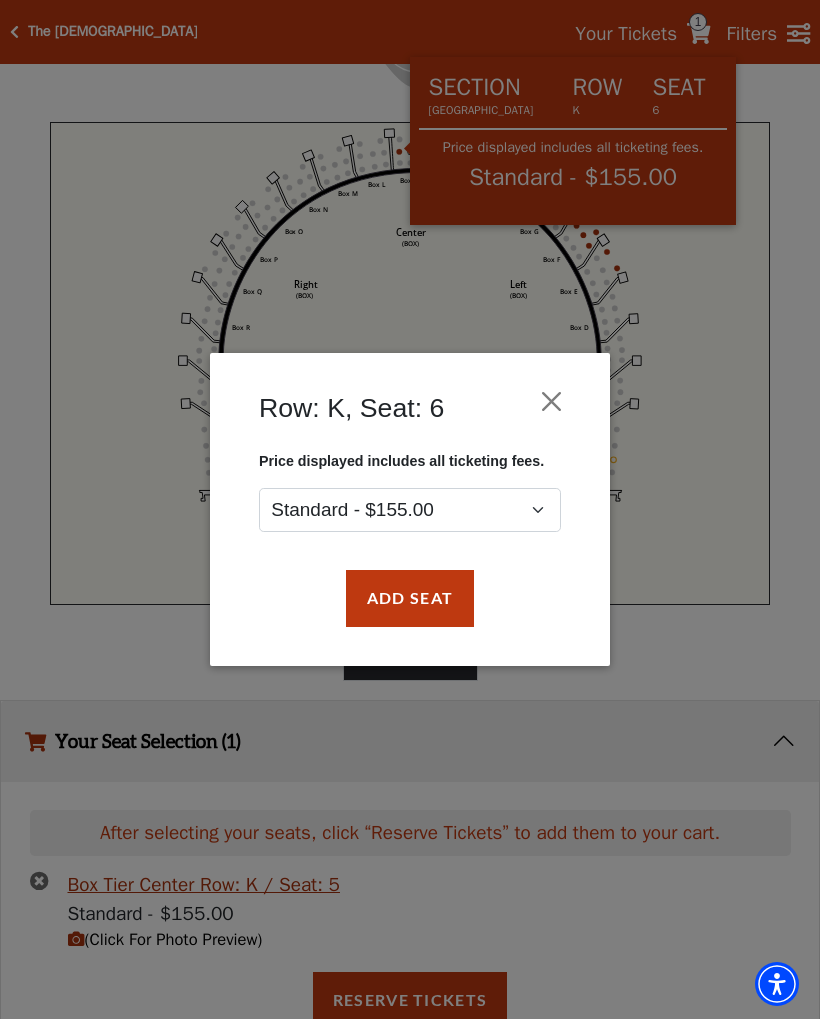 click on "Add Seat" at bounding box center (410, 598) 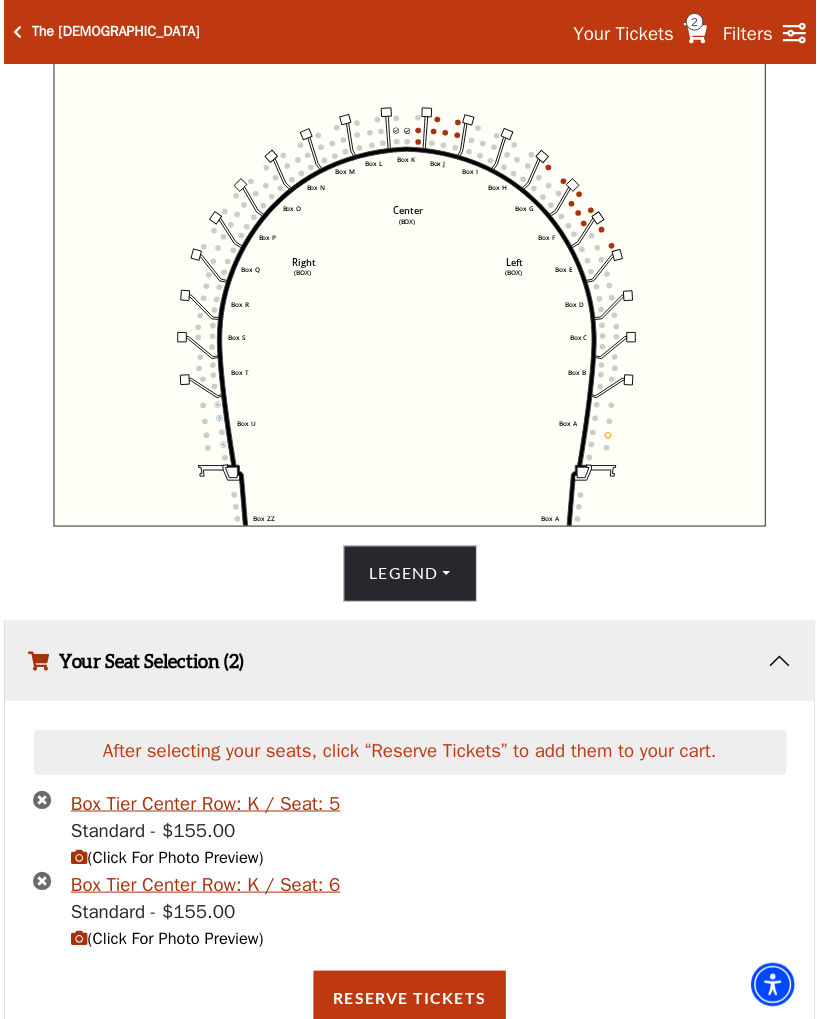 scroll, scrollTop: 730, scrollLeft: 0, axis: vertical 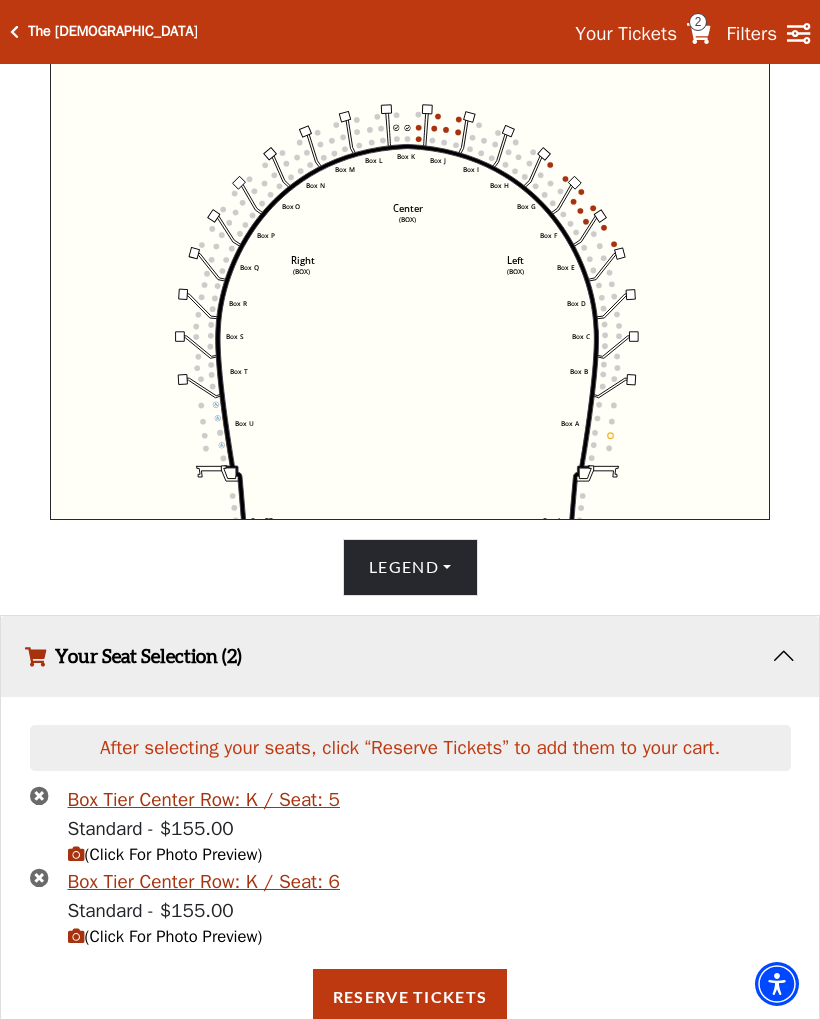 click on "Legend" at bounding box center (410, 567) 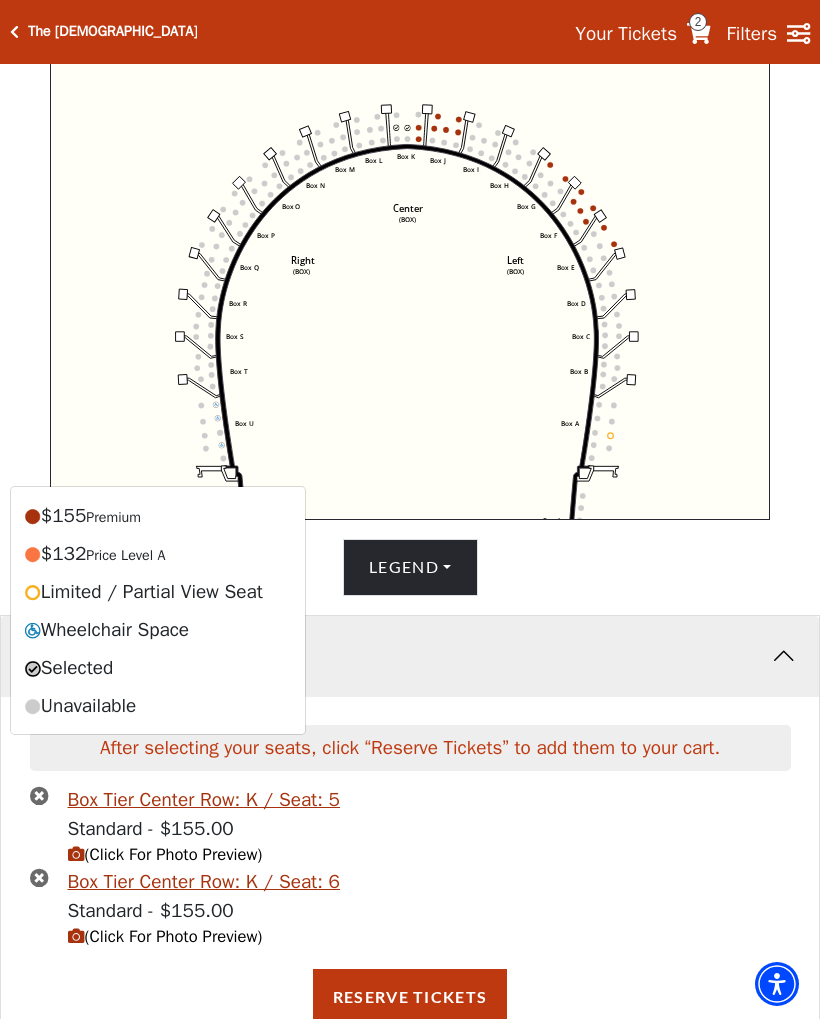 click on "Legend
$155  Premium  $132  Price Level A    Limited / Partial View Seat
Wheelchair Space
Selected
Unavailable" at bounding box center (410, 567) 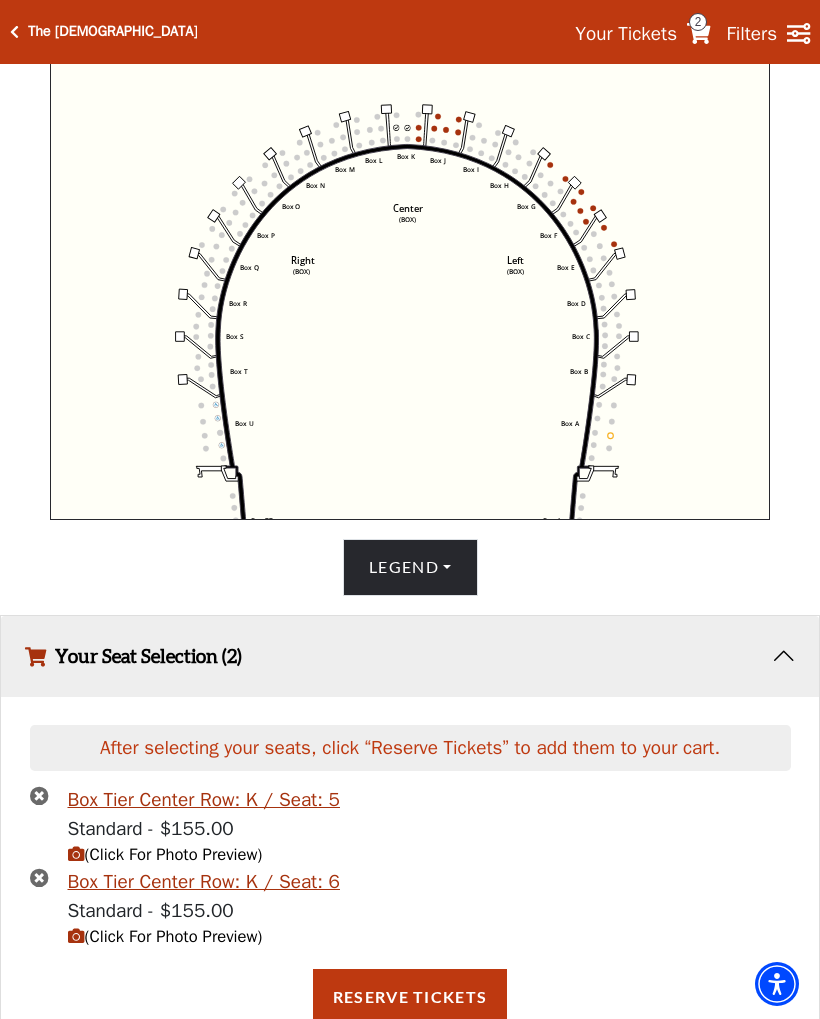 click on "Your Seat Selection (2)" at bounding box center [410, 656] 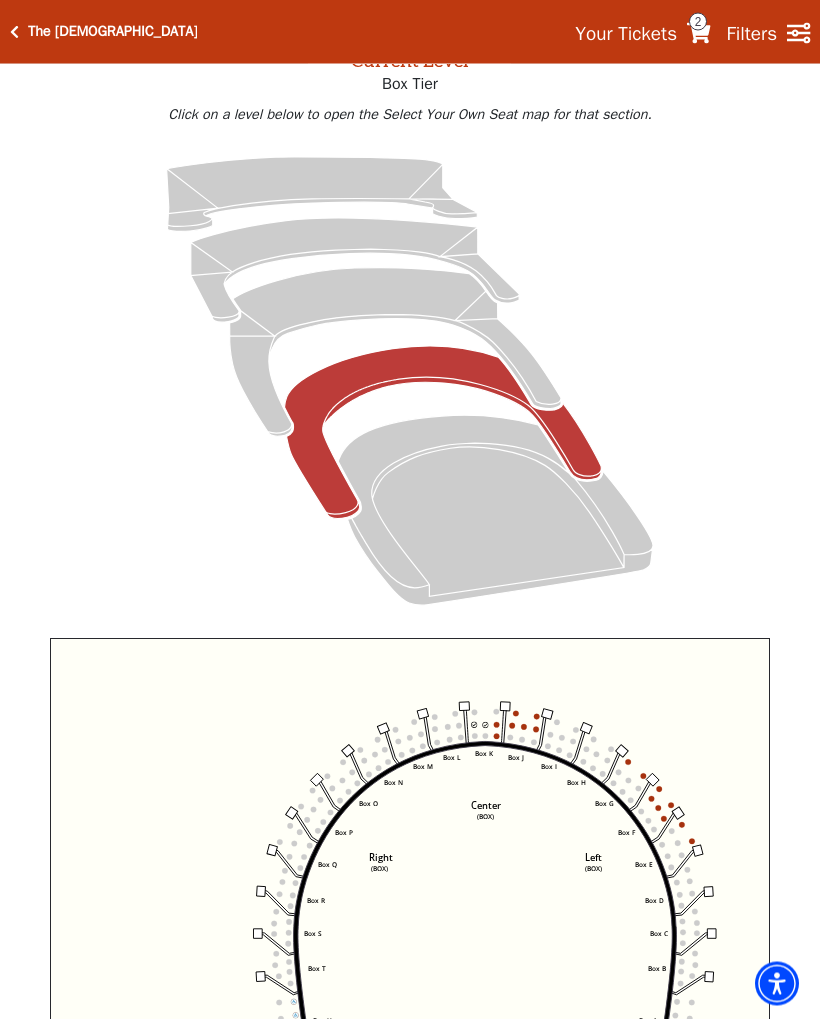 scroll, scrollTop: 128, scrollLeft: 0, axis: vertical 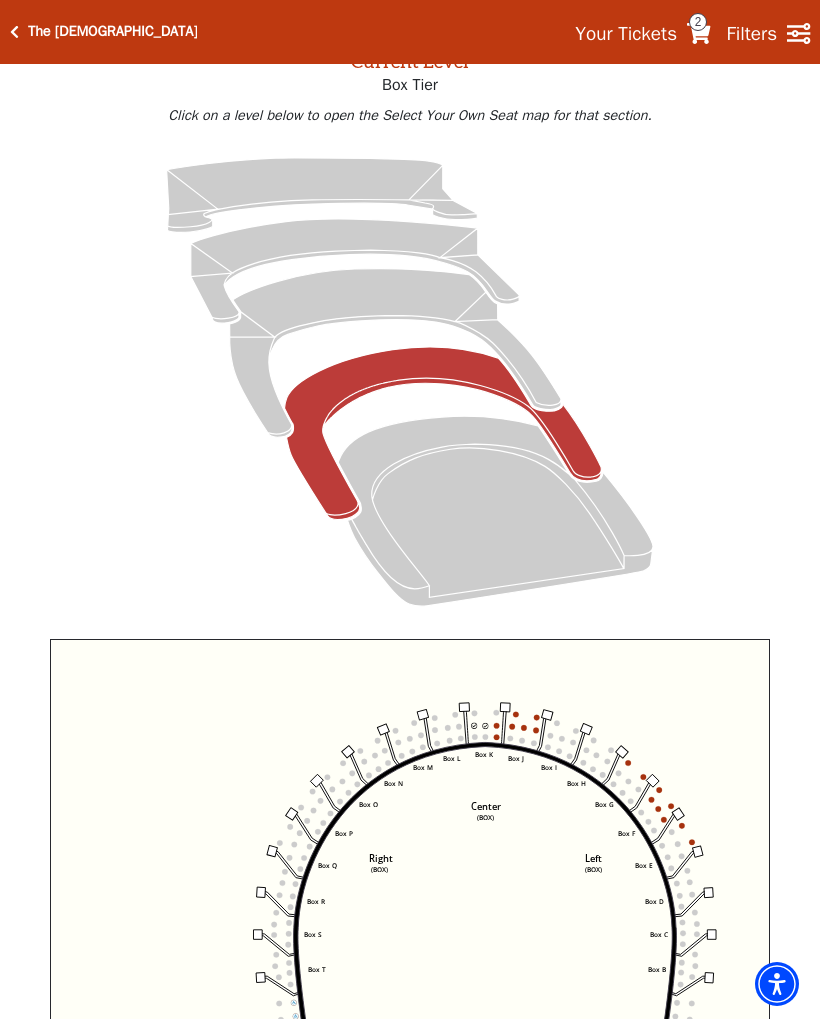 click 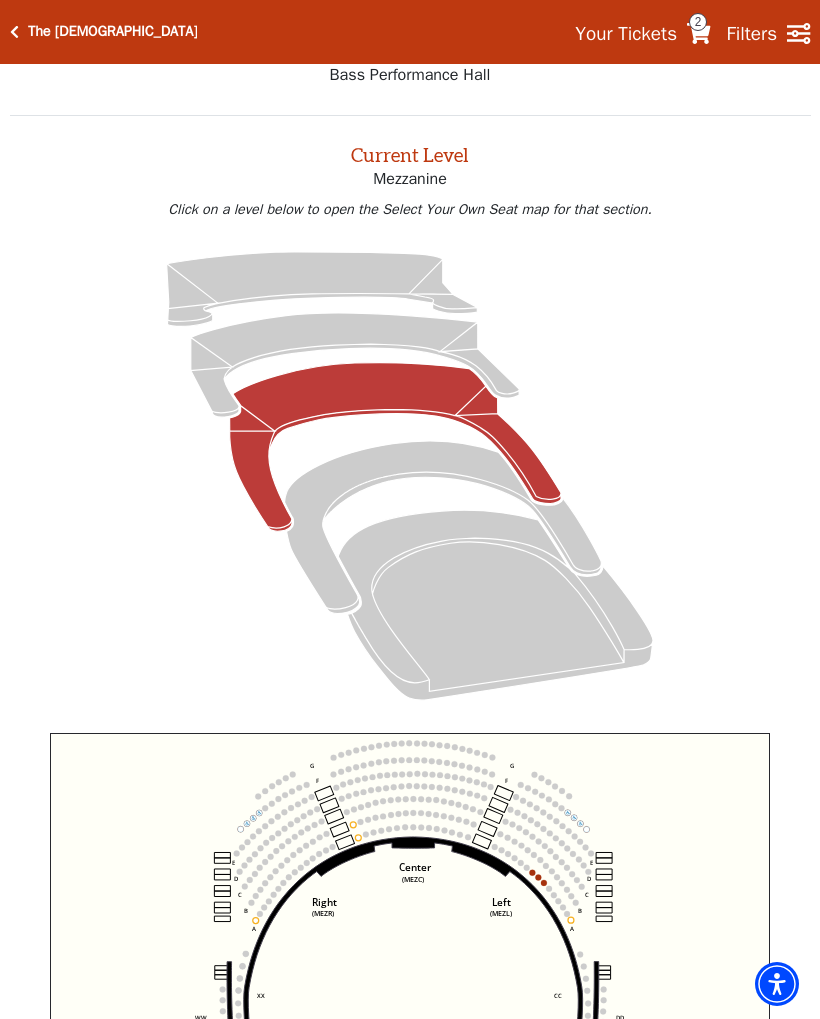 scroll, scrollTop: 76, scrollLeft: 0, axis: vertical 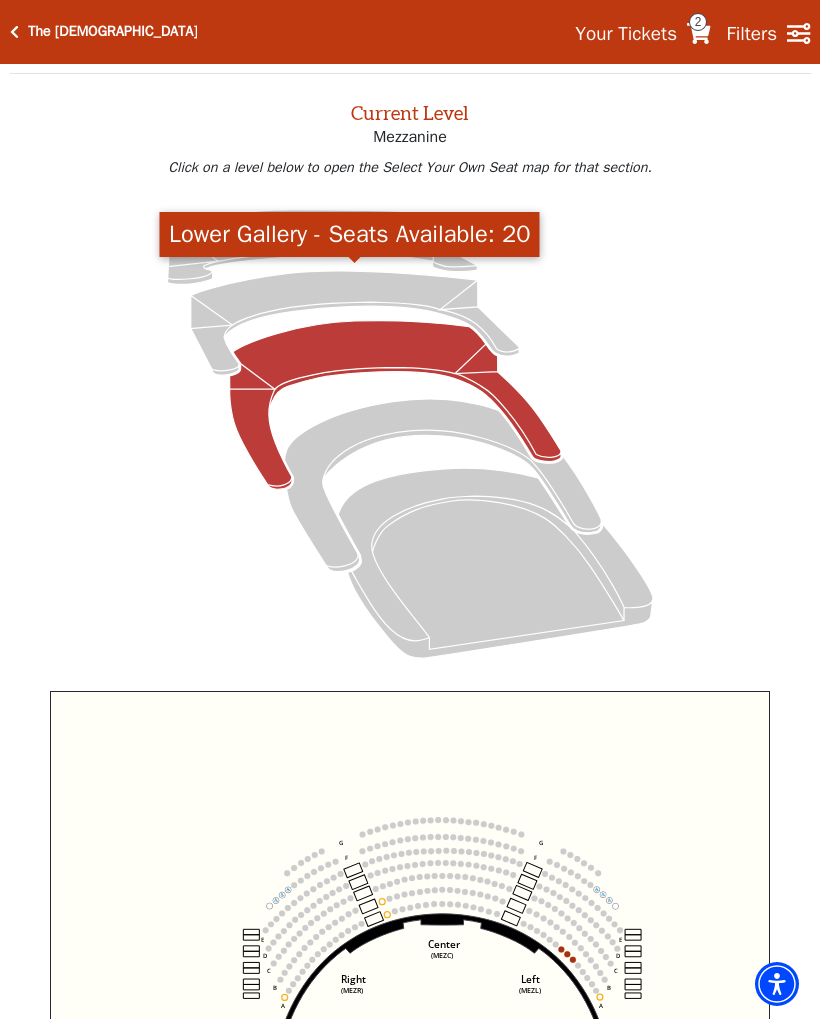 click 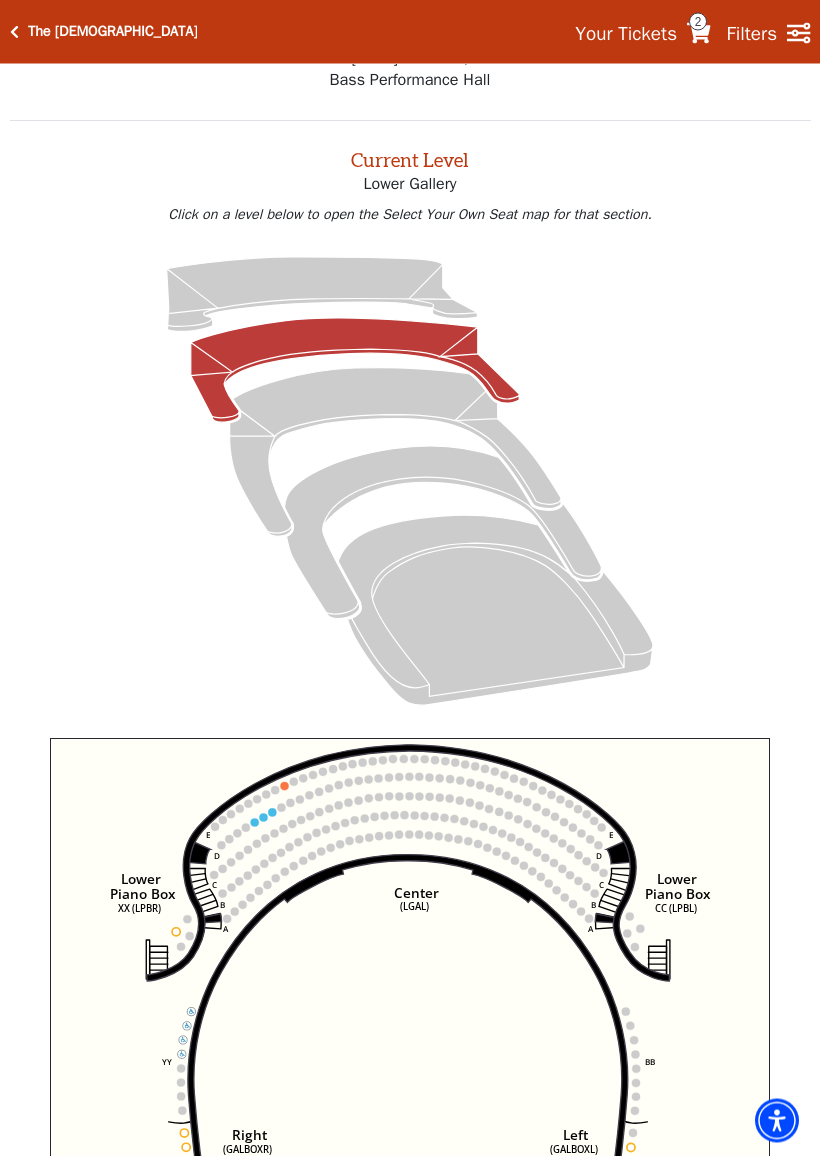 scroll, scrollTop: 29, scrollLeft: 0, axis: vertical 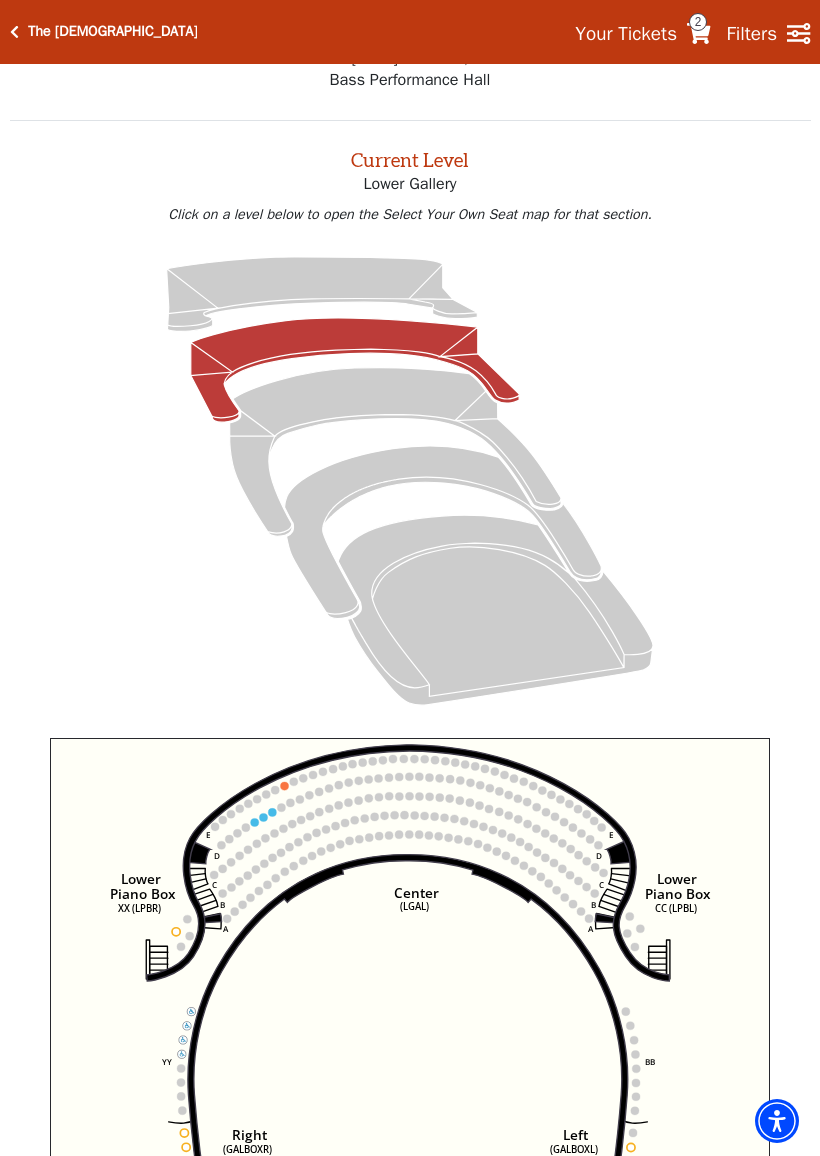 click 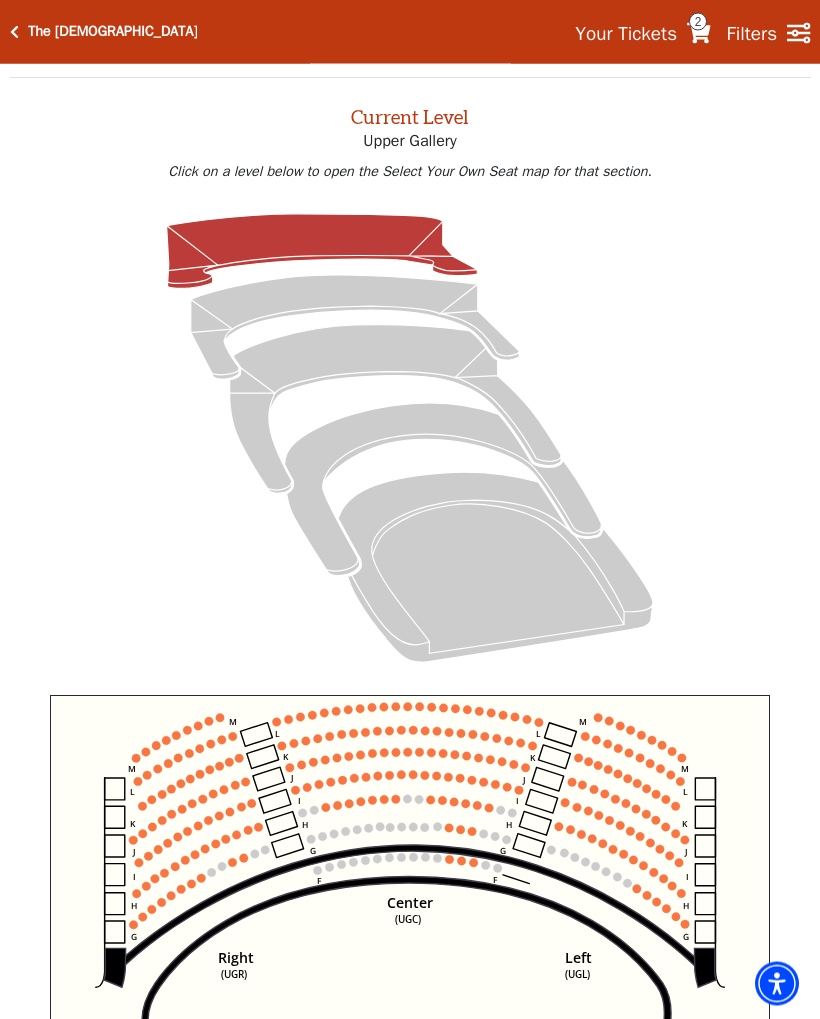 scroll, scrollTop: 0, scrollLeft: 0, axis: both 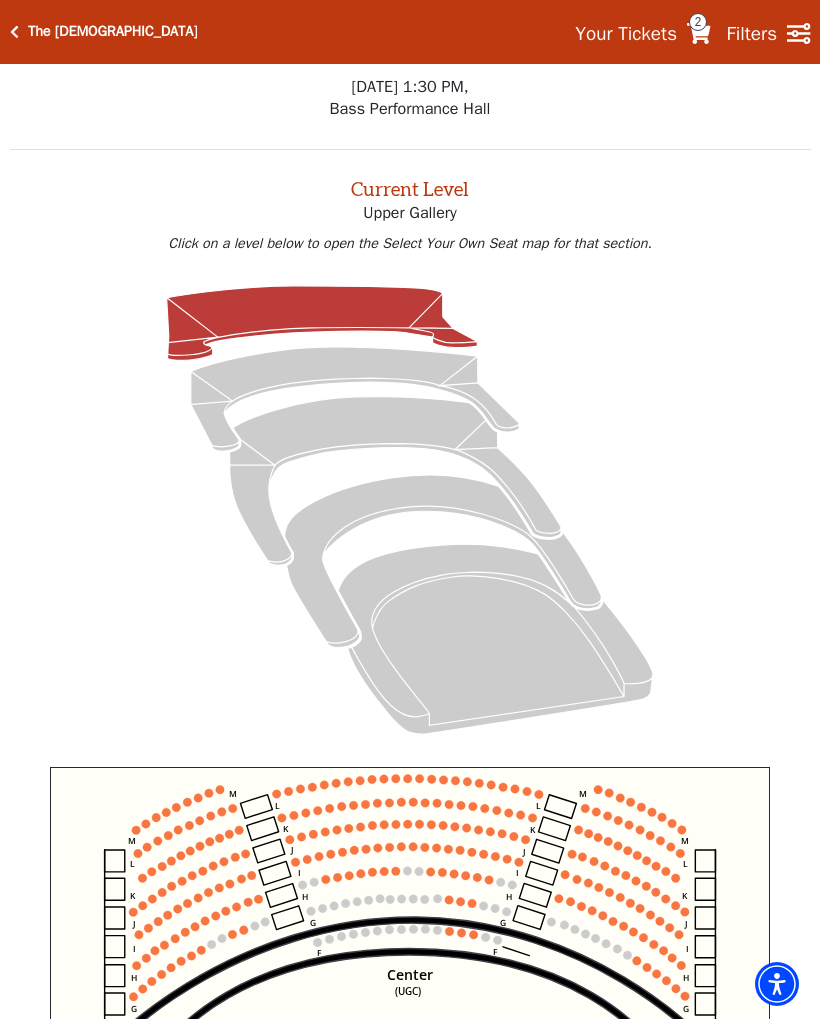click 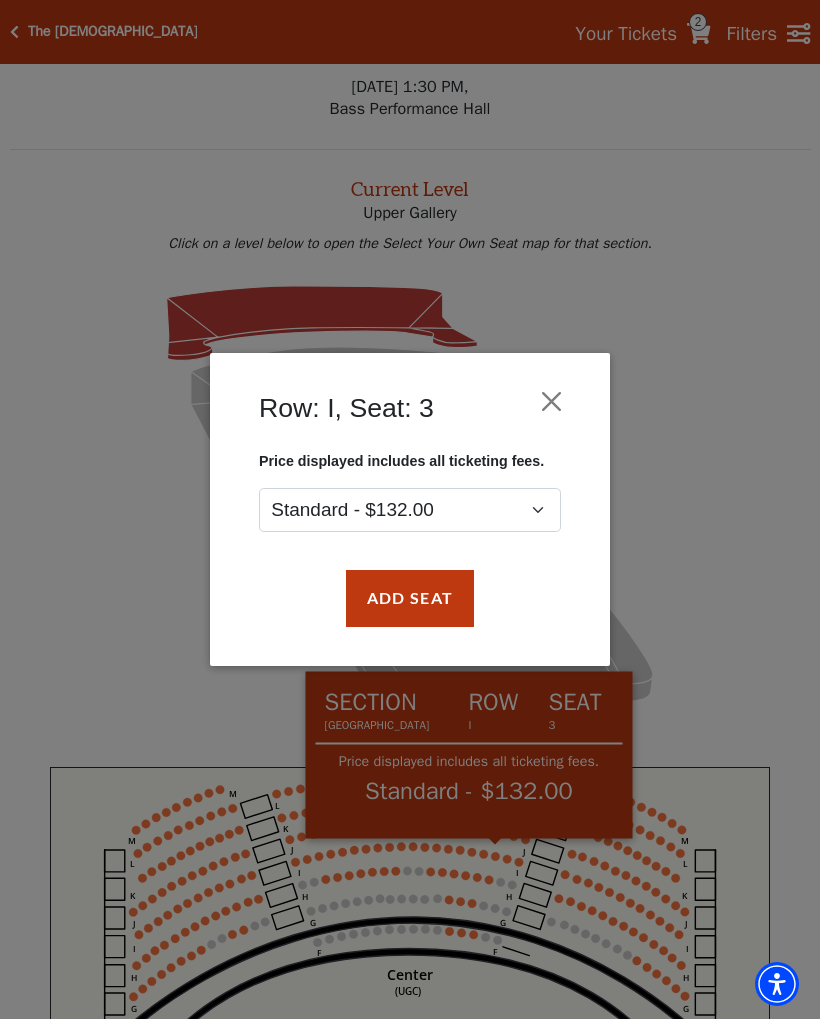 click on "Add Seat" at bounding box center [410, 598] 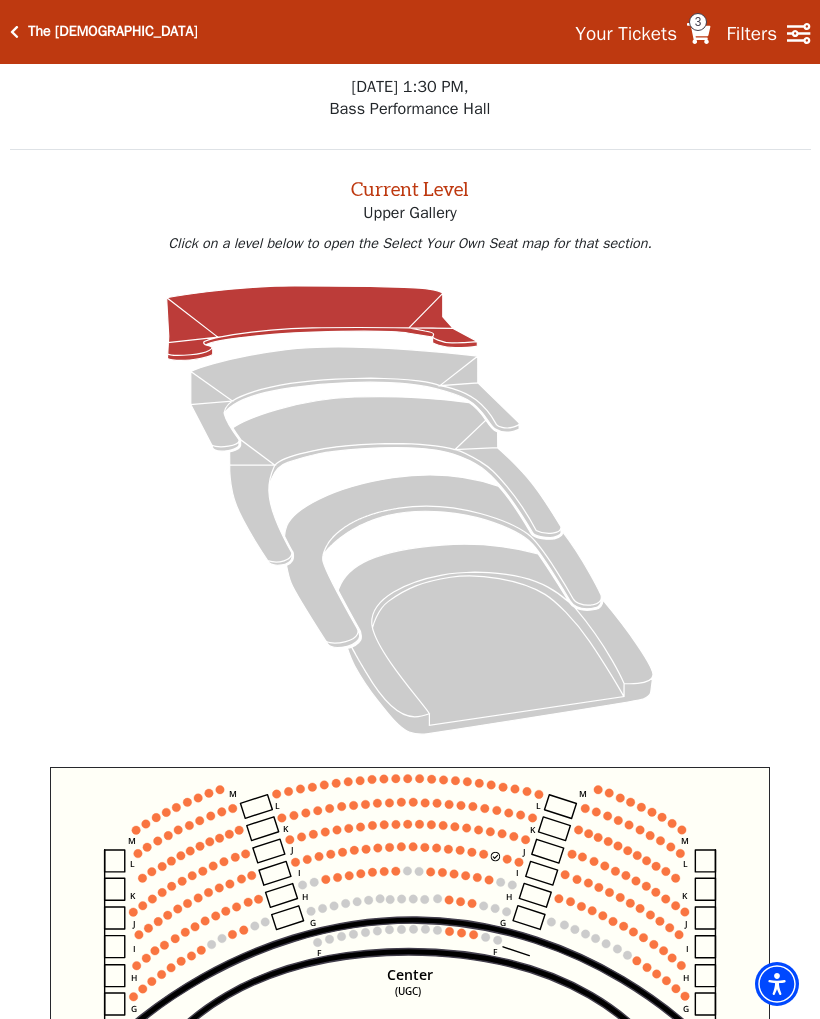 click 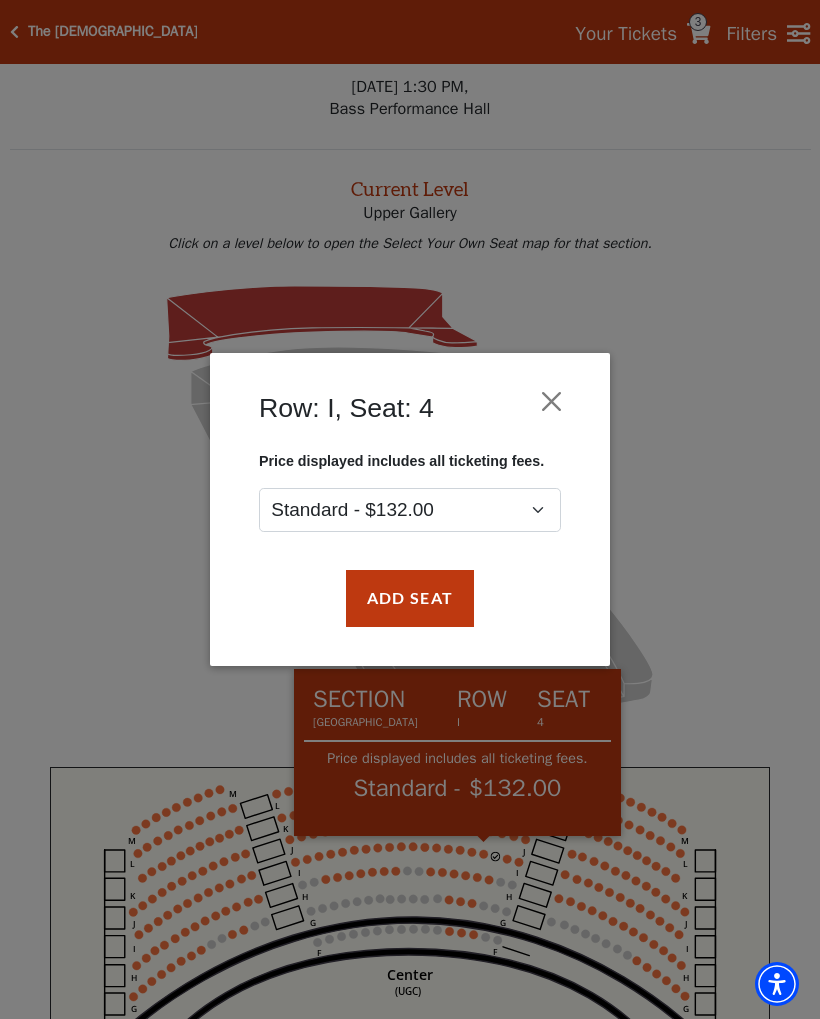 click on "Add Seat" at bounding box center [410, 598] 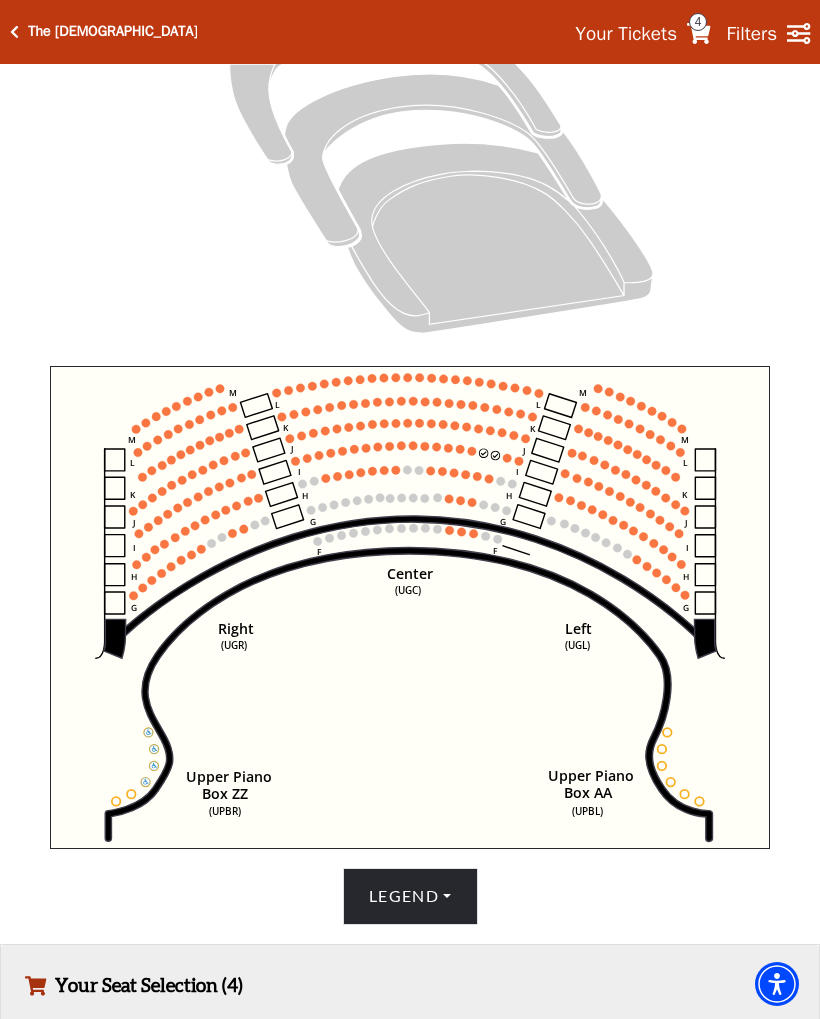 scroll, scrollTop: 402, scrollLeft: 0, axis: vertical 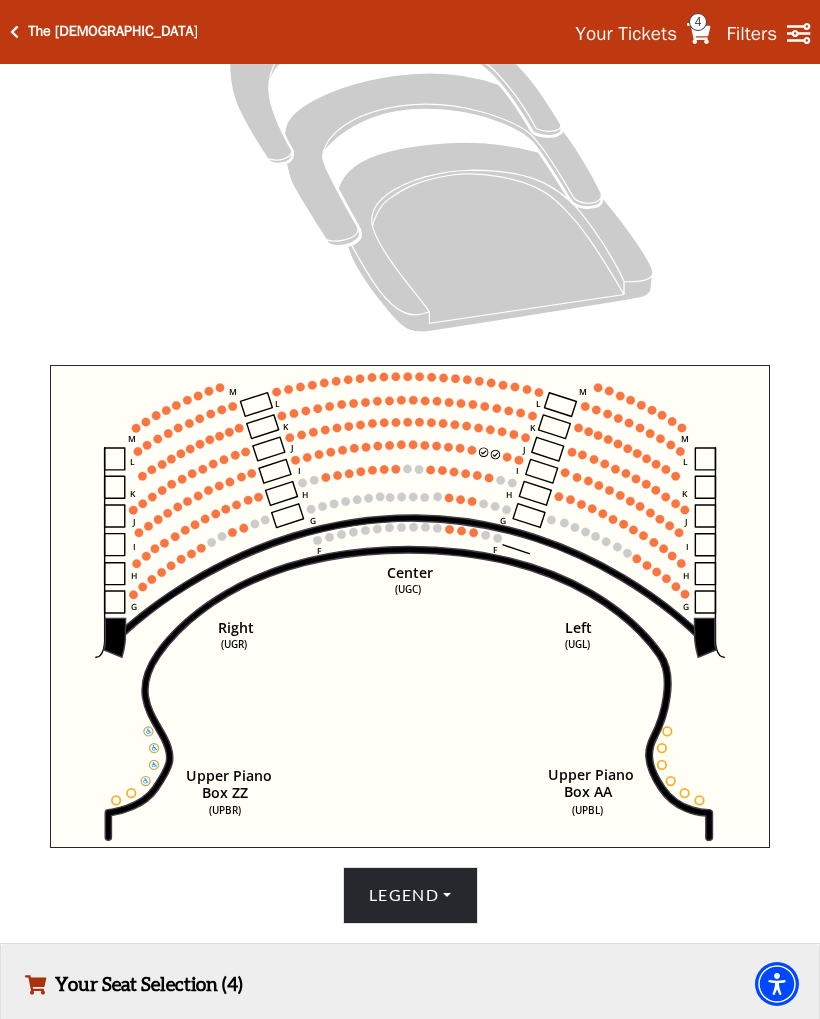 click on "Legend" at bounding box center (410, 895) 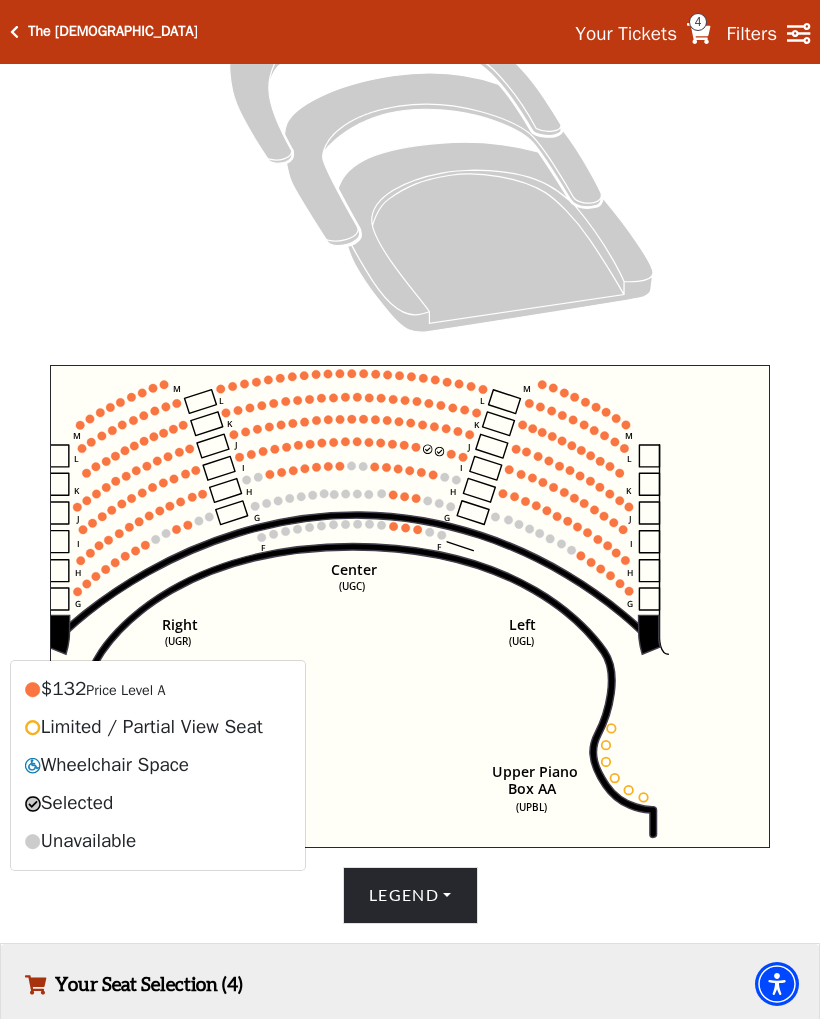 click on "4" at bounding box center [698, 22] 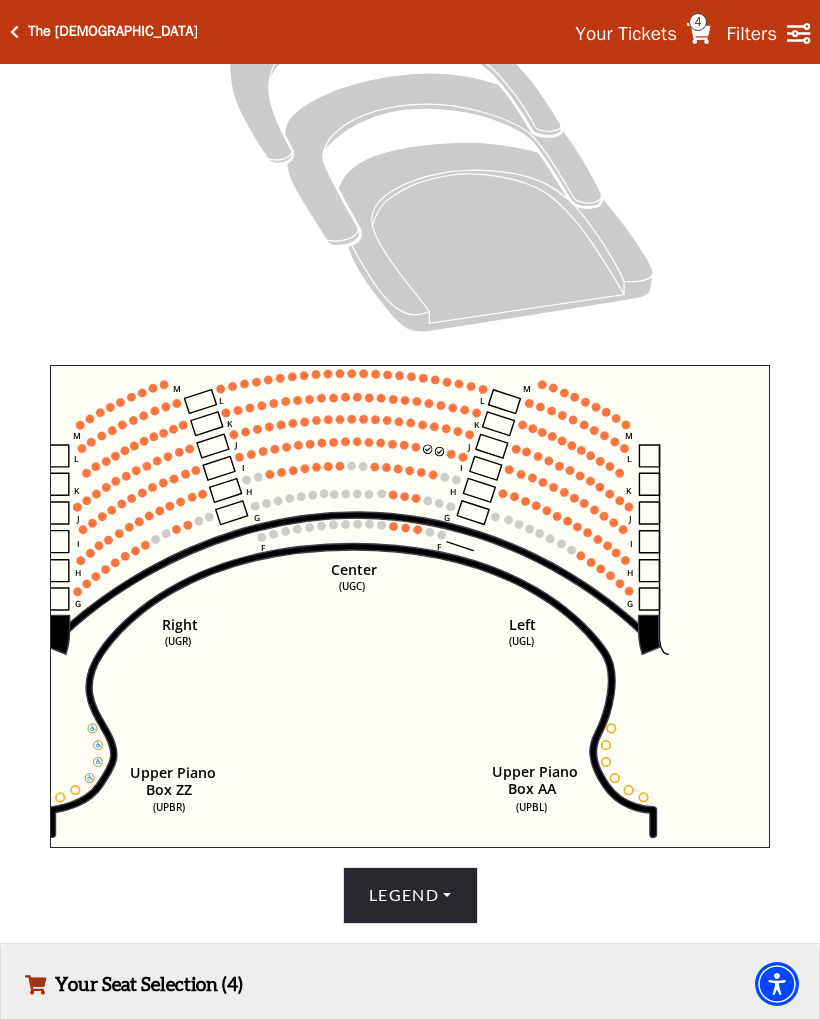 click 